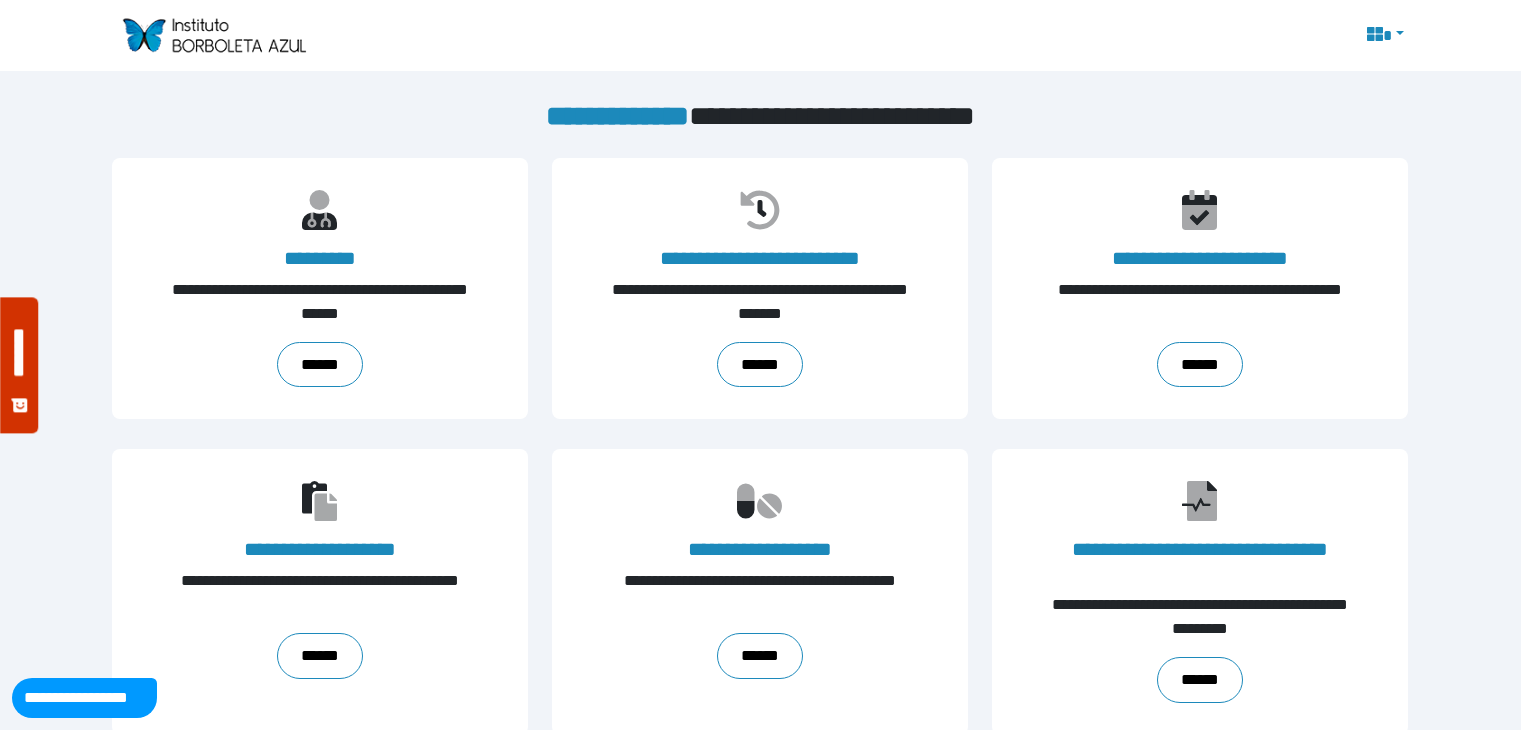 scroll, scrollTop: 0, scrollLeft: 0, axis: both 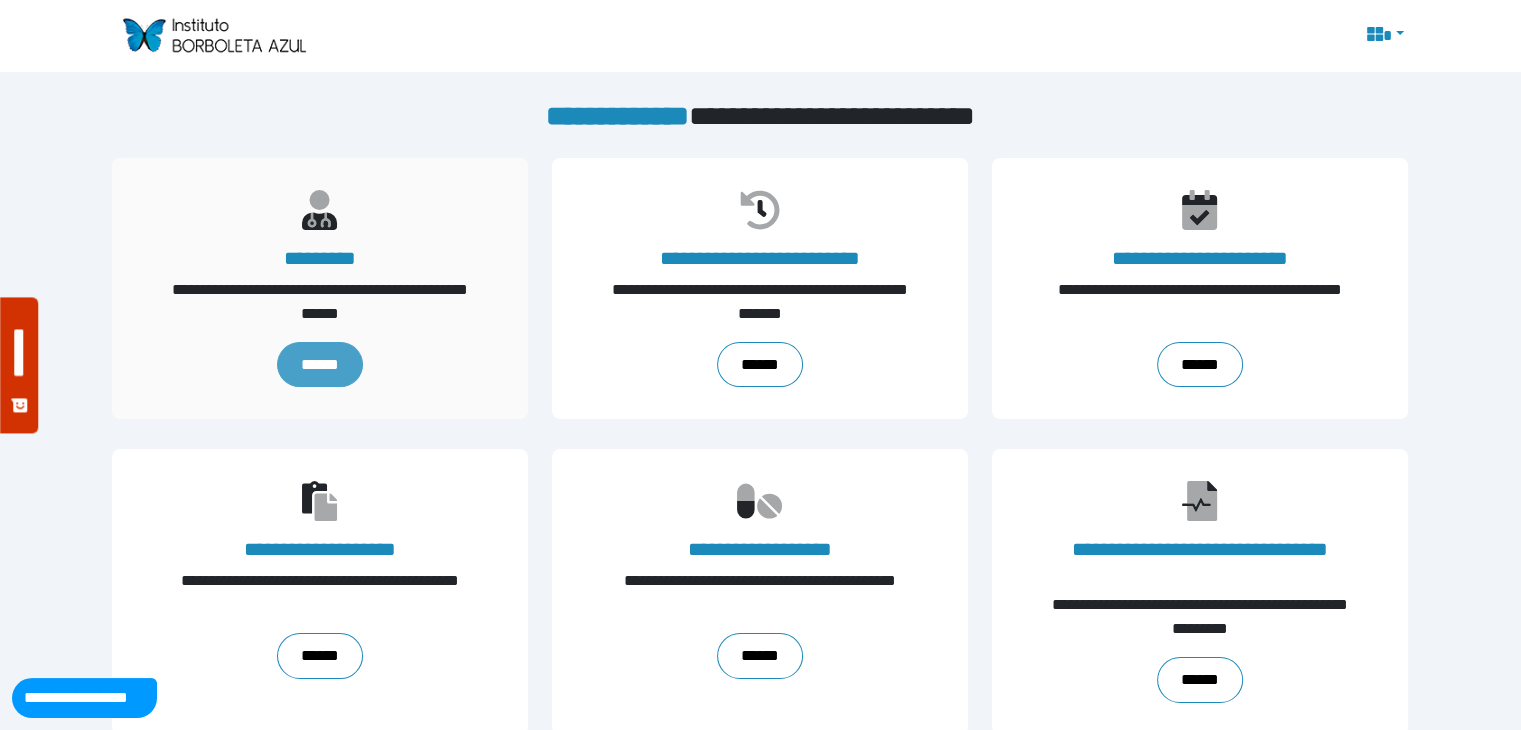 click on "******" at bounding box center (320, 365) 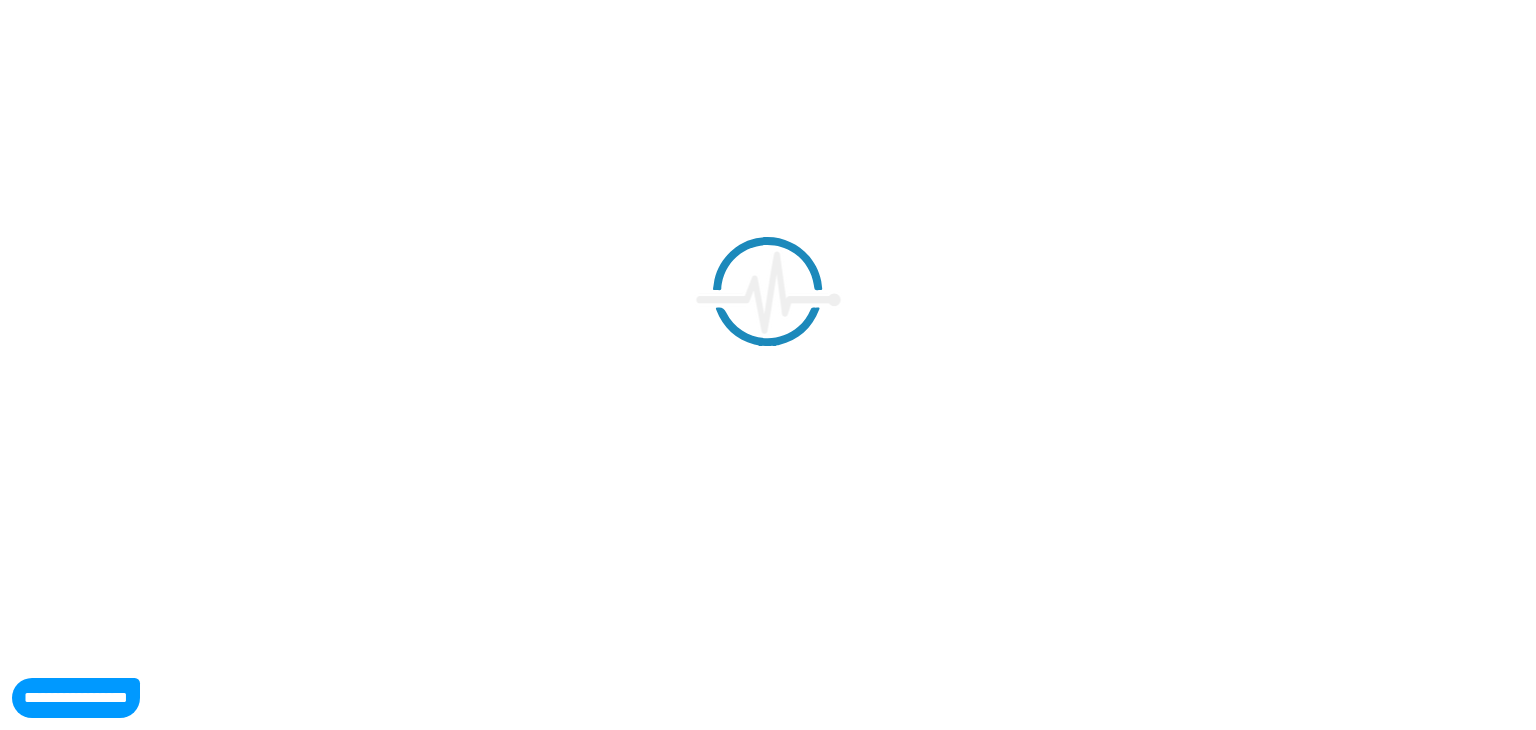scroll, scrollTop: 0, scrollLeft: 0, axis: both 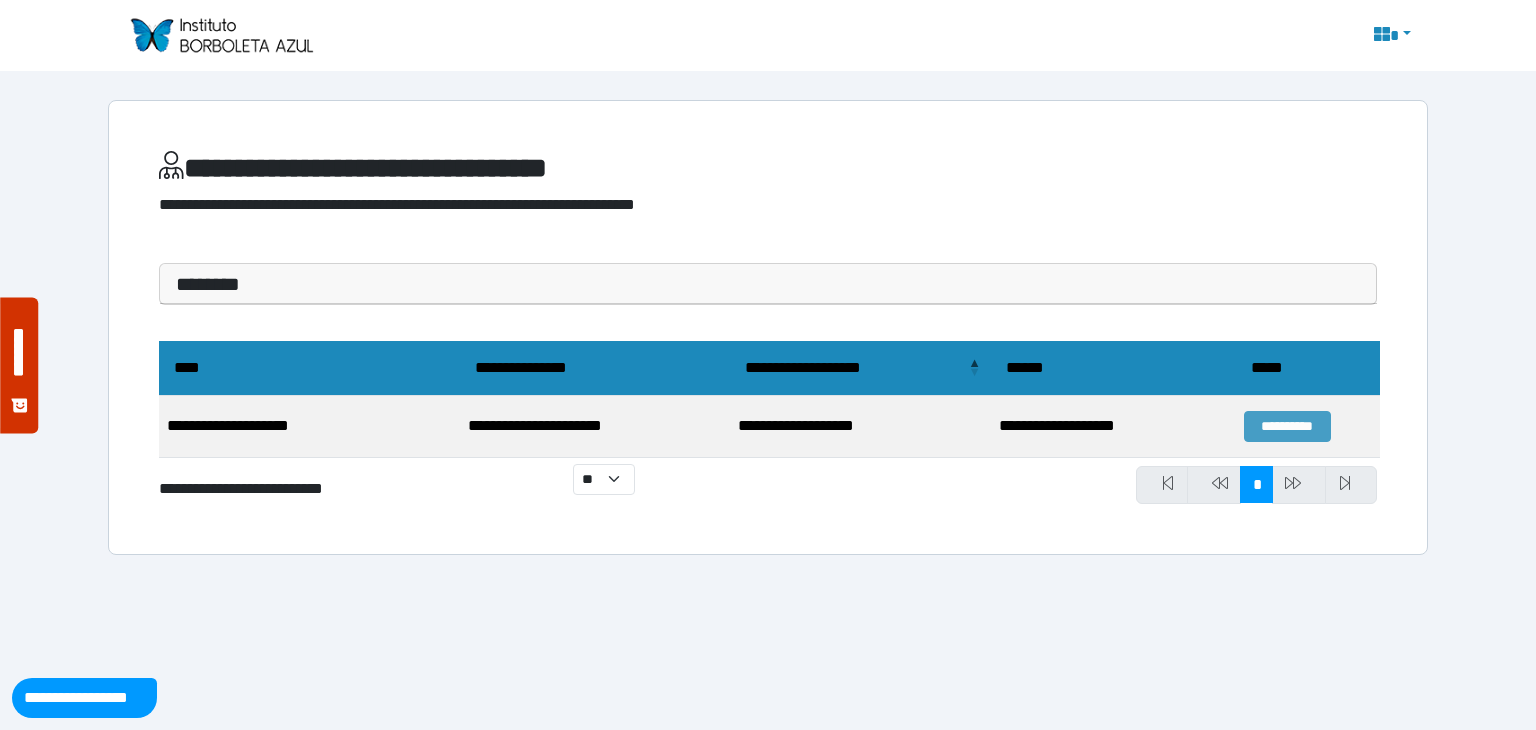 click on "**********" at bounding box center (1287, 426) 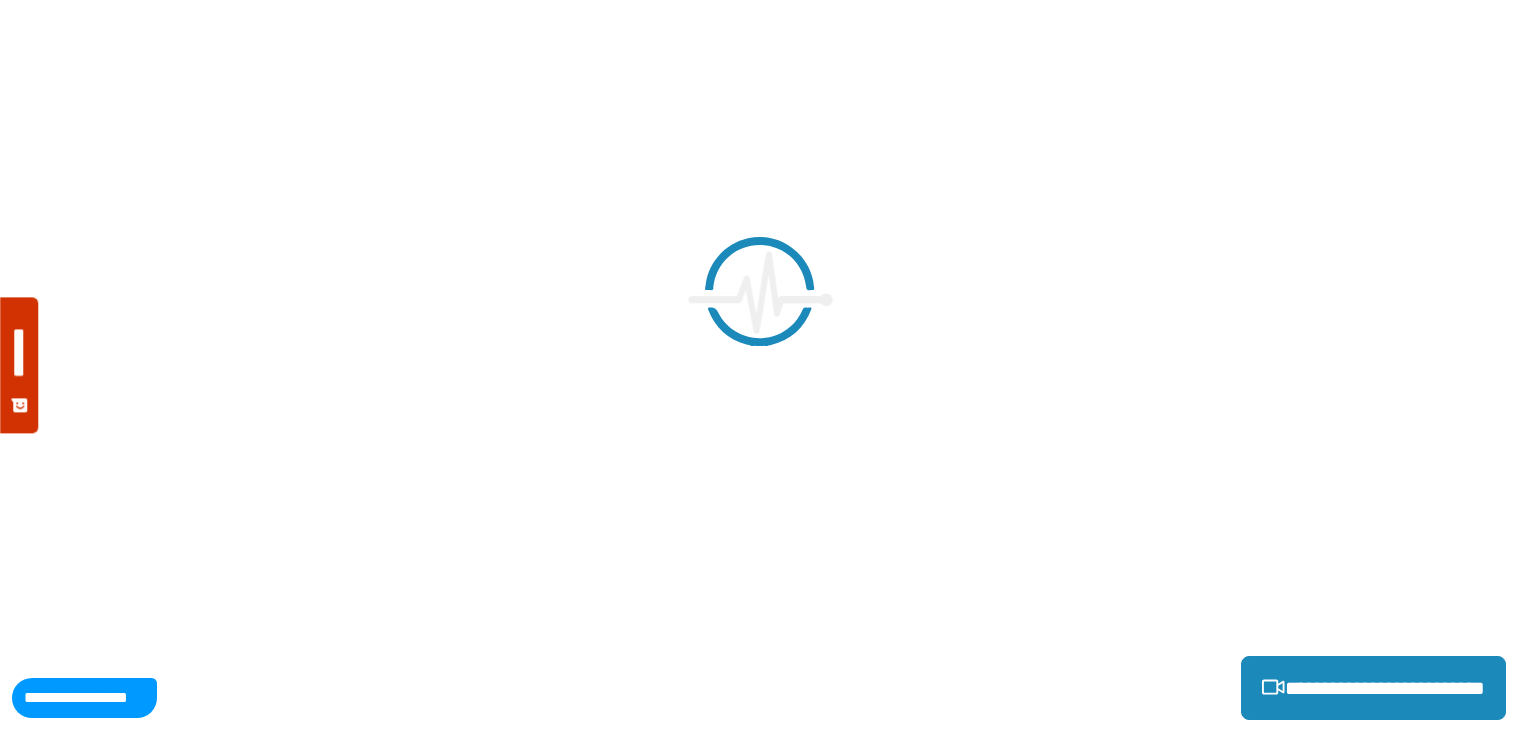 scroll, scrollTop: 0, scrollLeft: 0, axis: both 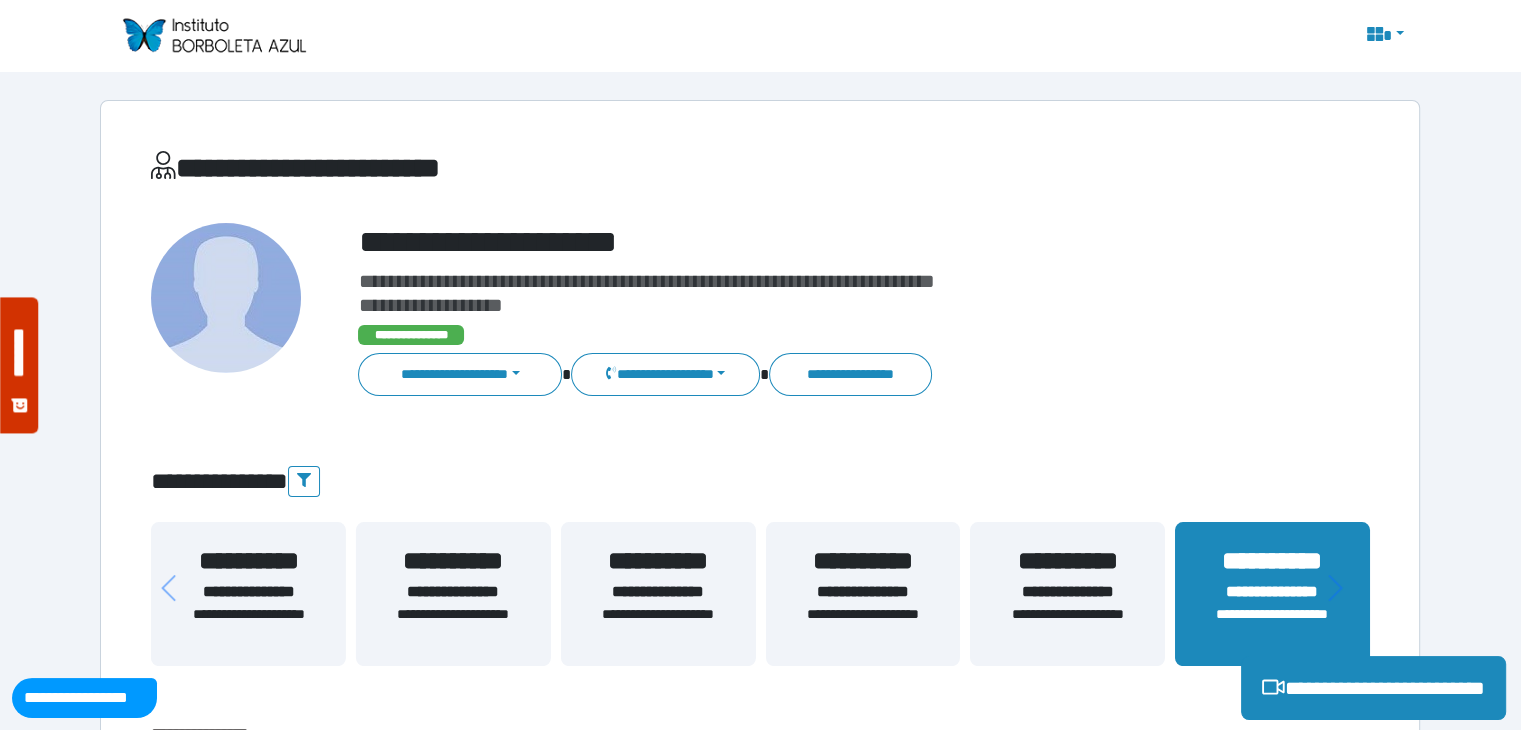 drag, startPoint x: 1316, startPoint y: 202, endPoint x: 1279, endPoint y: 193, distance: 38.078865 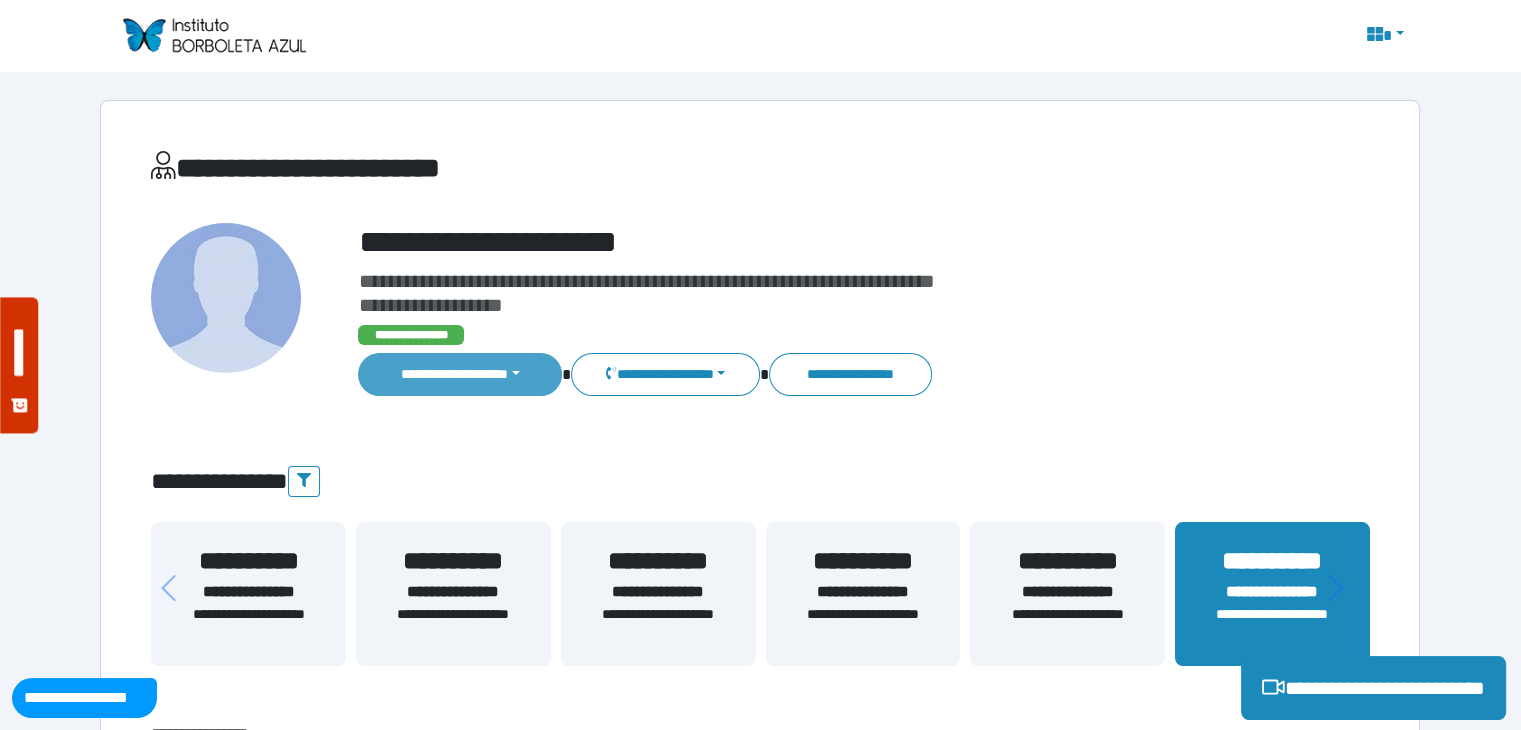 click on "**********" at bounding box center (460, 374) 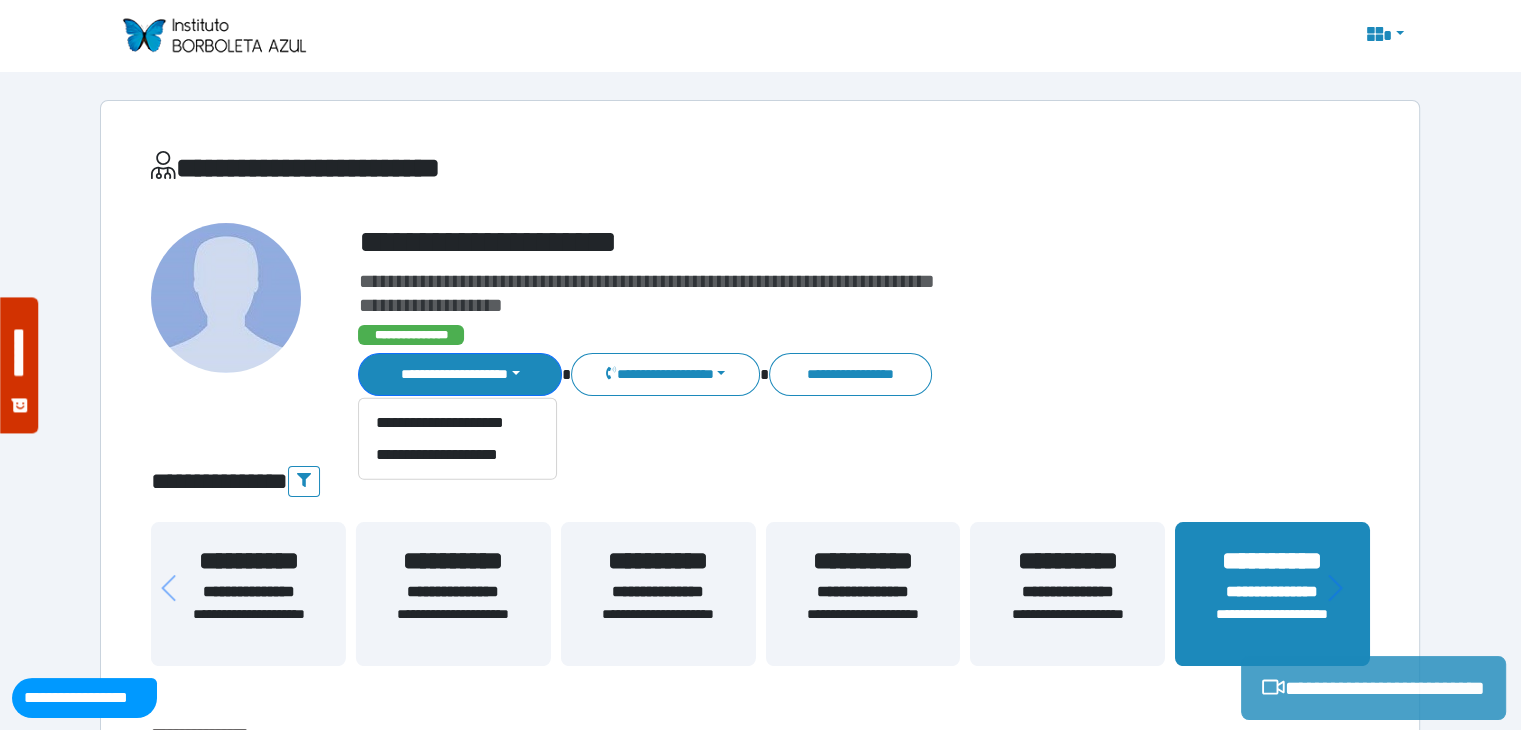 click on "**********" at bounding box center [1373, 688] 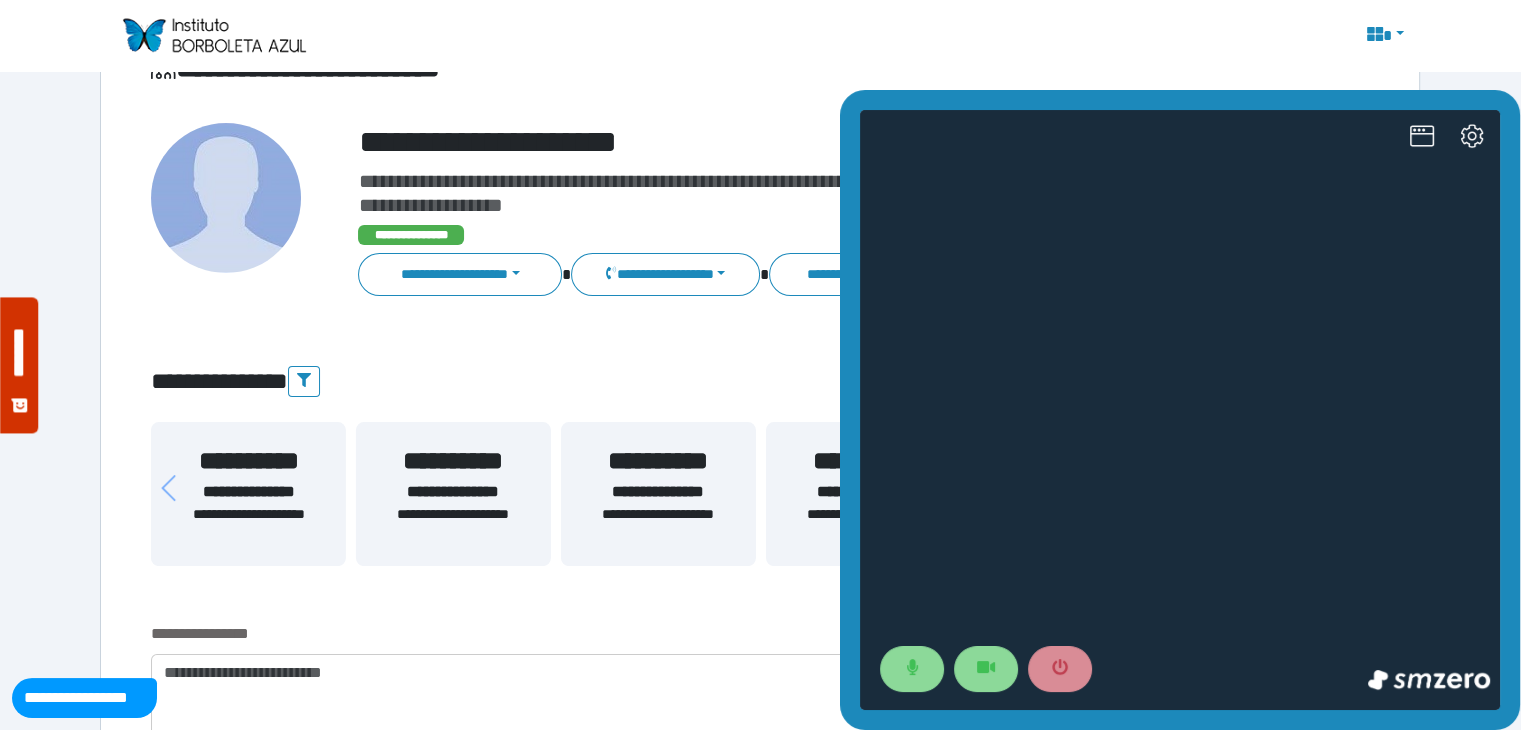 scroll, scrollTop: 0, scrollLeft: 0, axis: both 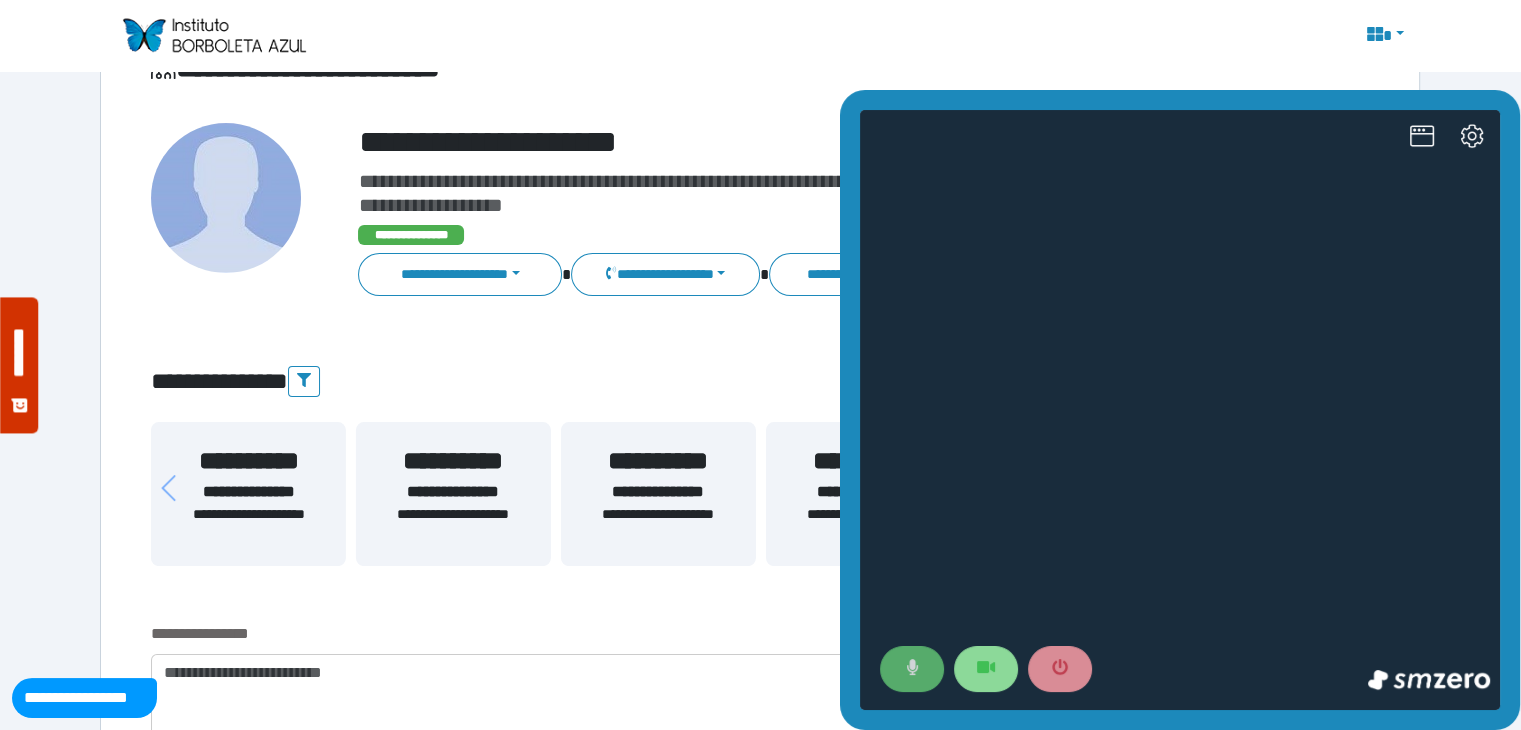 click at bounding box center (912, 669) 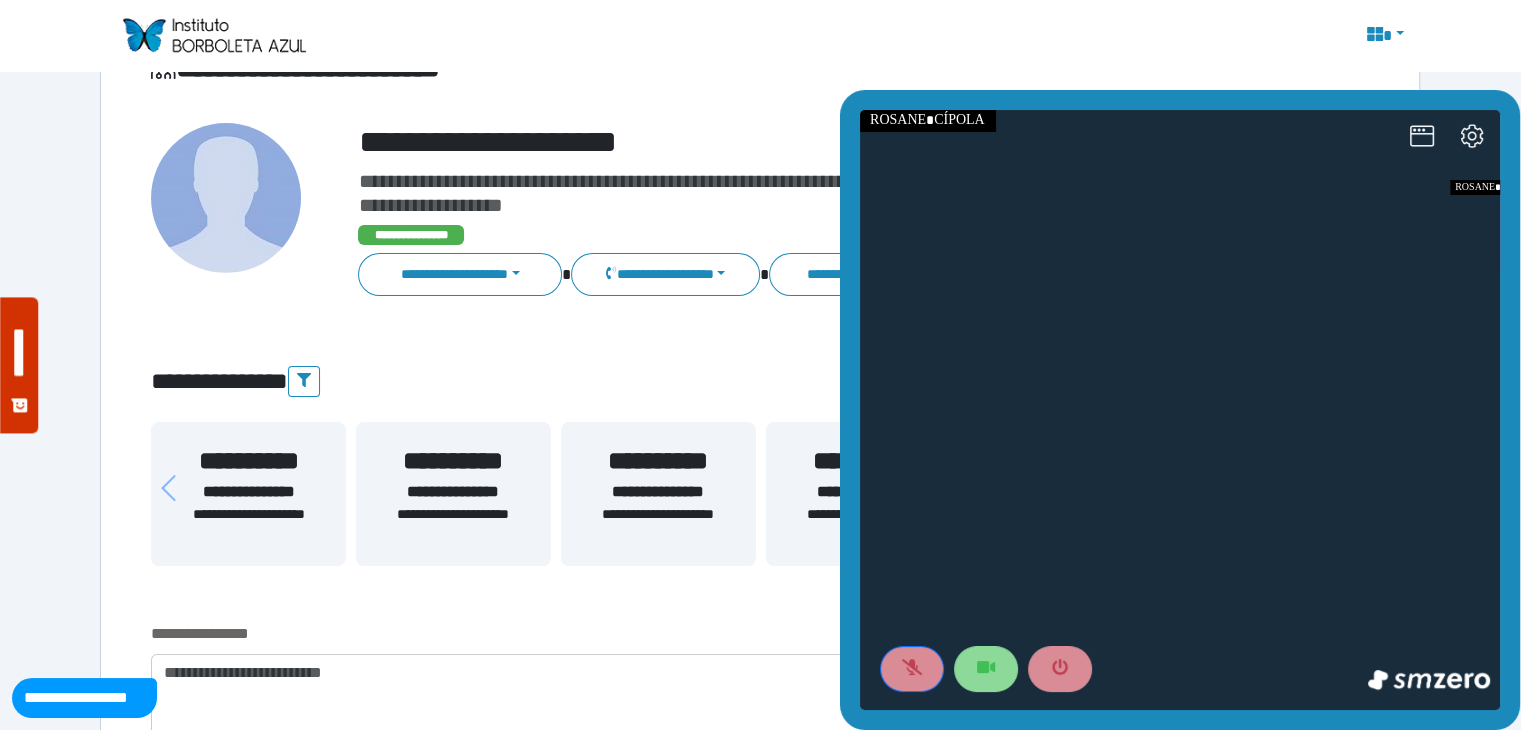 click at bounding box center (912, 669) 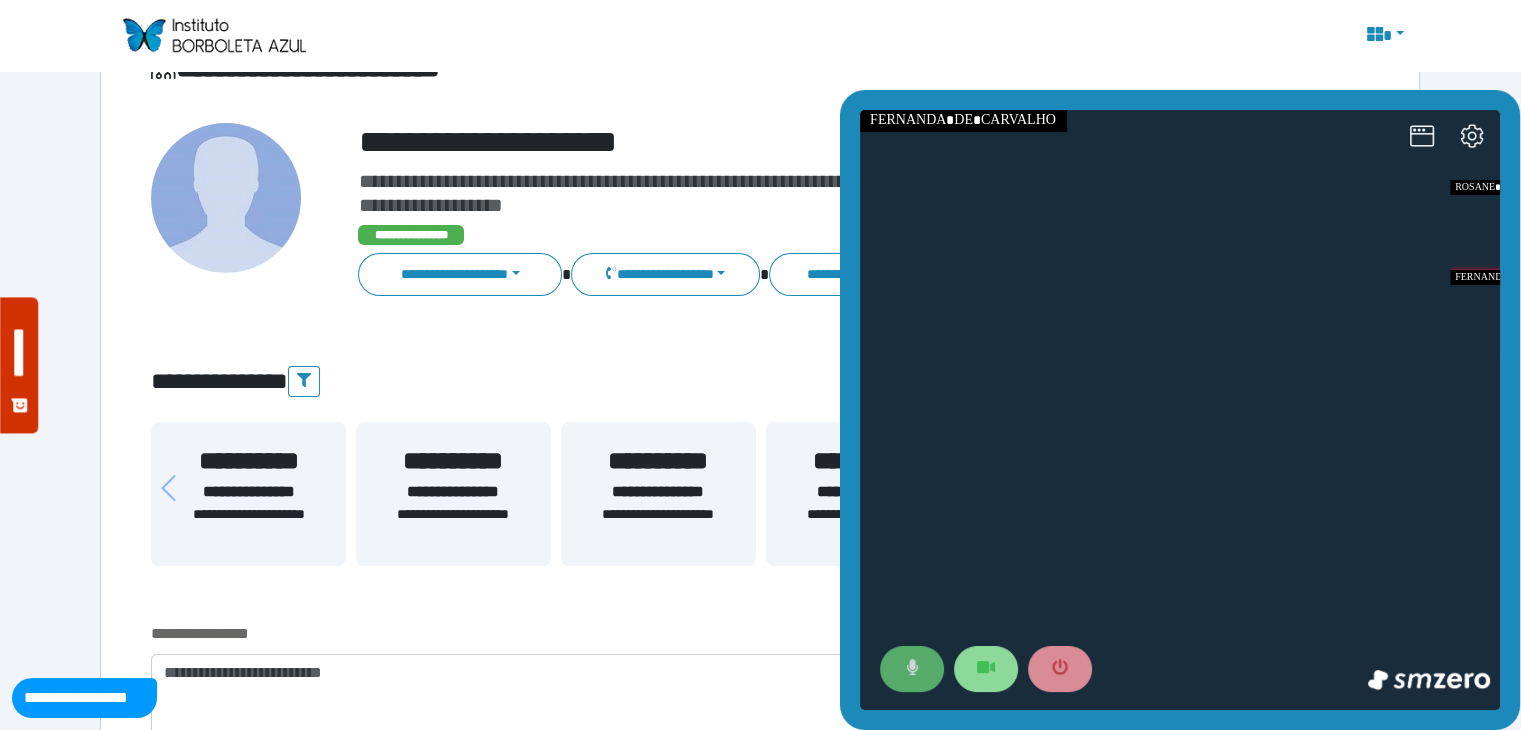 click at bounding box center (912, 669) 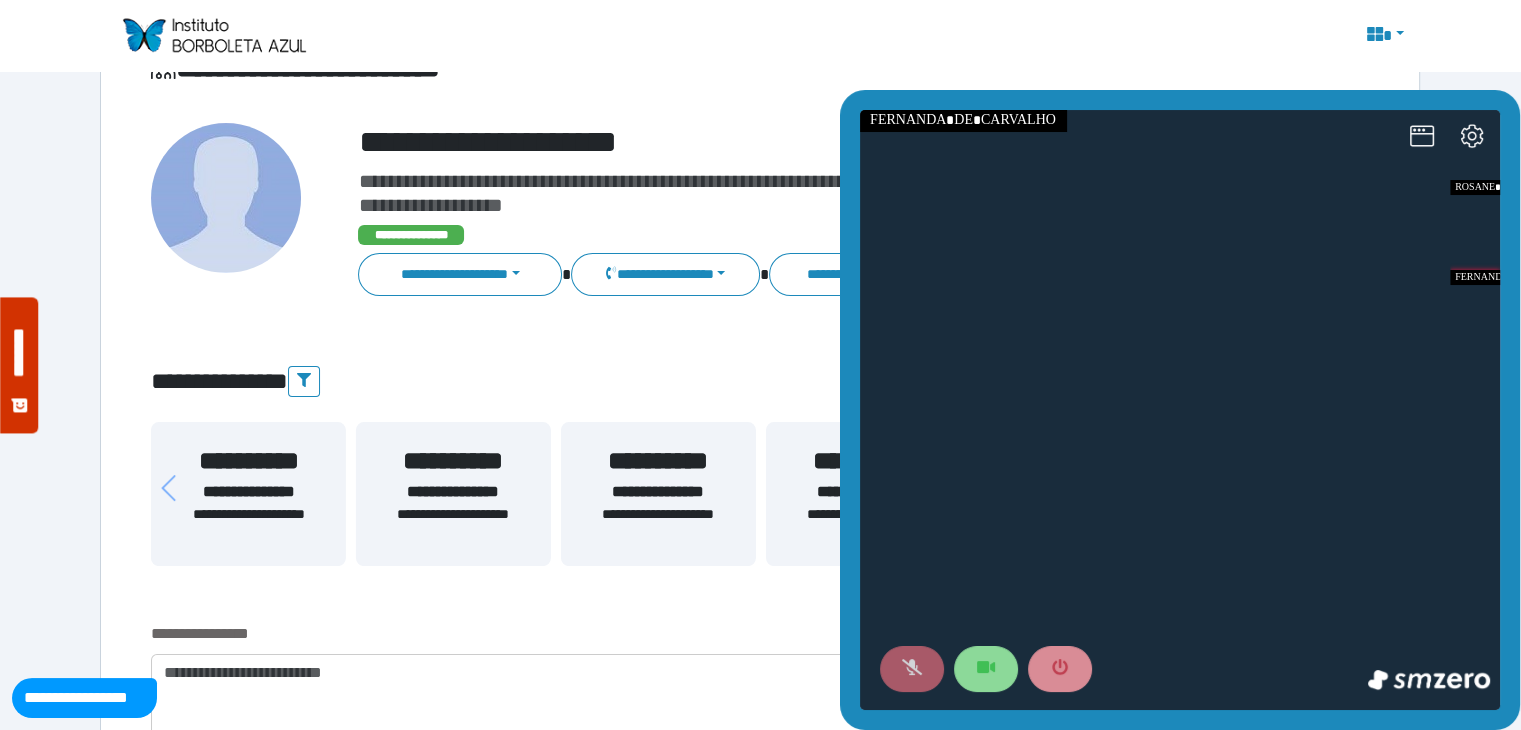 click 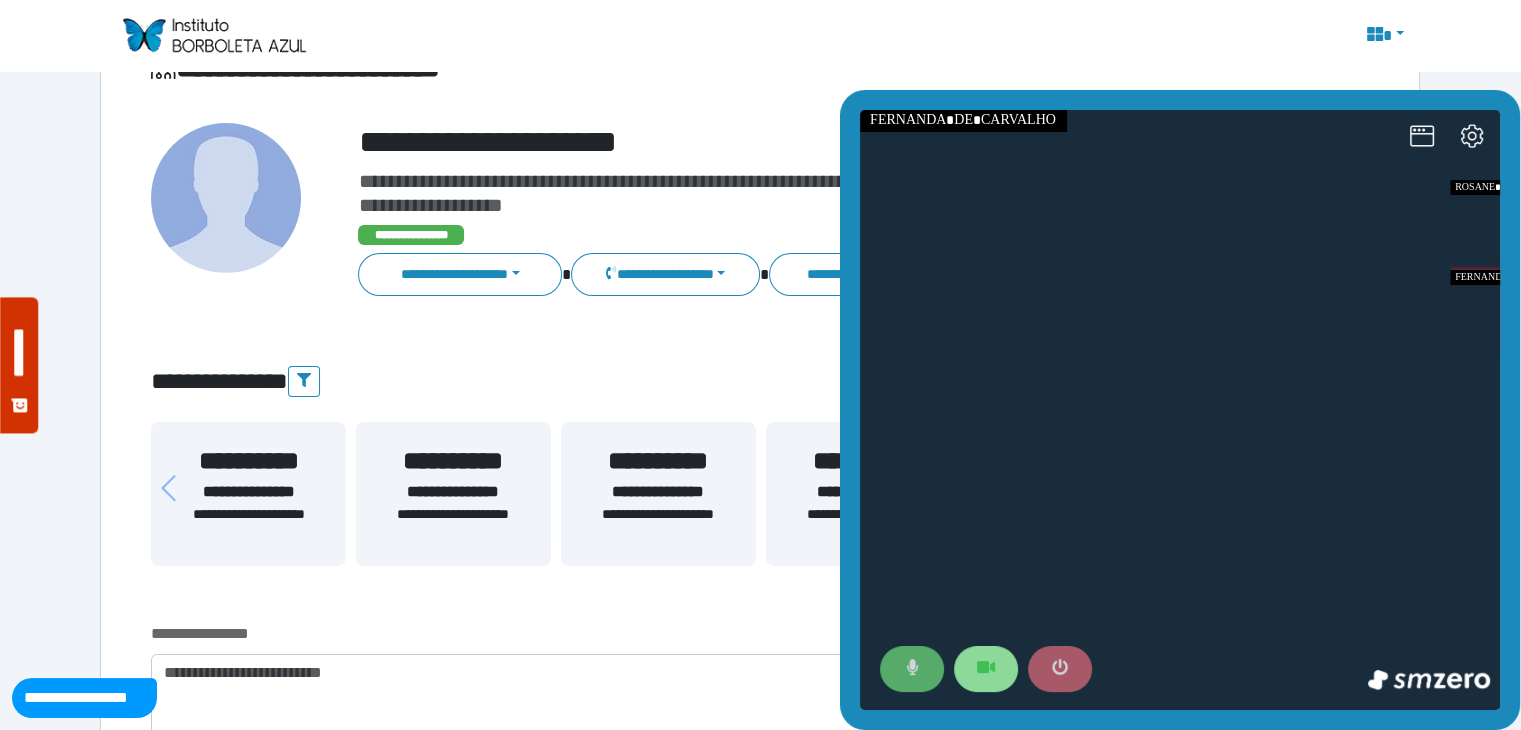 click 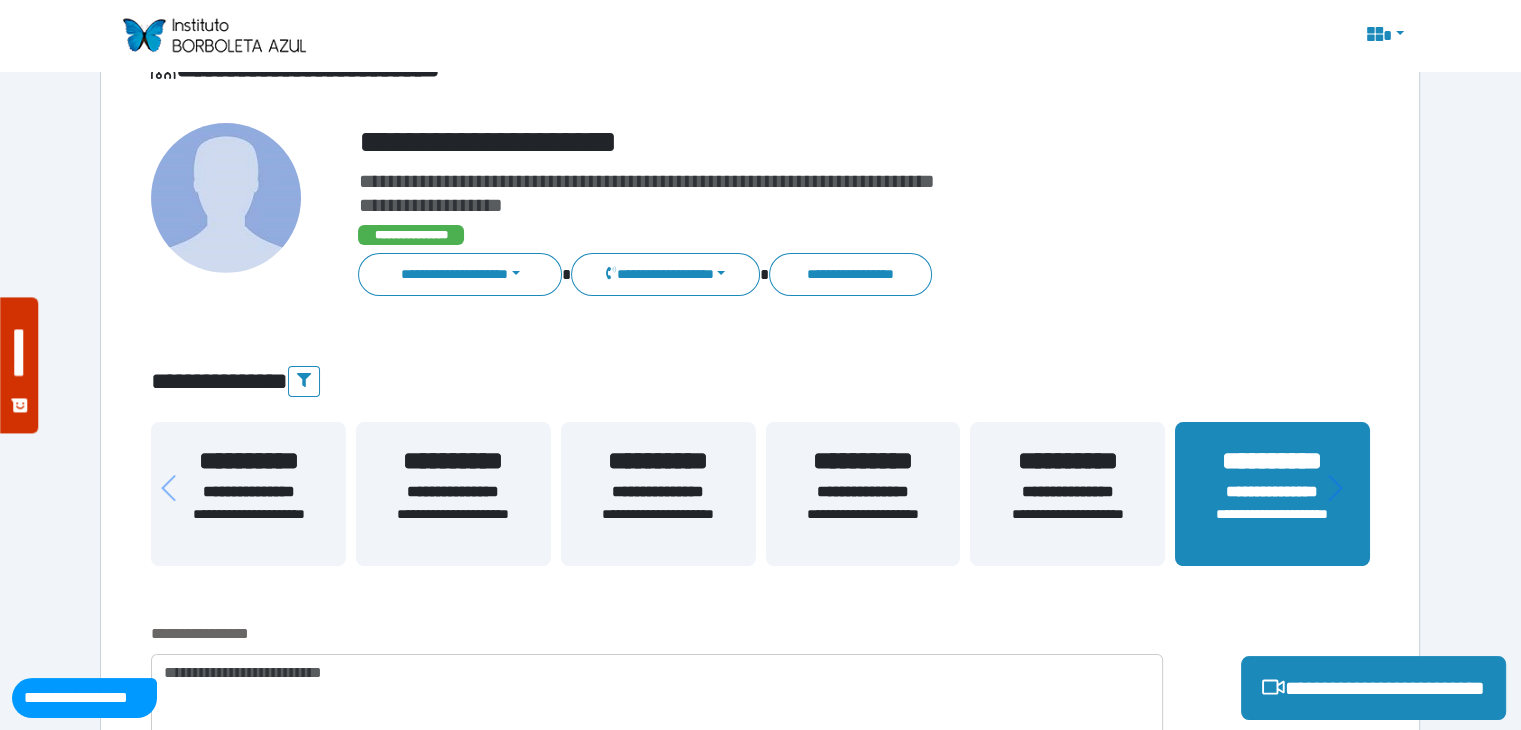 drag, startPoint x: 822, startPoint y: 372, endPoint x: 808, endPoint y: 371, distance: 14.035668 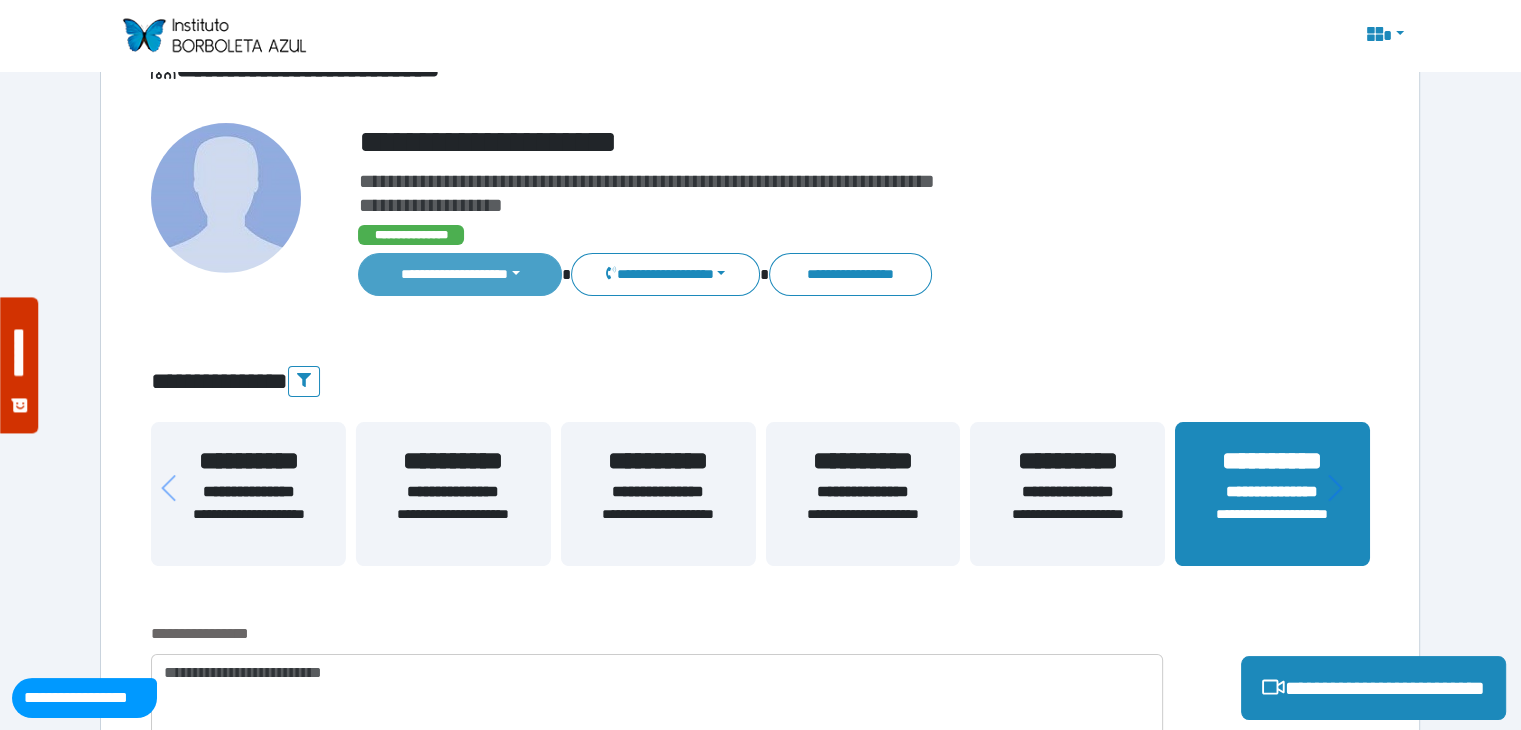 click on "**********" at bounding box center (460, 274) 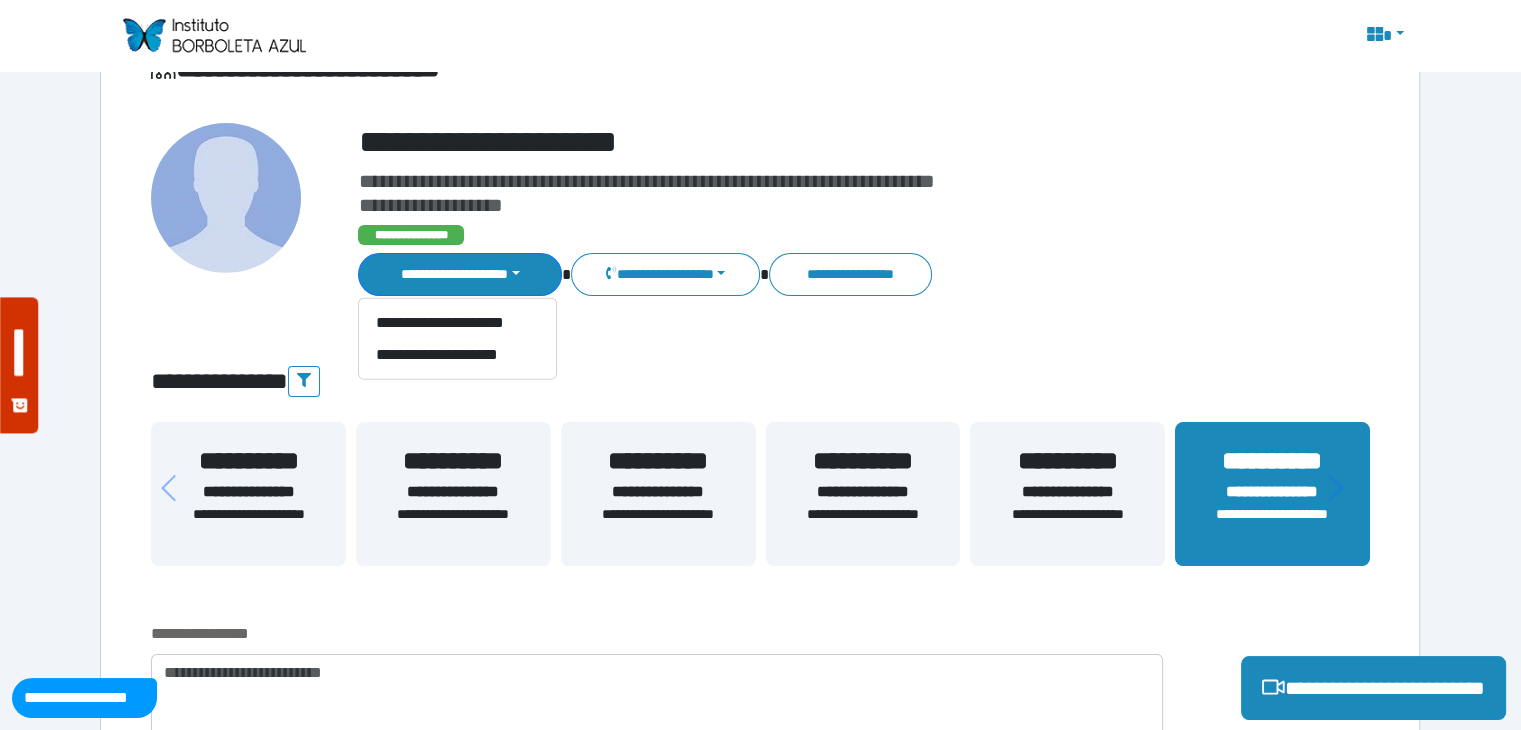 click on "**********" at bounding box center (760, 2171) 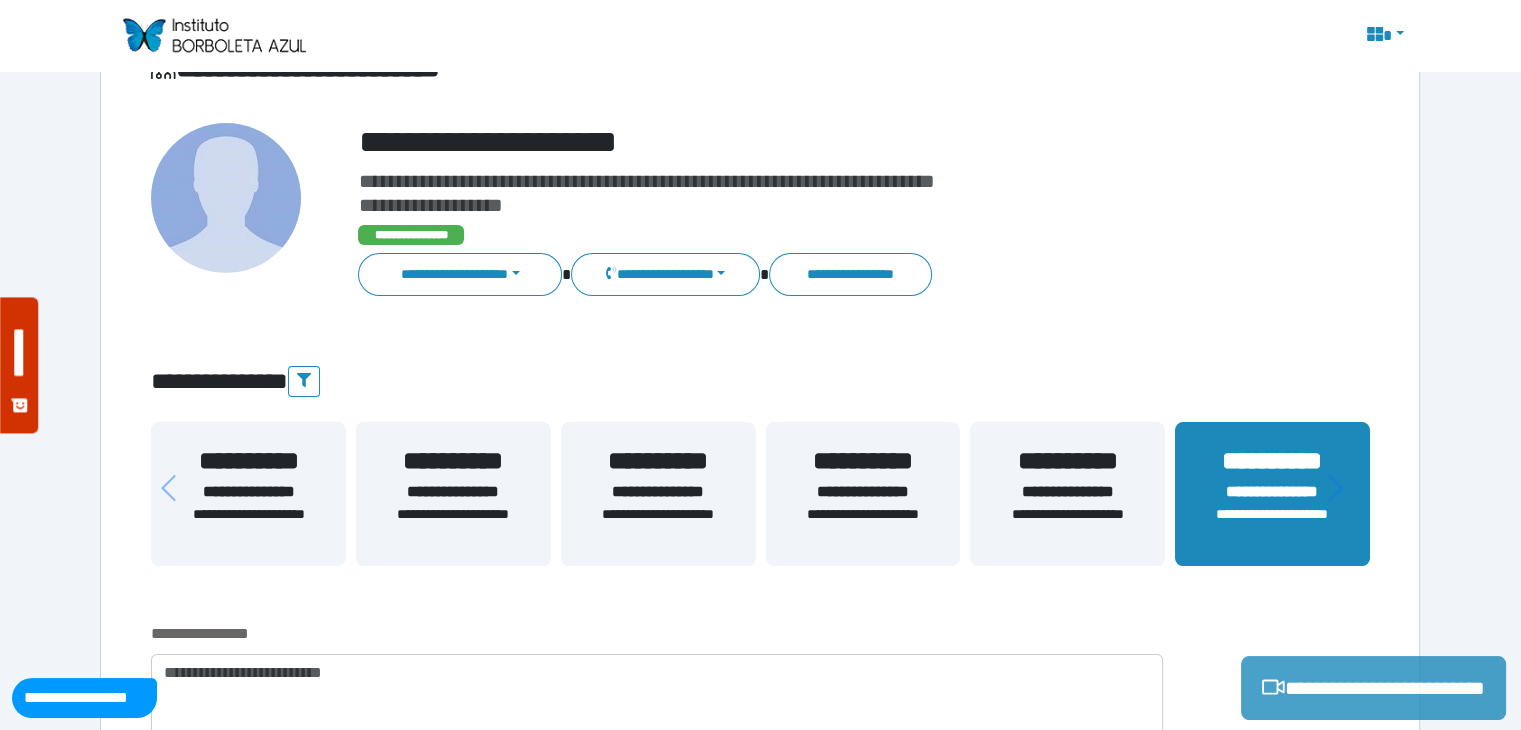 click on "**********" at bounding box center (1373, 688) 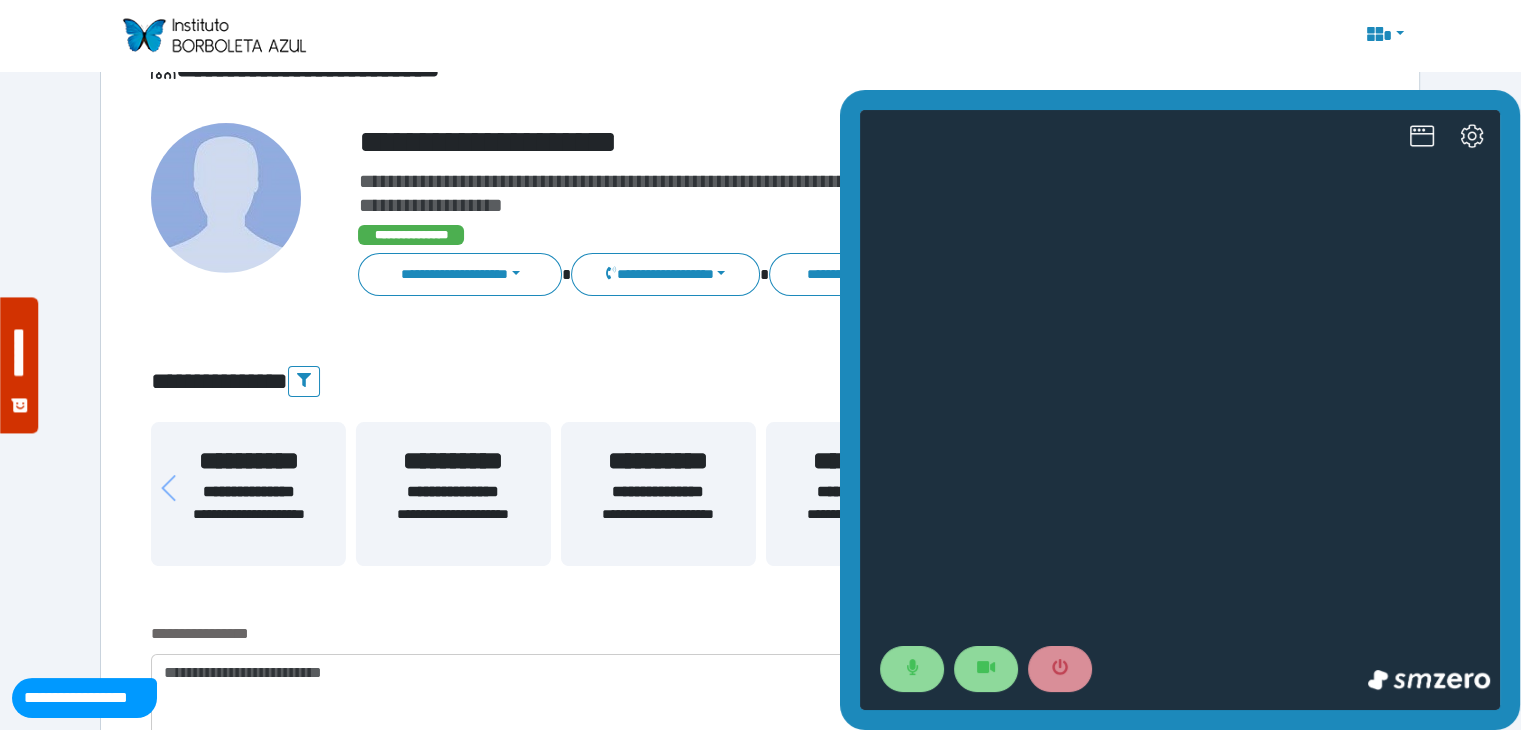 scroll, scrollTop: 0, scrollLeft: 0, axis: both 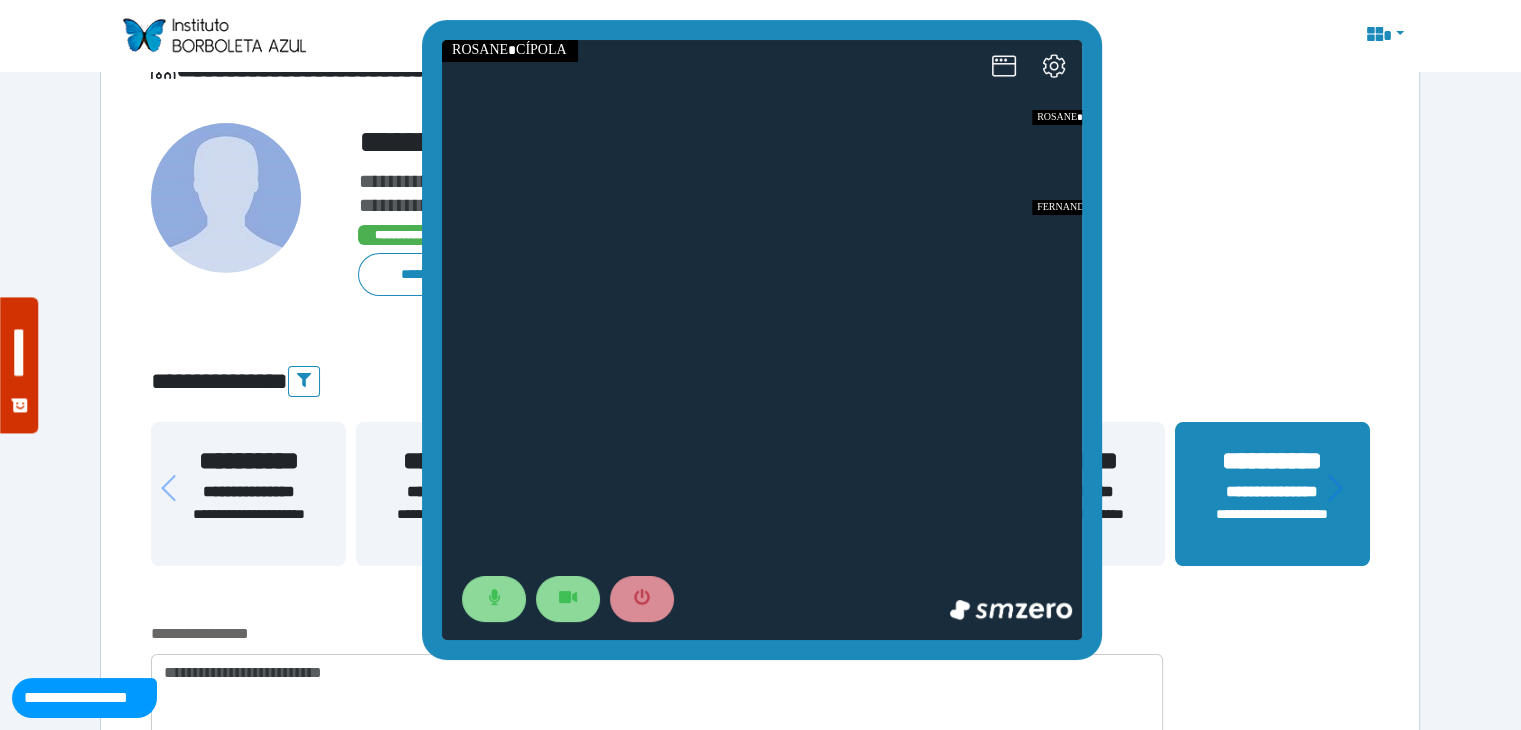 drag, startPoint x: 1221, startPoint y: 99, endPoint x: 803, endPoint y: 29, distance: 423.8207 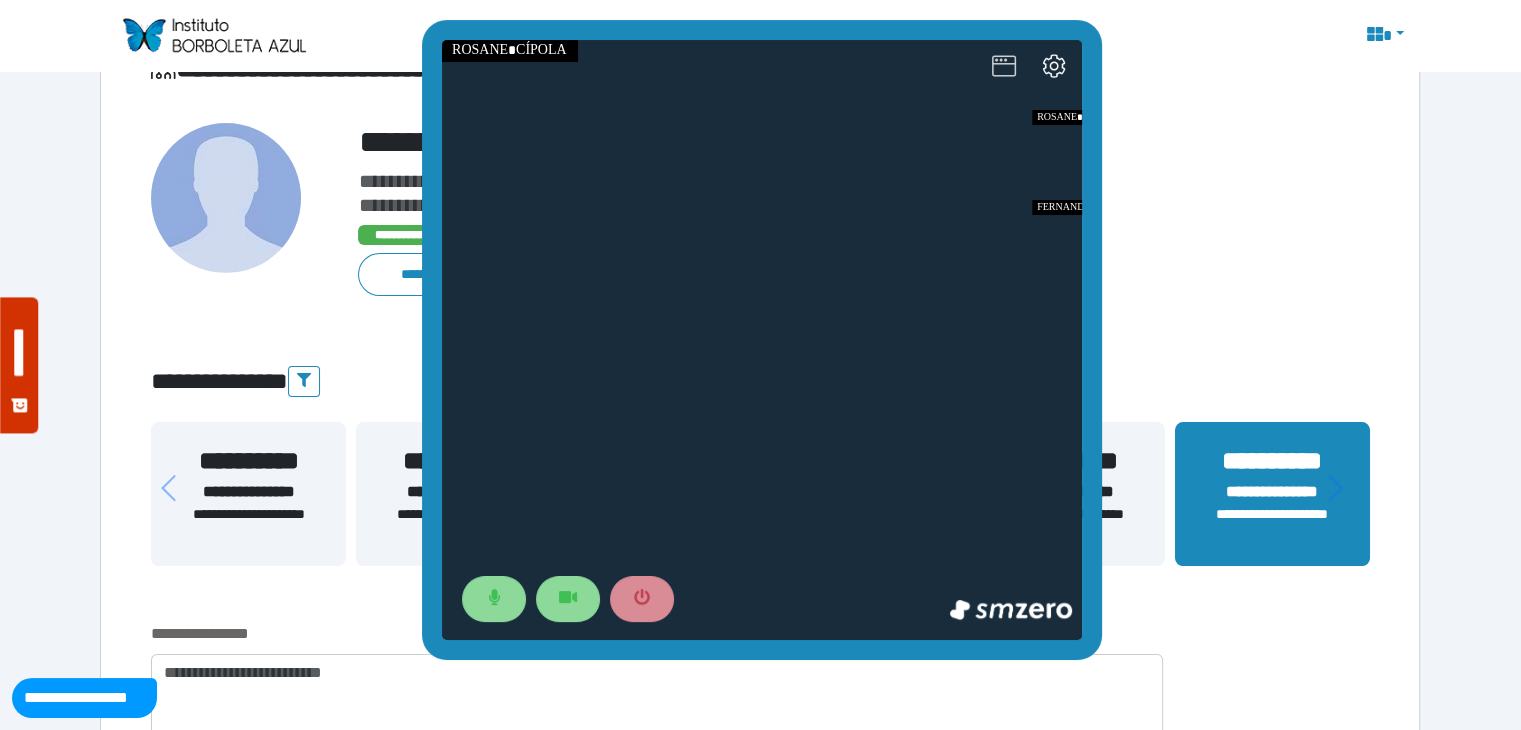 click 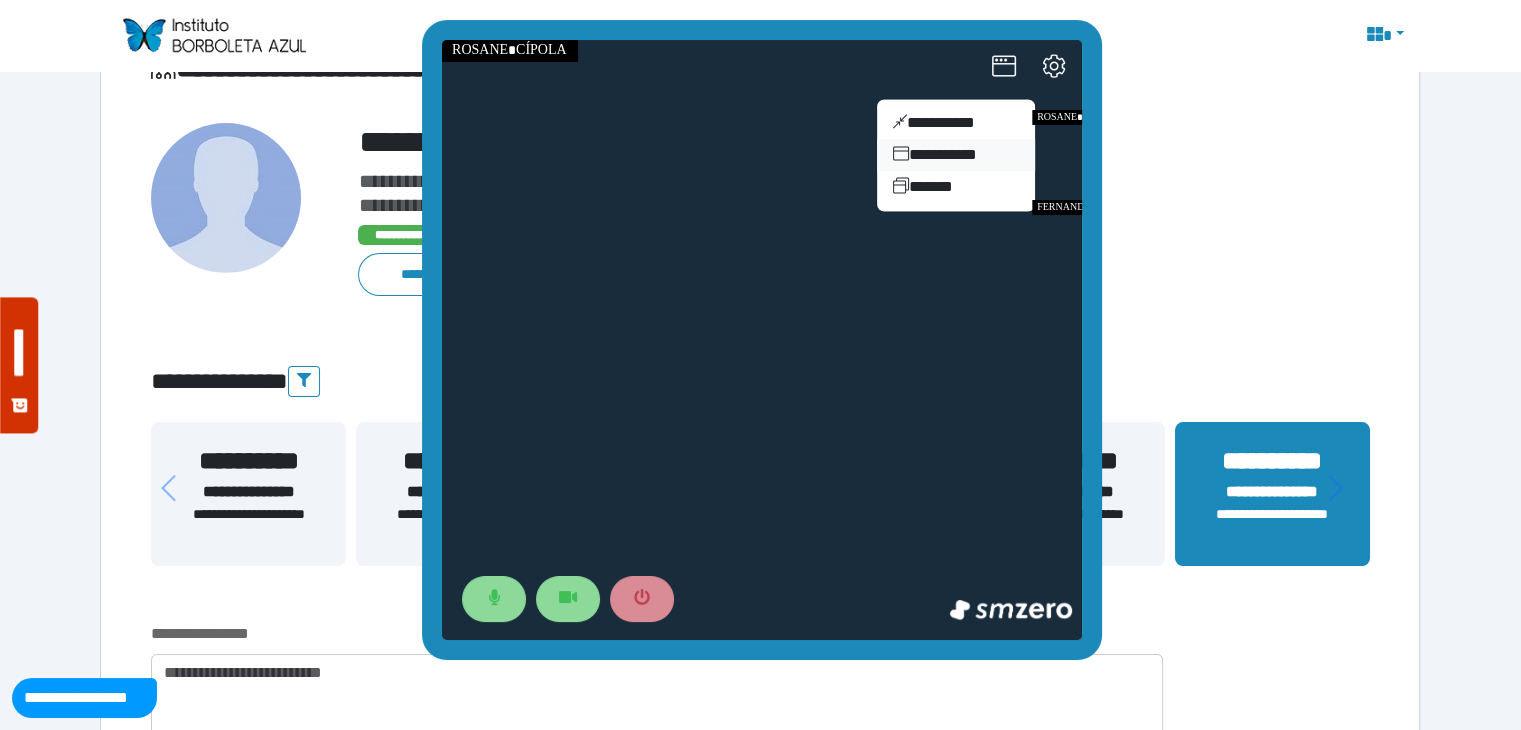 click on "**********" at bounding box center [955, 154] 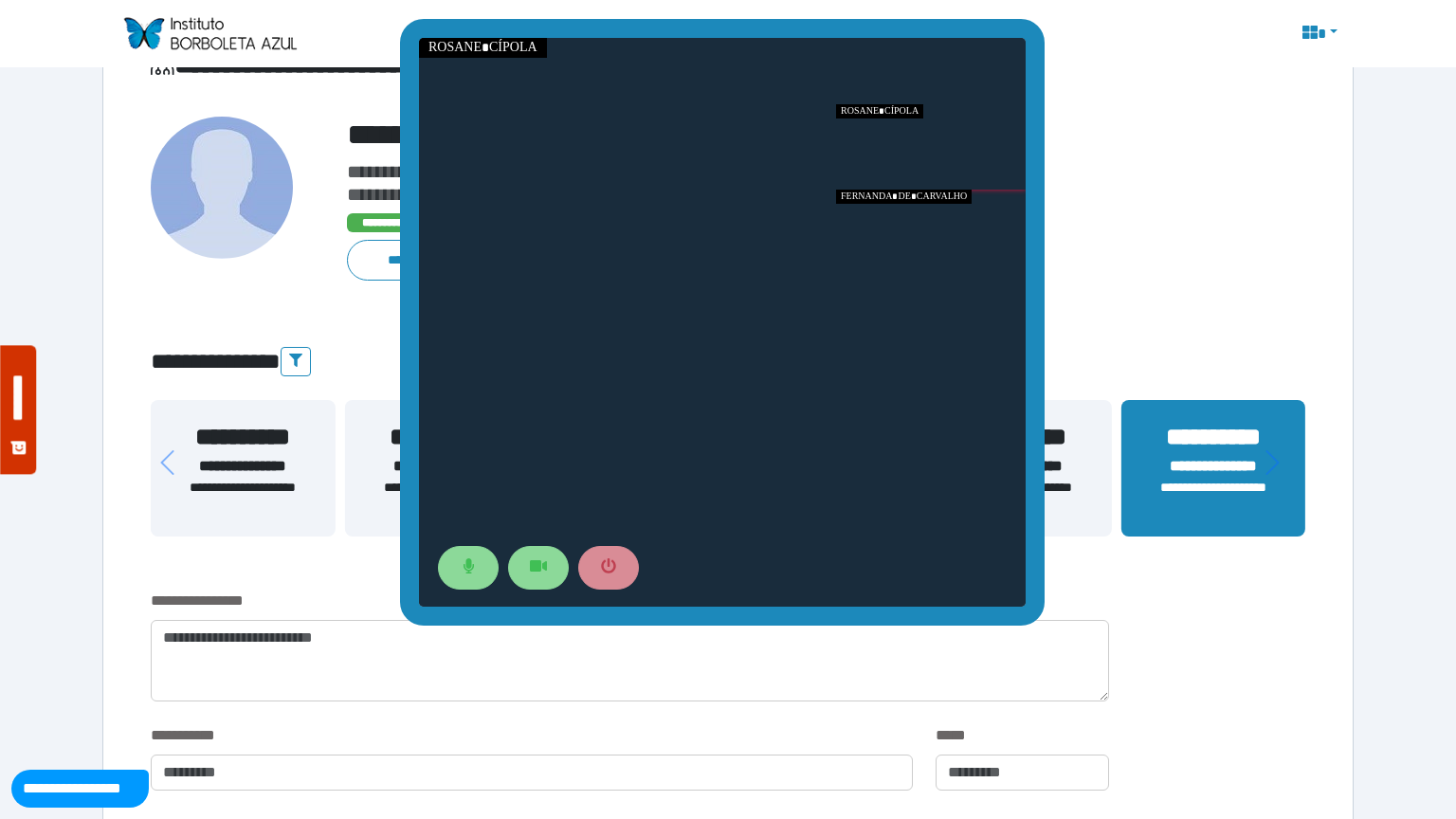 click at bounding box center (930, 231) 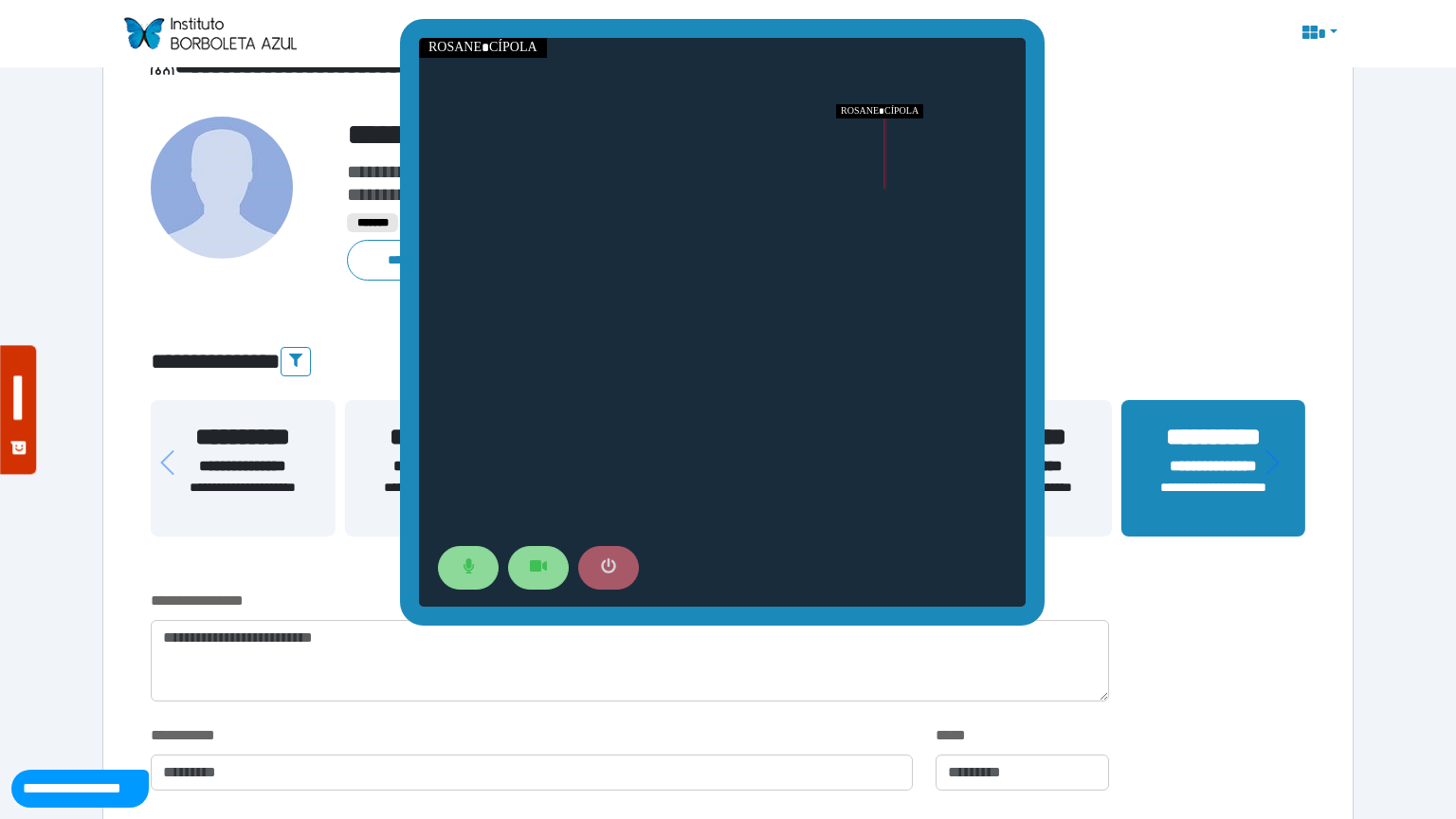 click at bounding box center (608, 567) 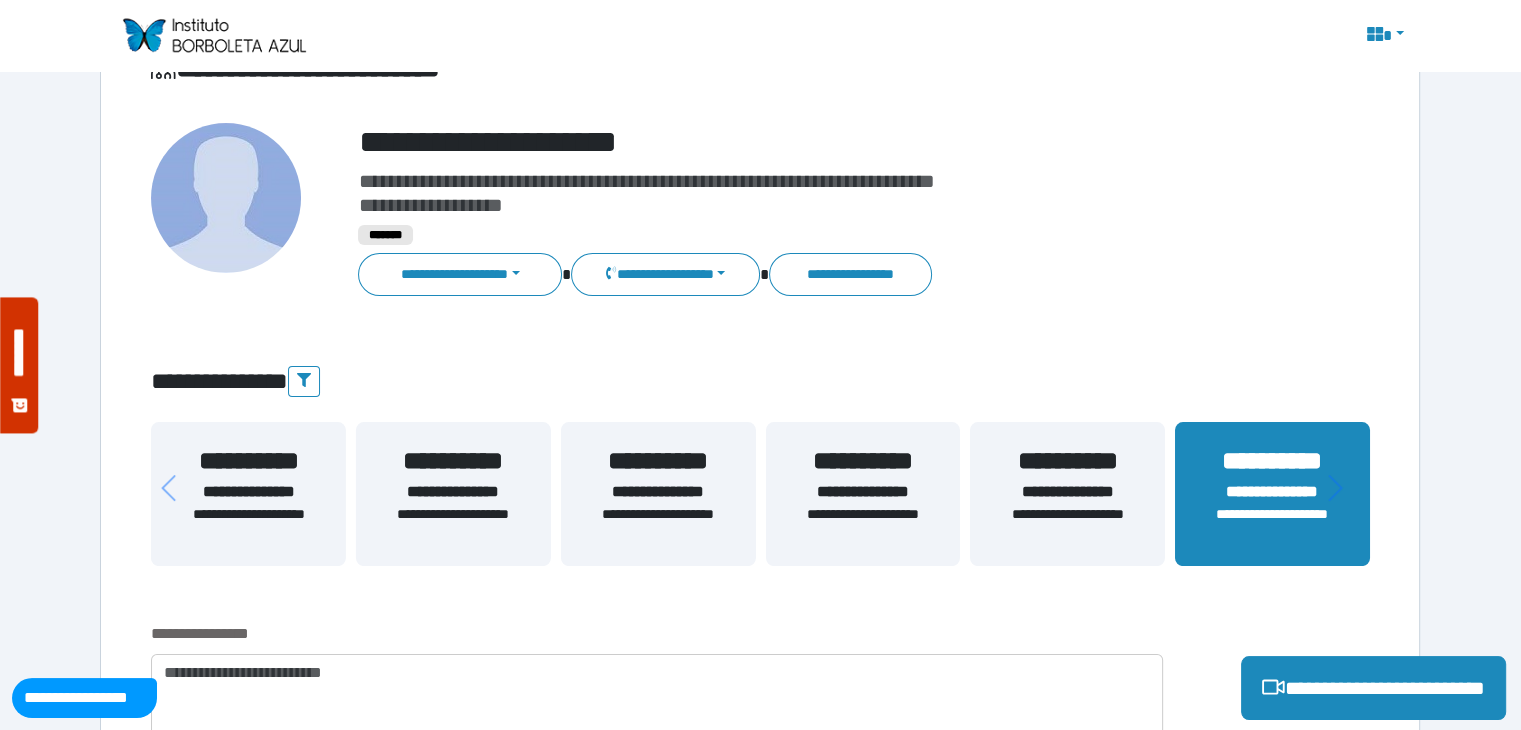 click on "**********" at bounding box center [760, 2171] 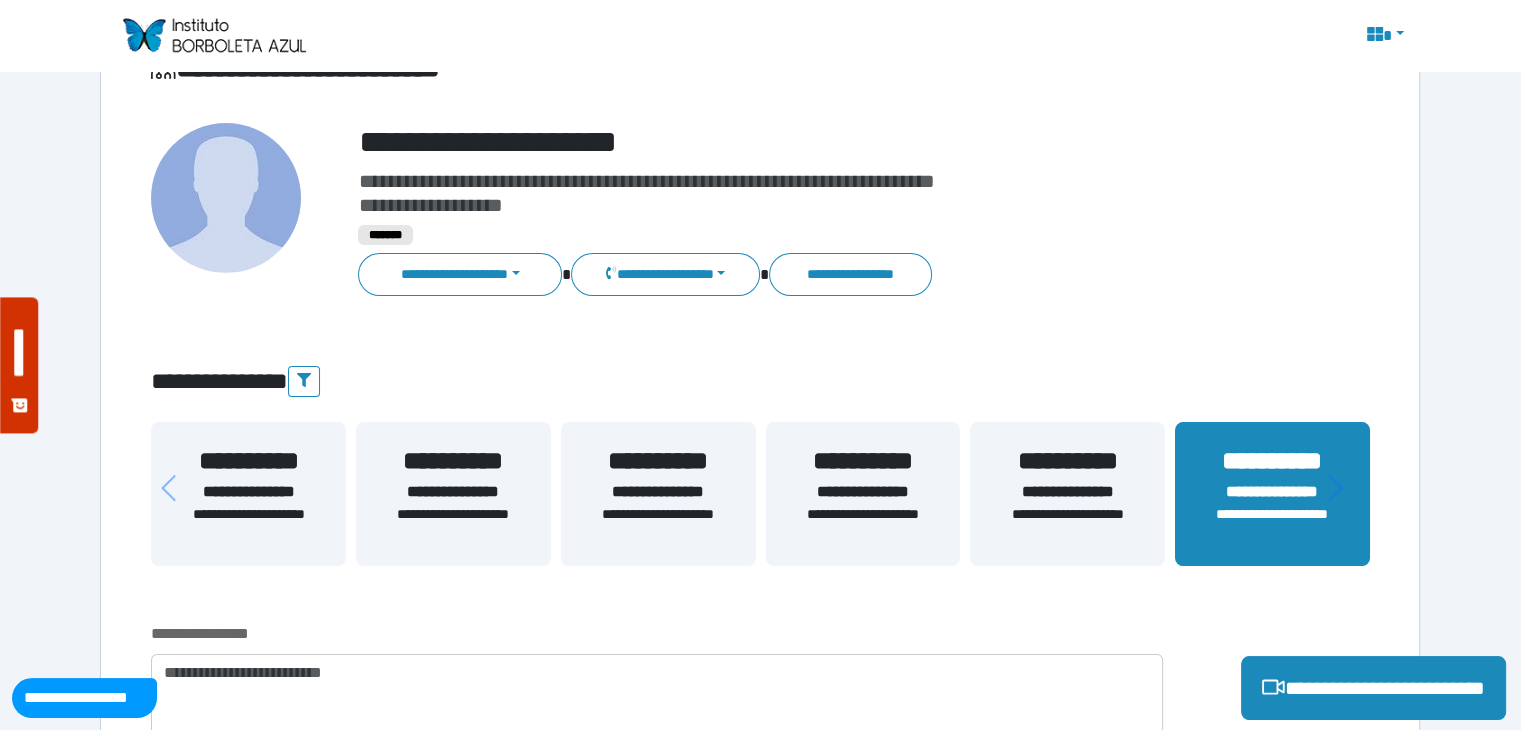 click on "**********" at bounding box center (760, 2131) 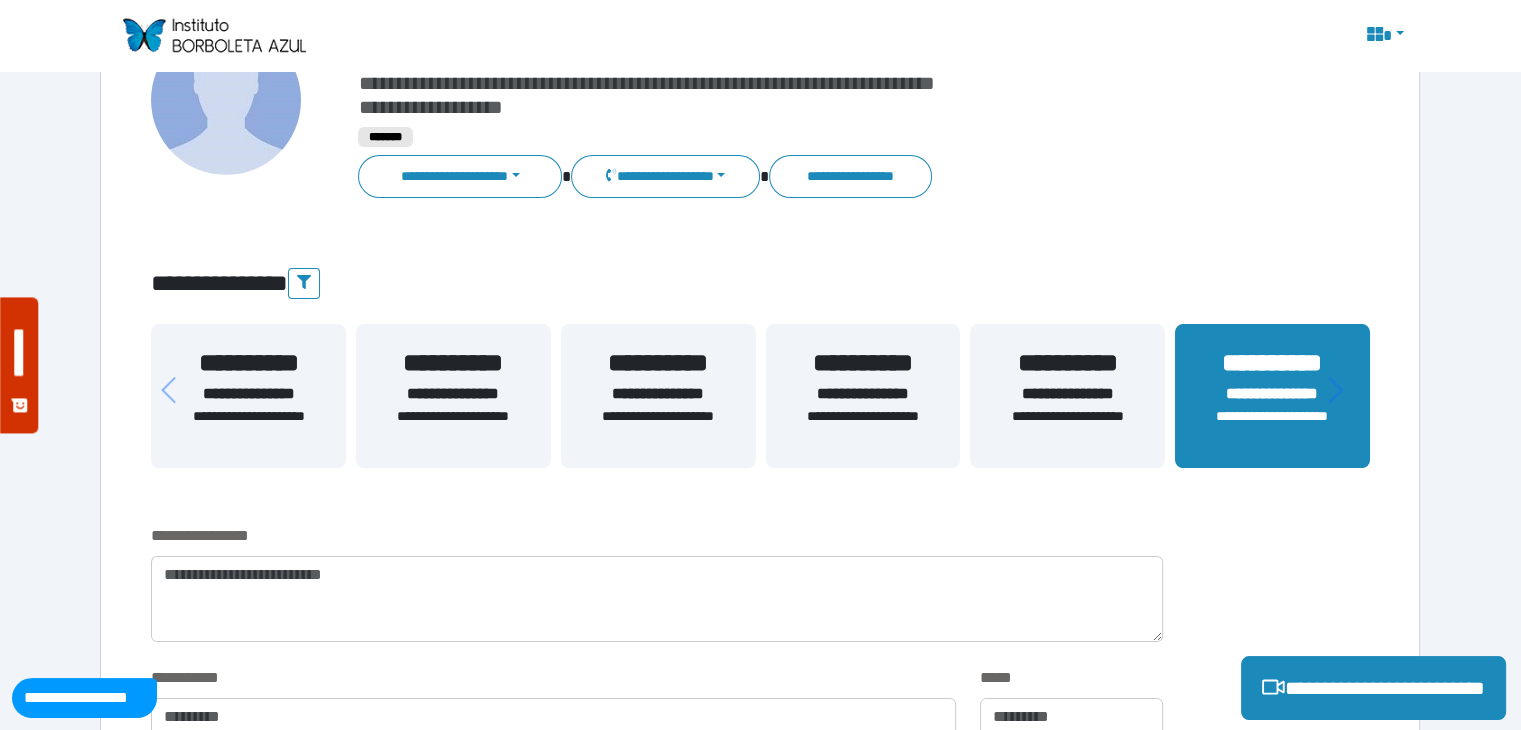 scroll, scrollTop: 200, scrollLeft: 0, axis: vertical 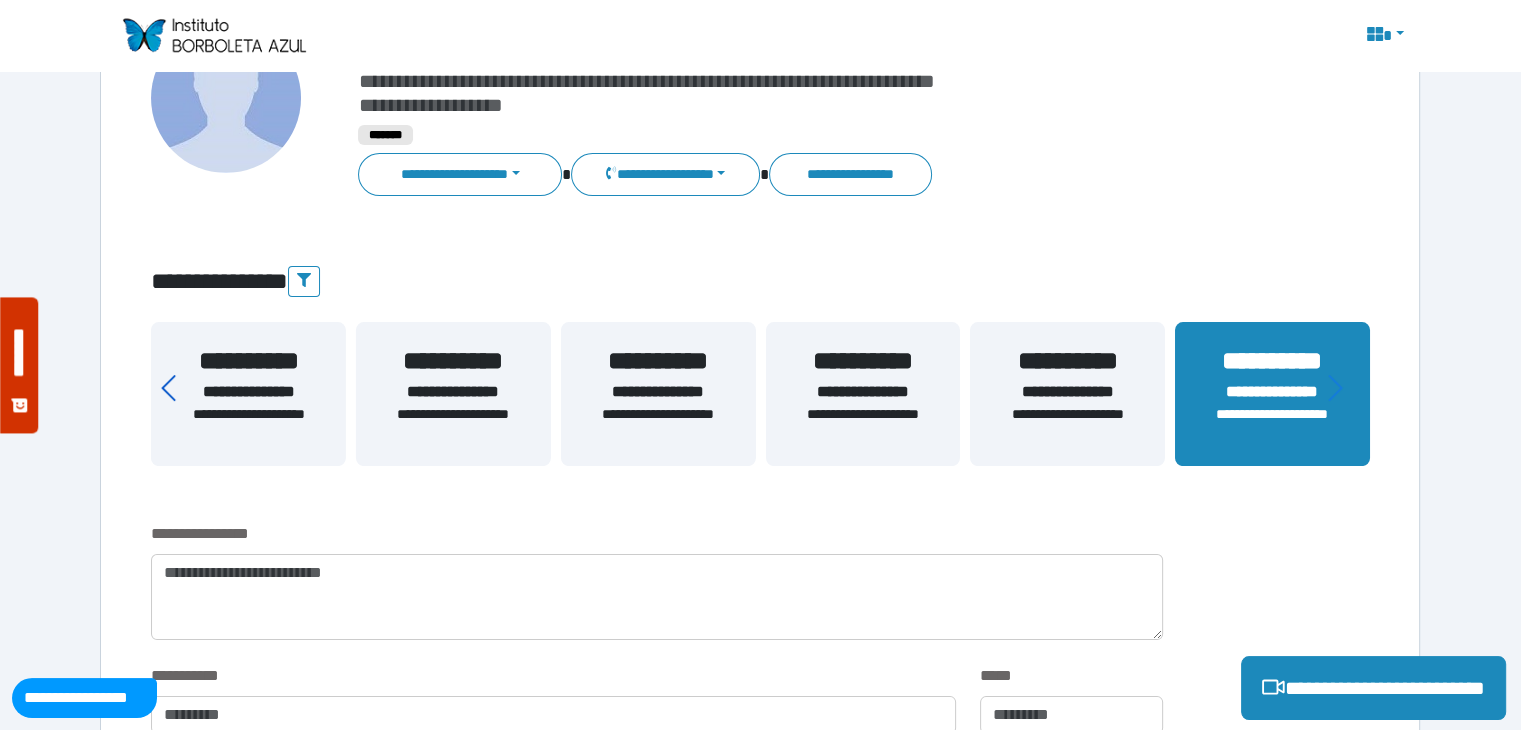 click at bounding box center (177, 384) 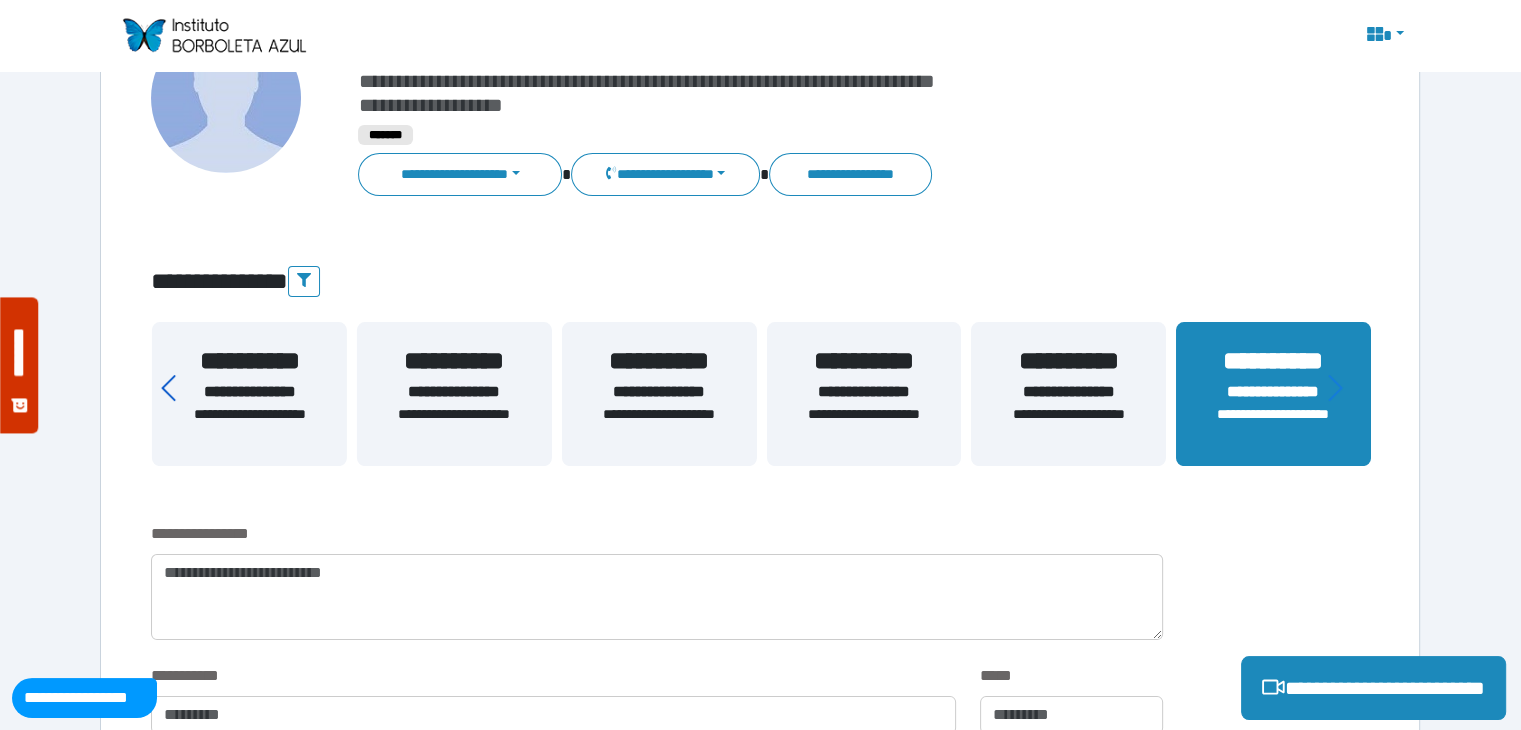 click 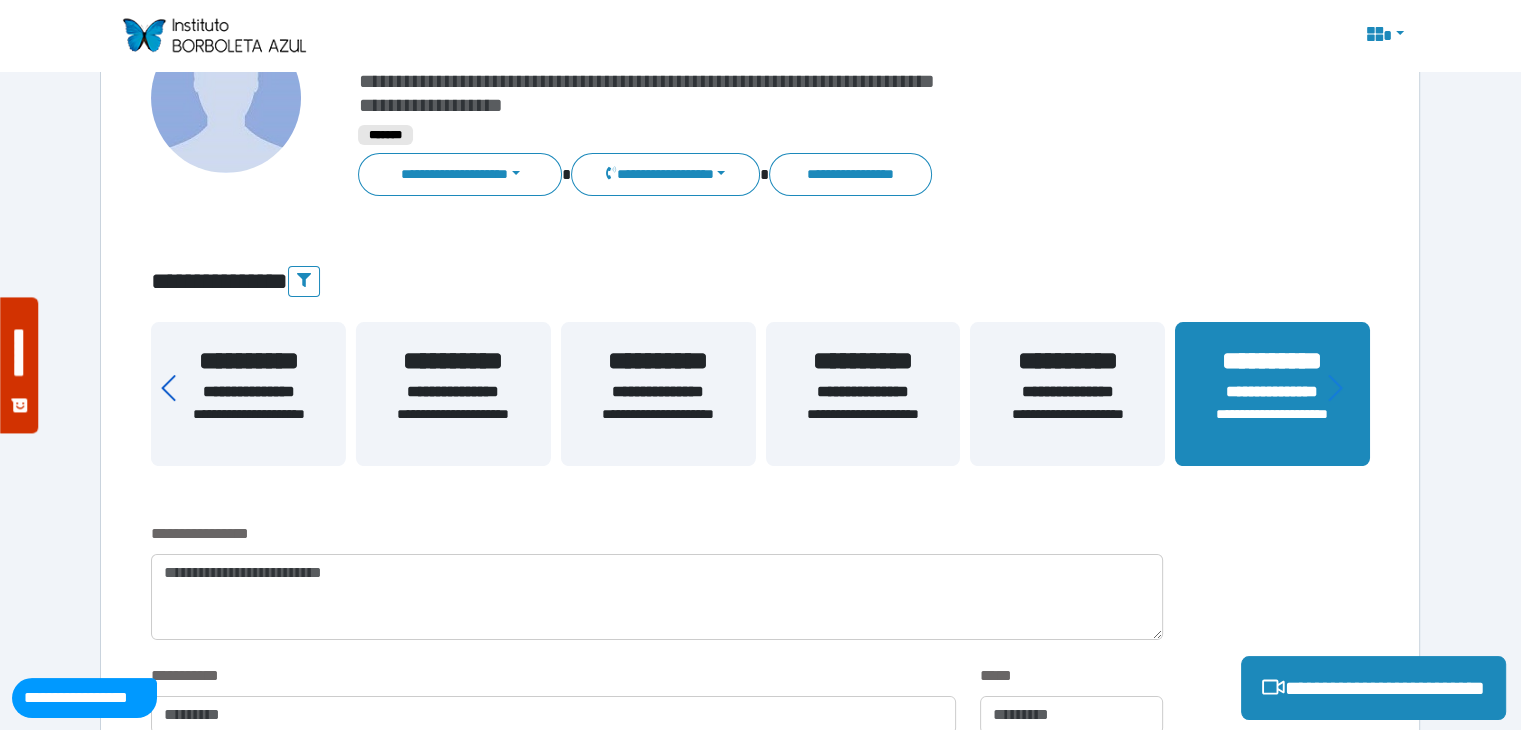 click 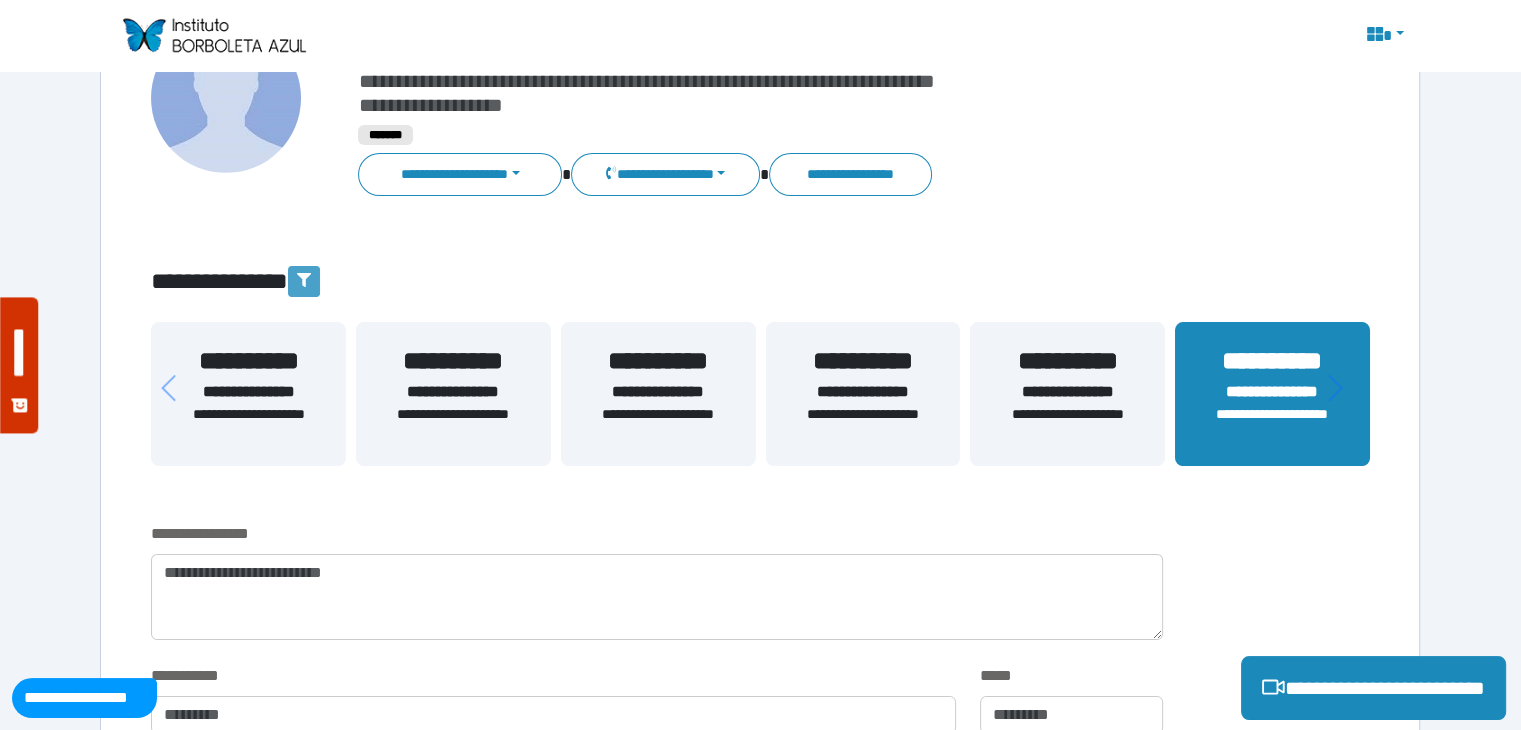 click 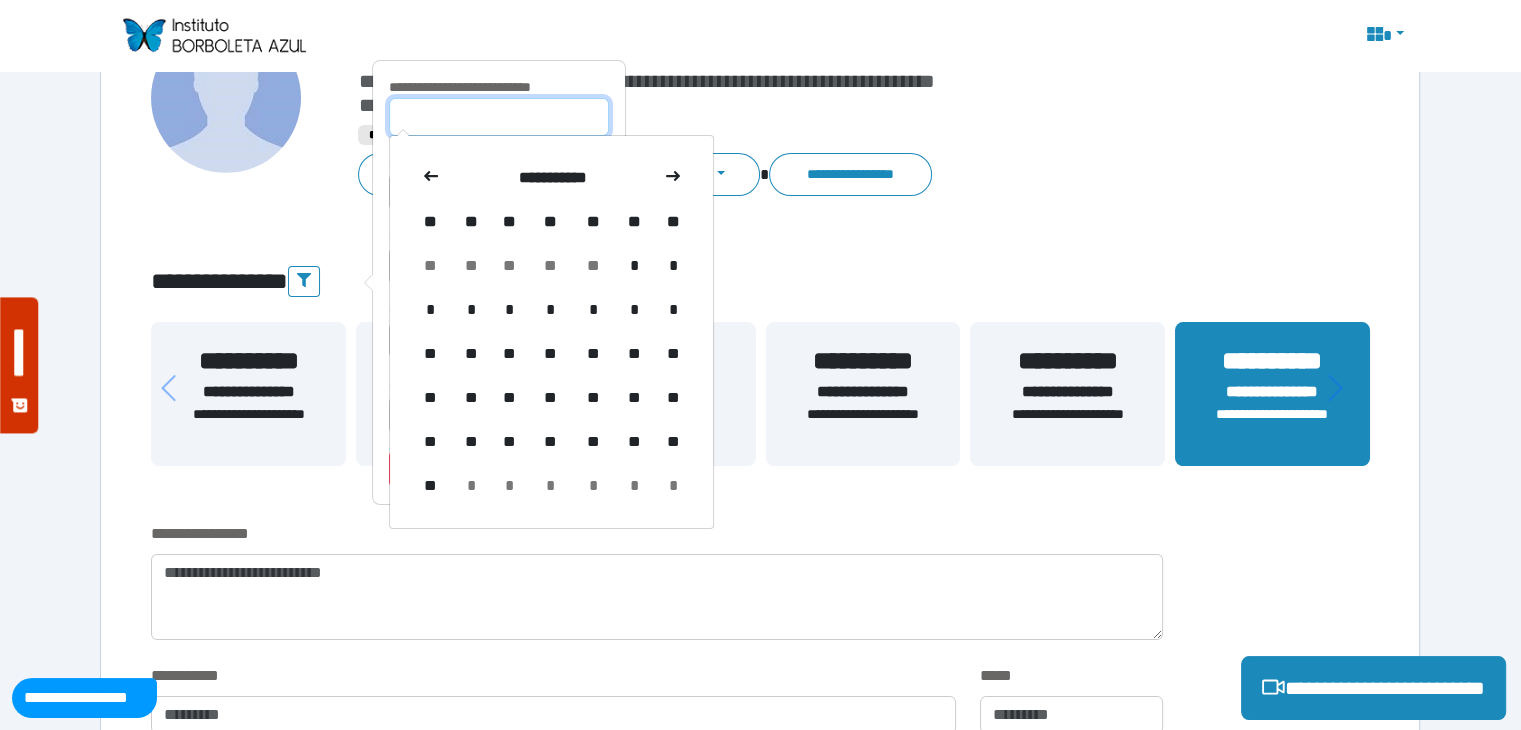 click at bounding box center (499, 117) 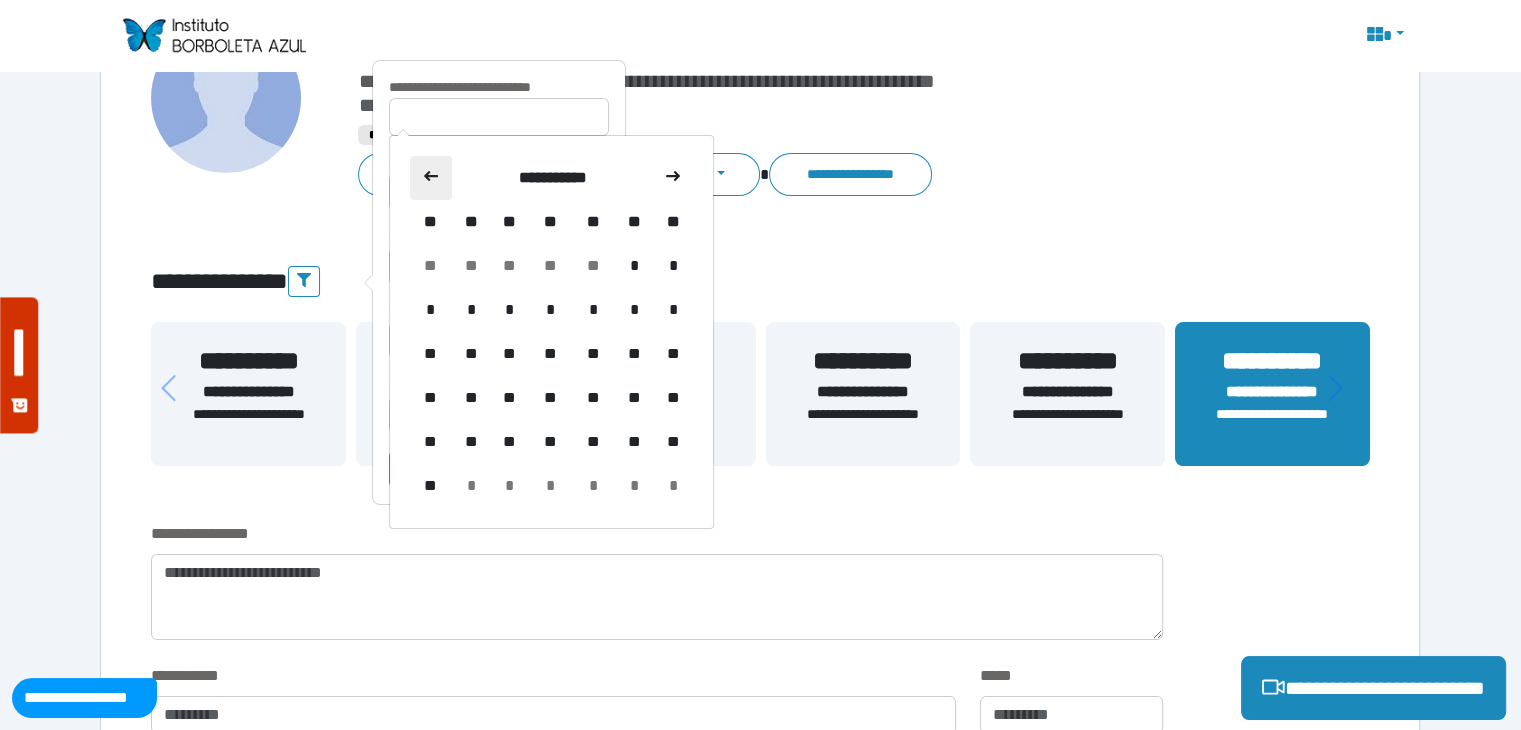click at bounding box center [431, 178] 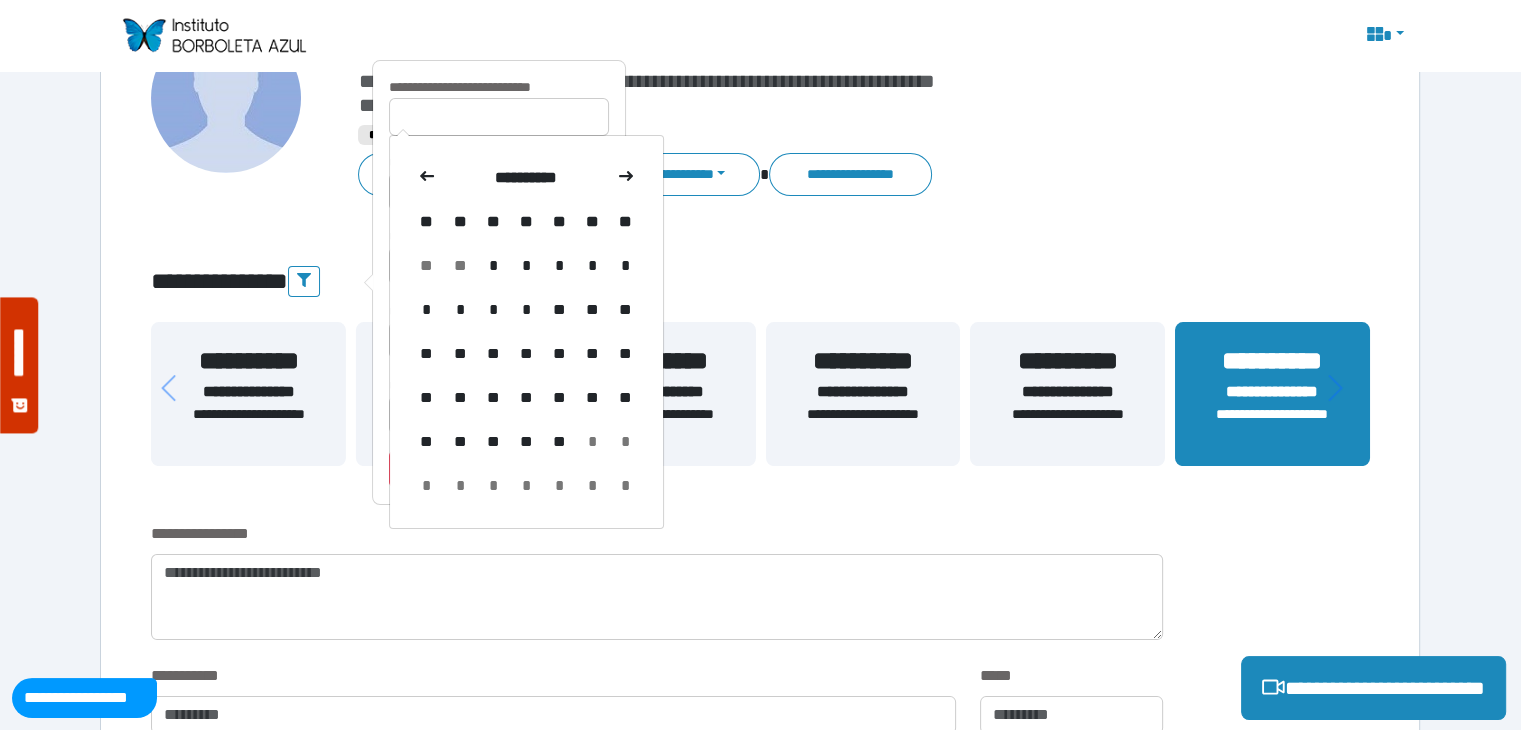 click at bounding box center (427, 178) 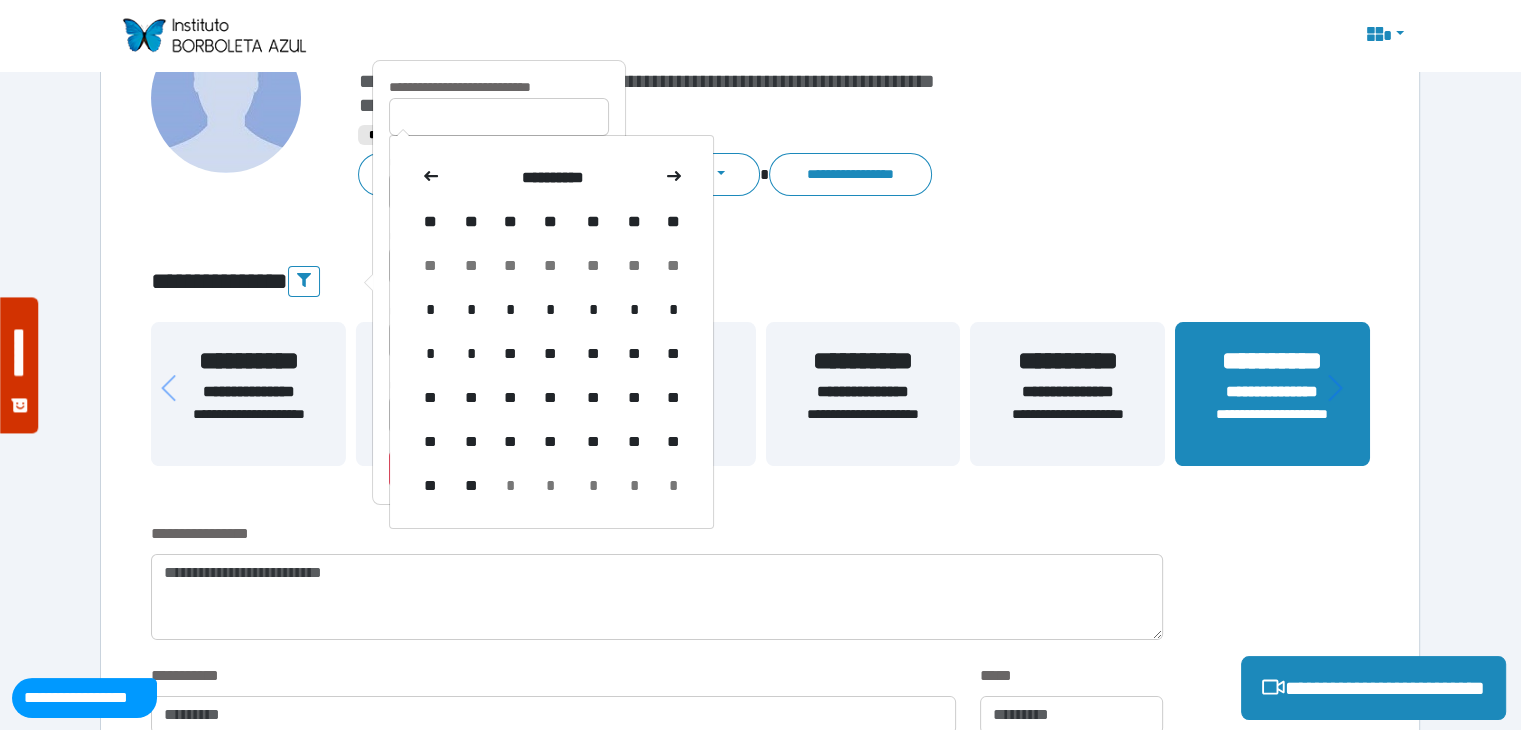 click at bounding box center (431, 178) 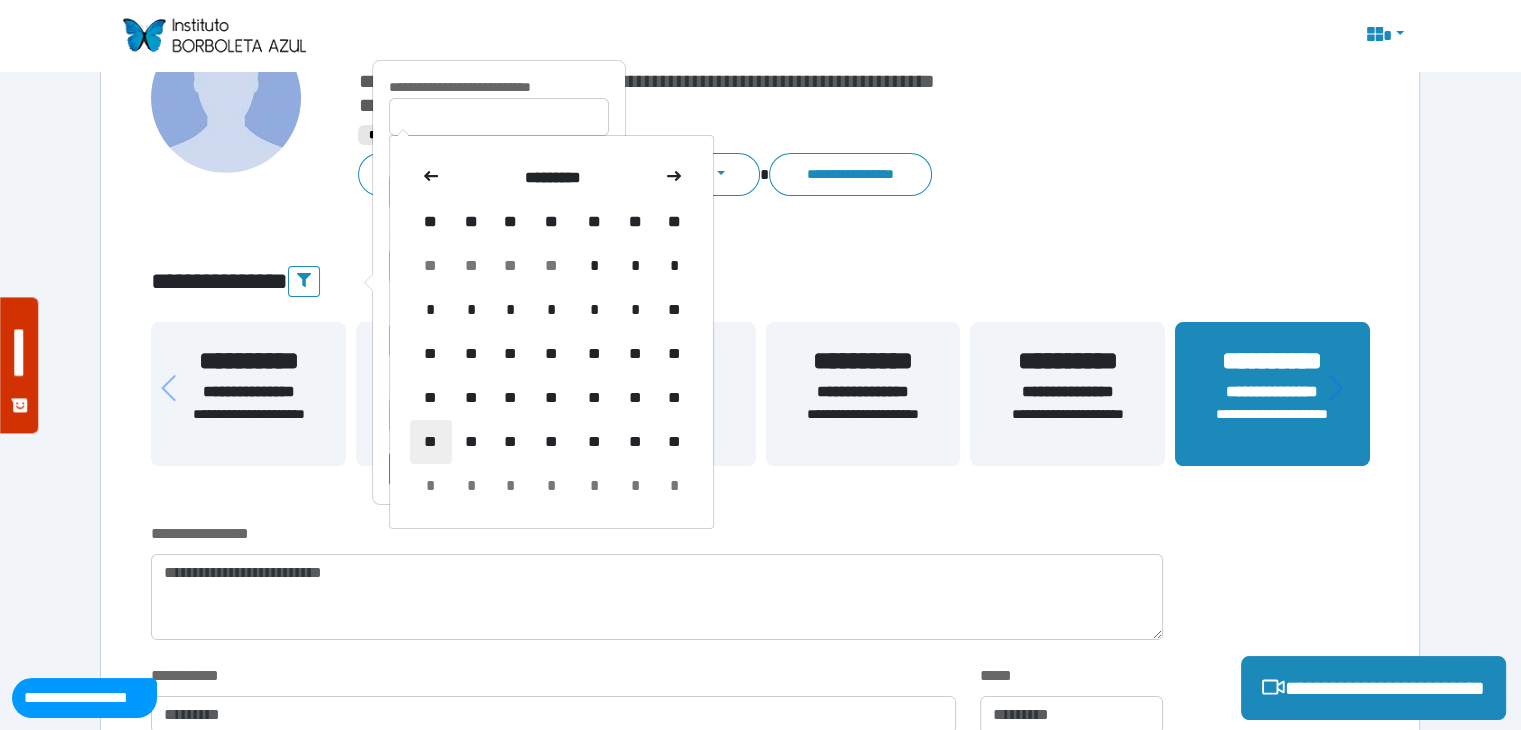 click on "**" at bounding box center [431, 442] 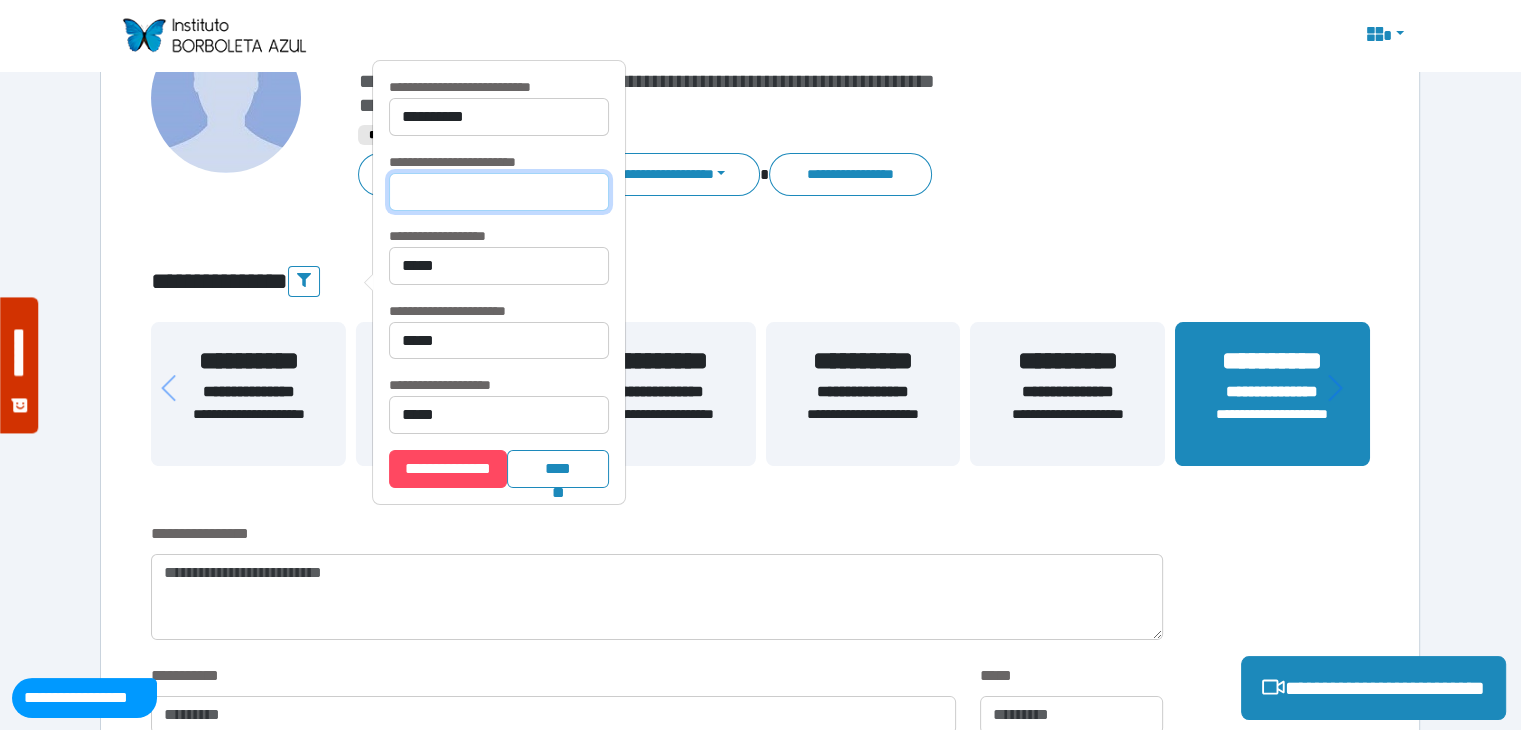 click at bounding box center [499, 192] 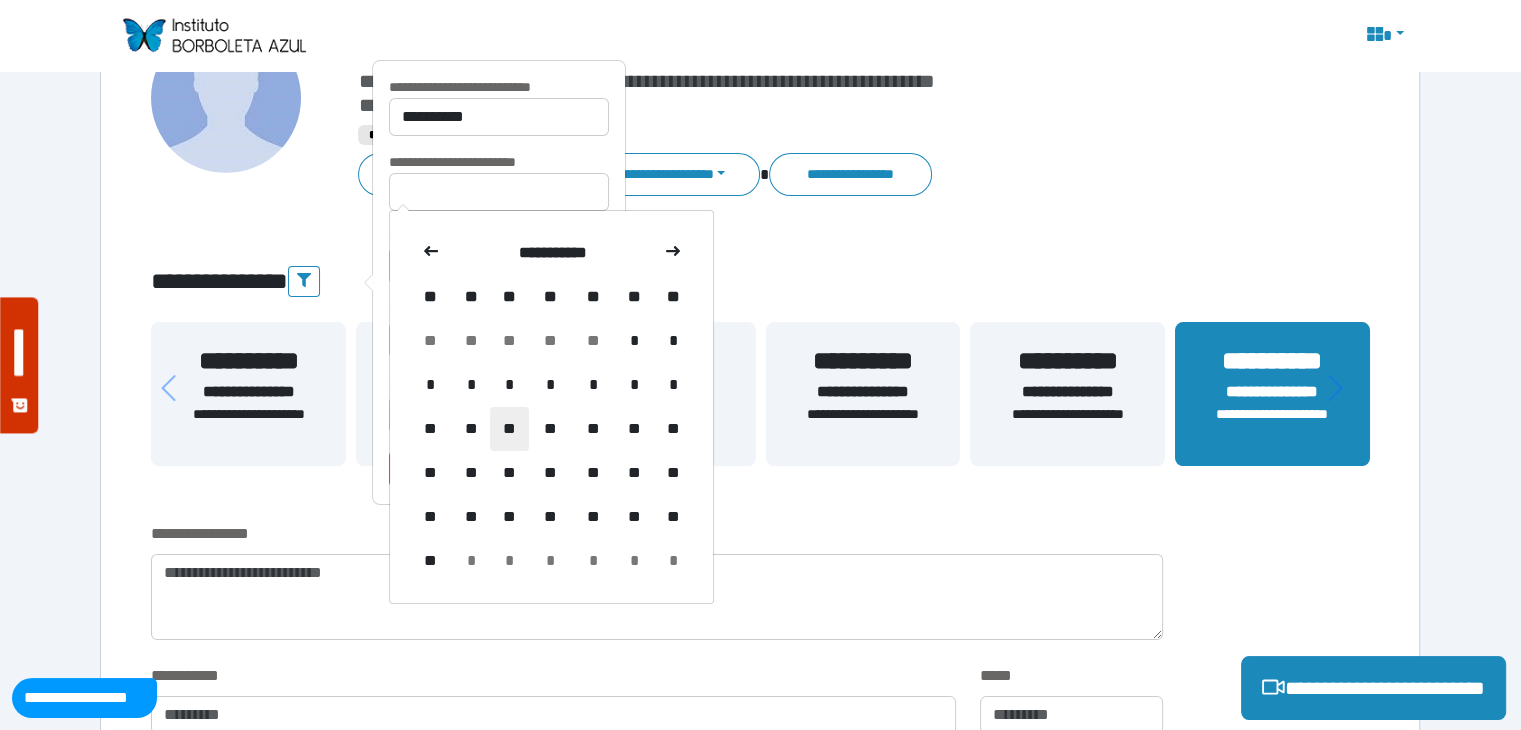 click on "**" at bounding box center [509, 429] 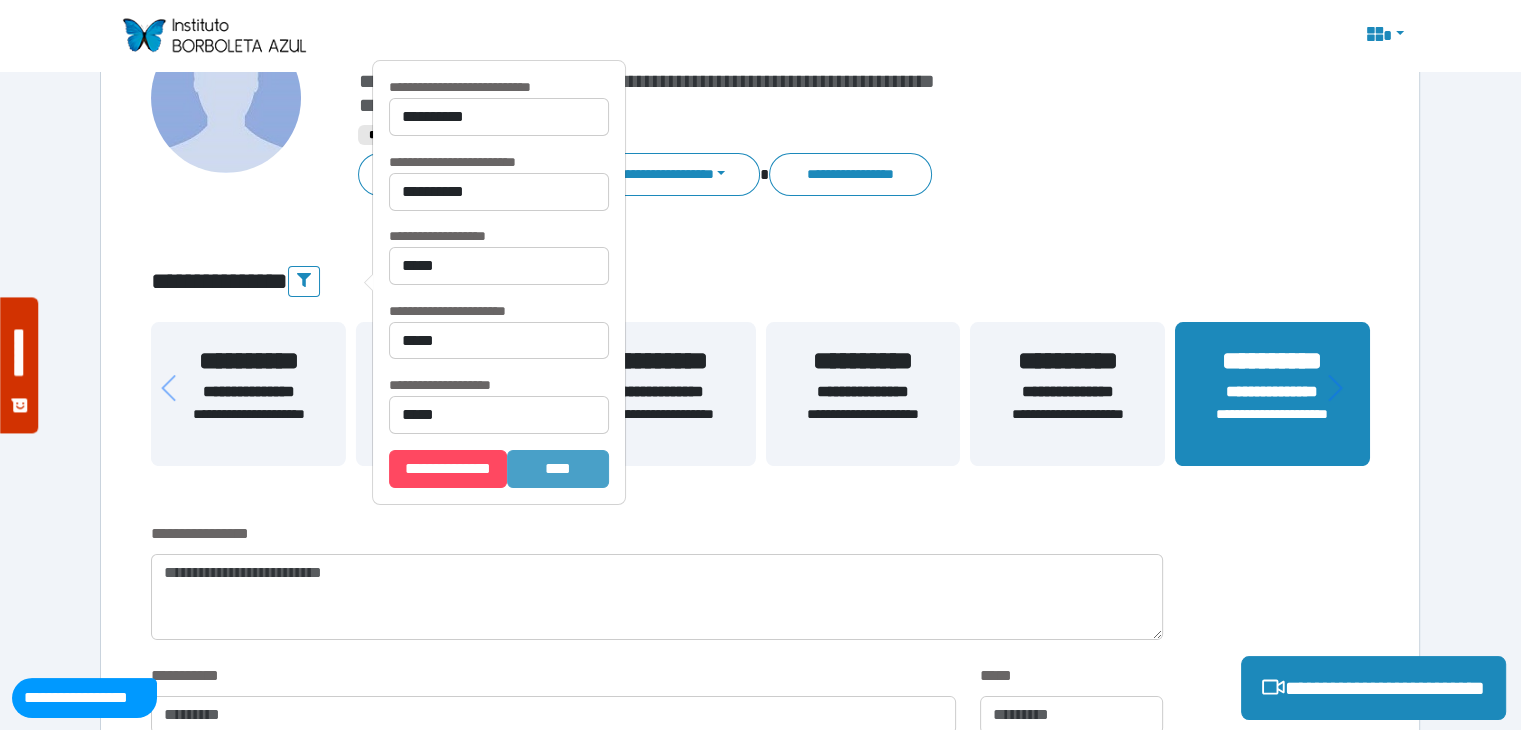 click on "*******" at bounding box center (558, 469) 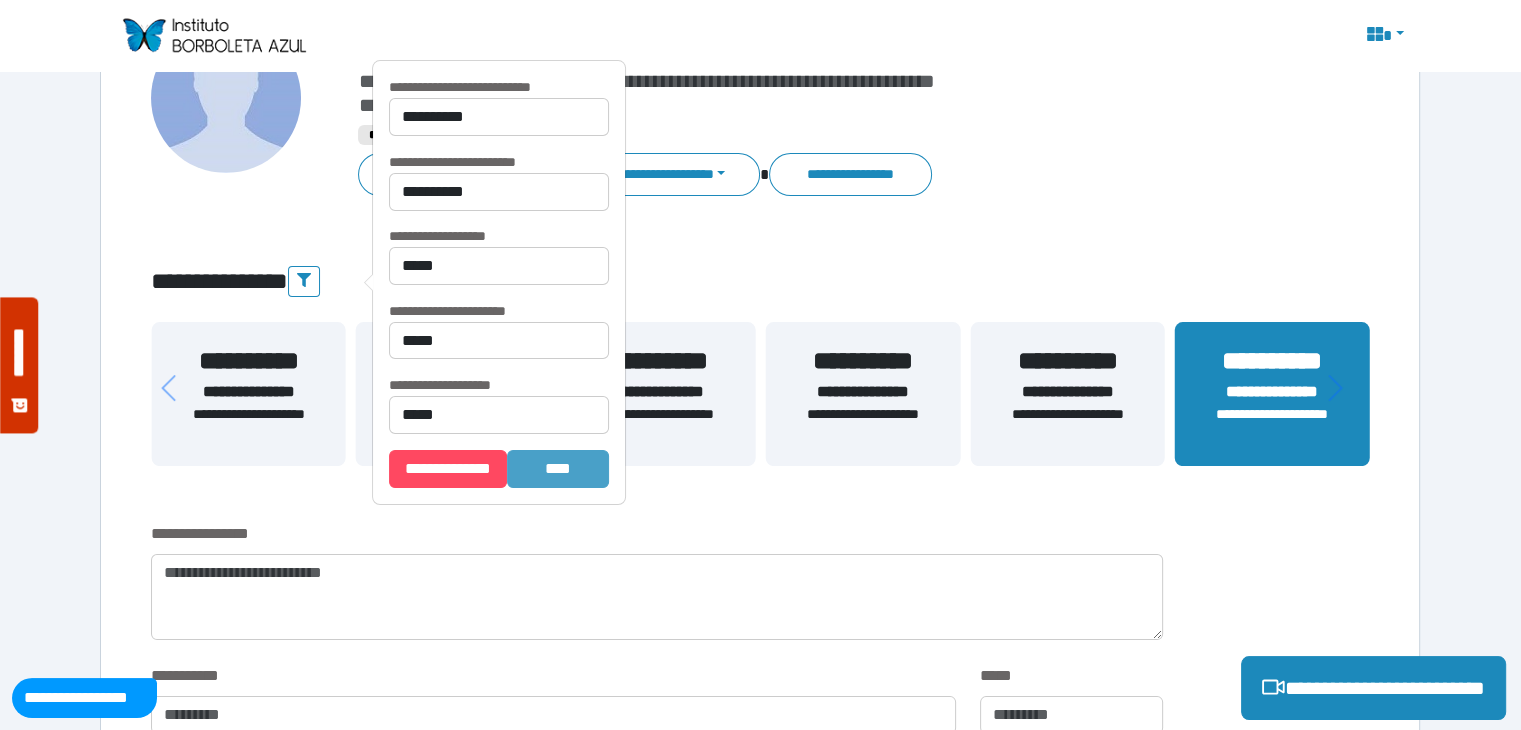 click on "*******" at bounding box center [558, 469] 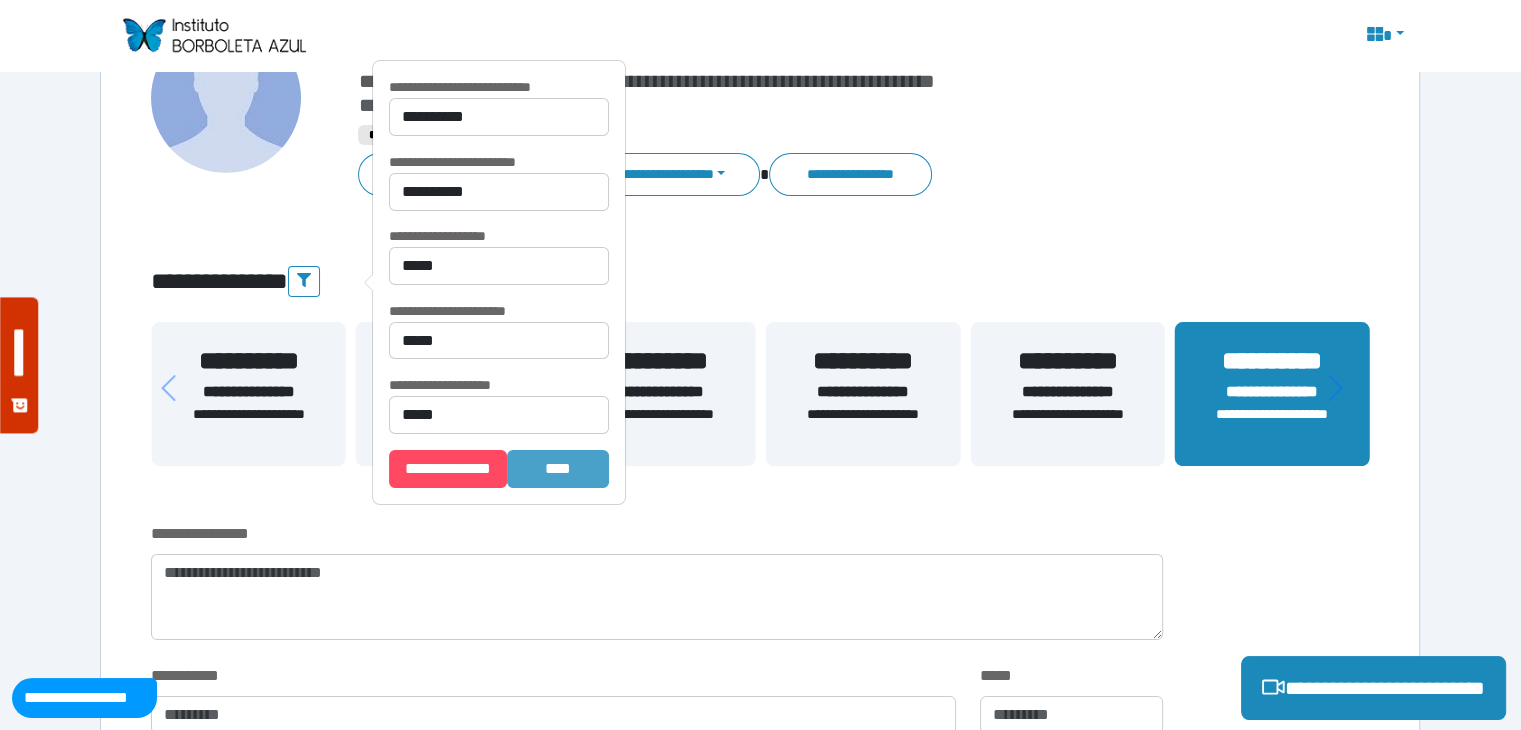 click on "*******" at bounding box center (558, 469) 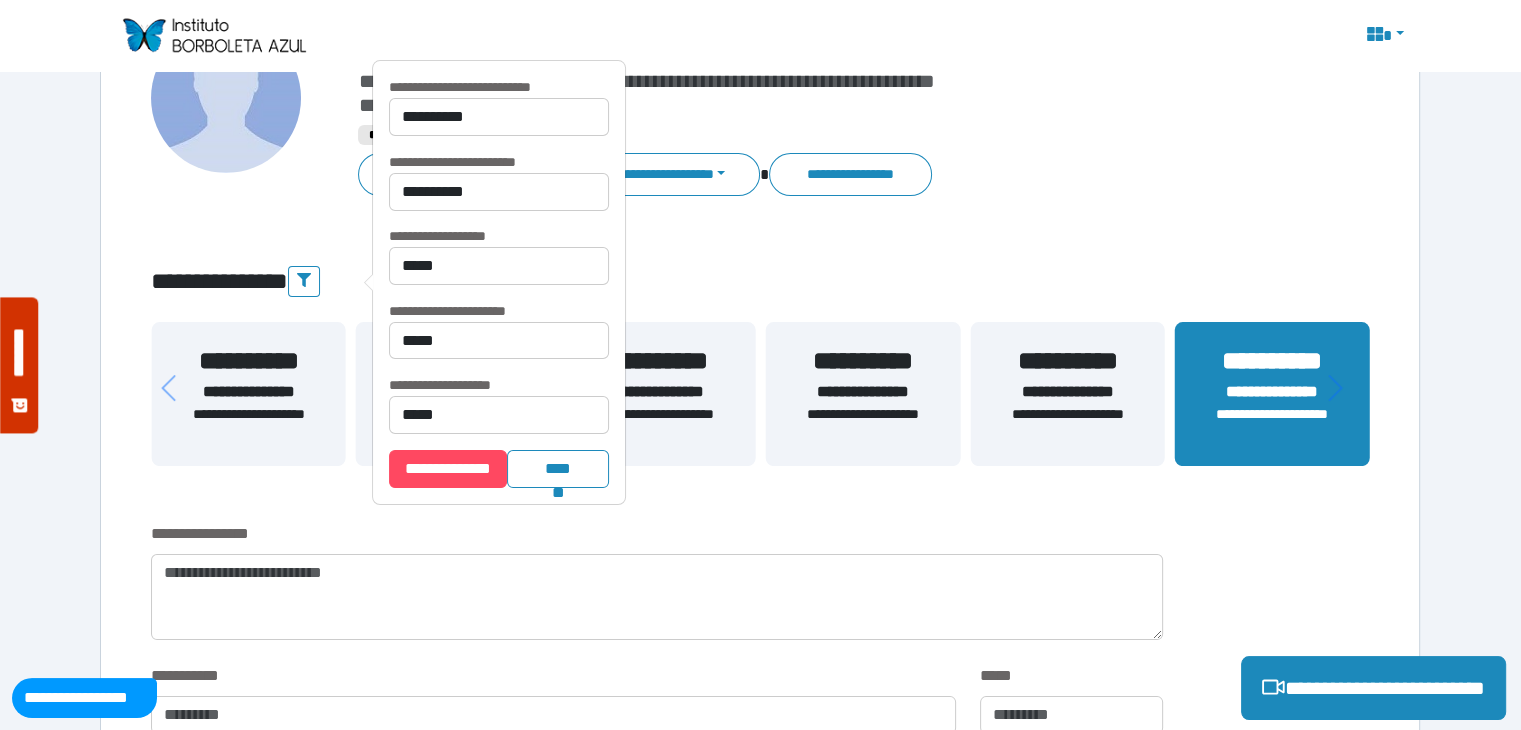 click on "**********" at bounding box center [760, 2071] 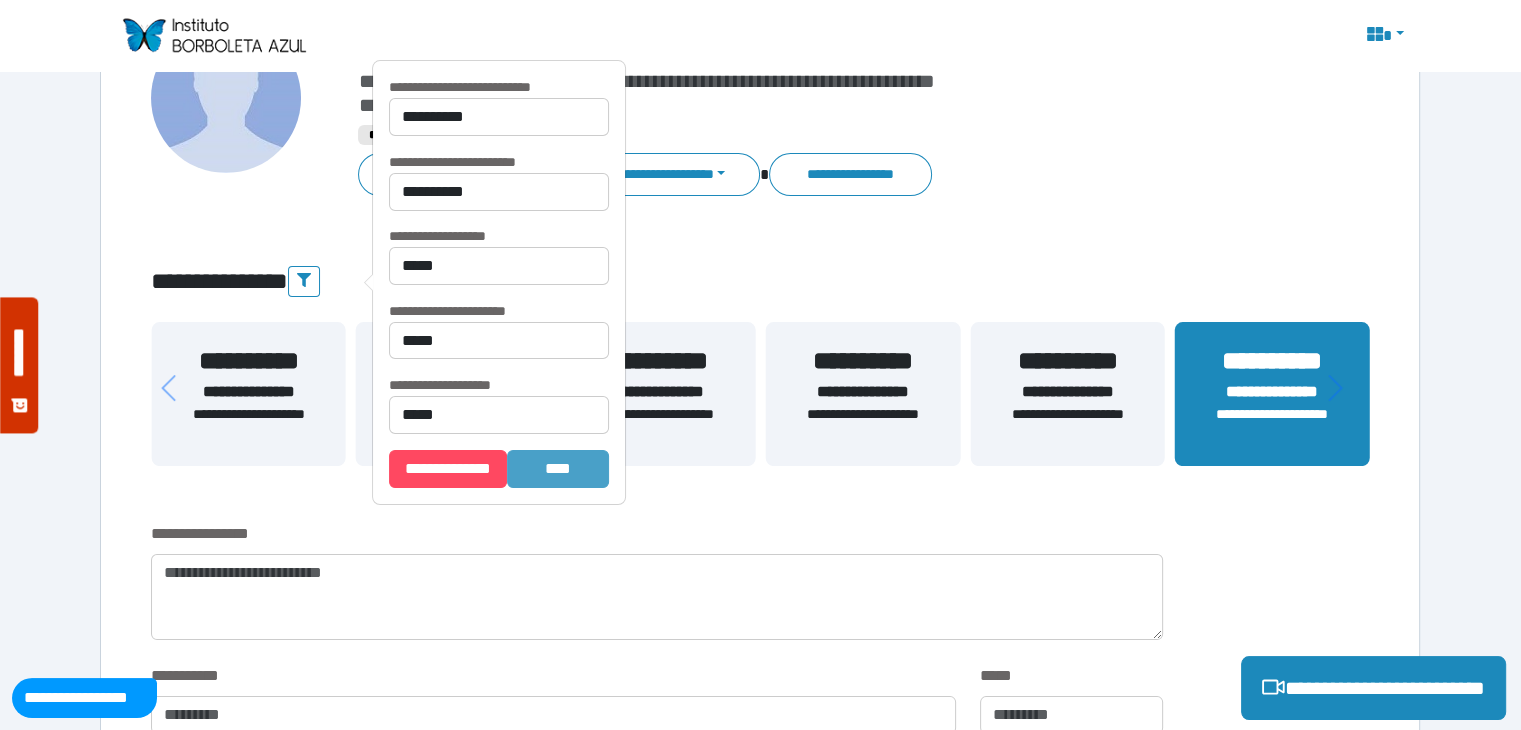 drag, startPoint x: 586, startPoint y: 474, endPoint x: 598, endPoint y: 473, distance: 12.0415945 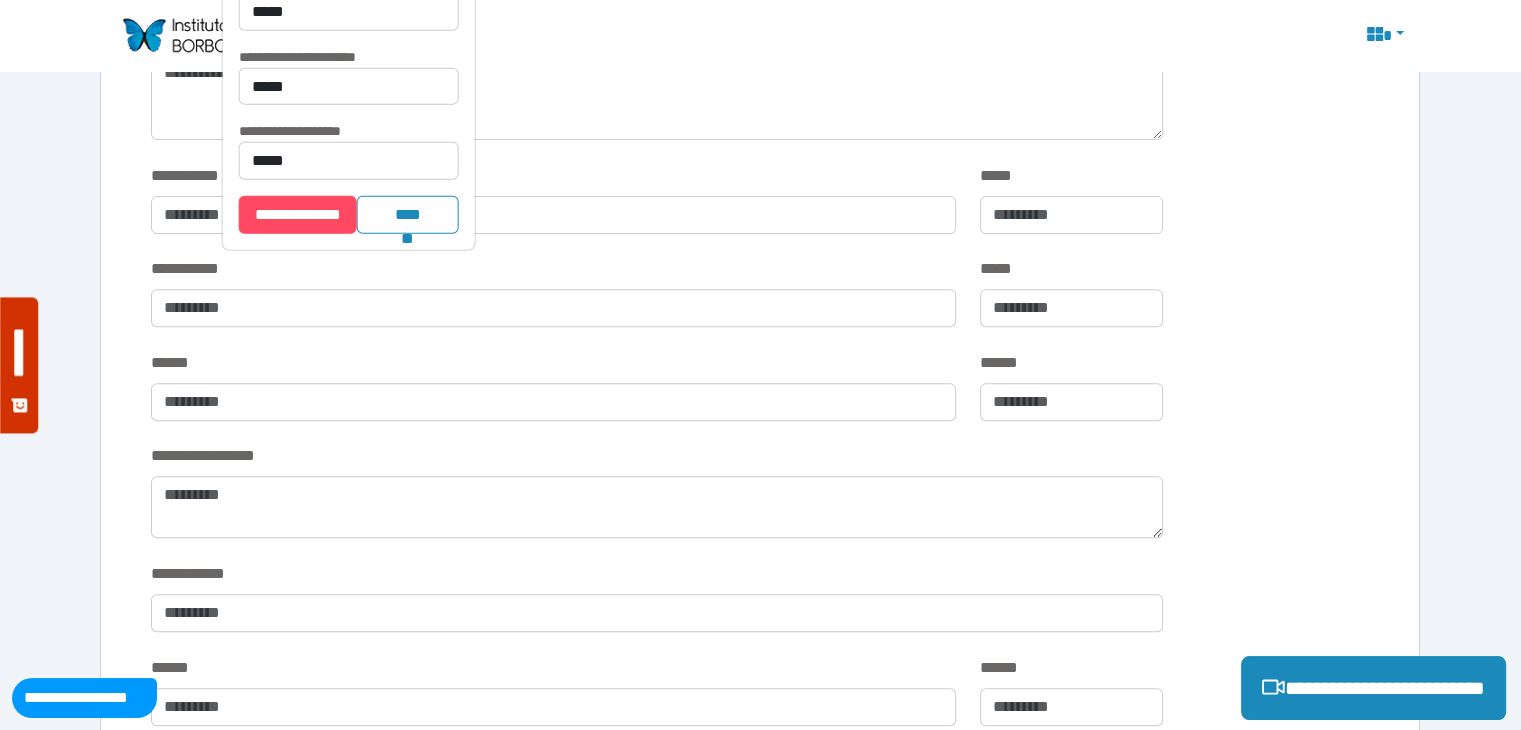 click on "**********" at bounding box center (553, 292) 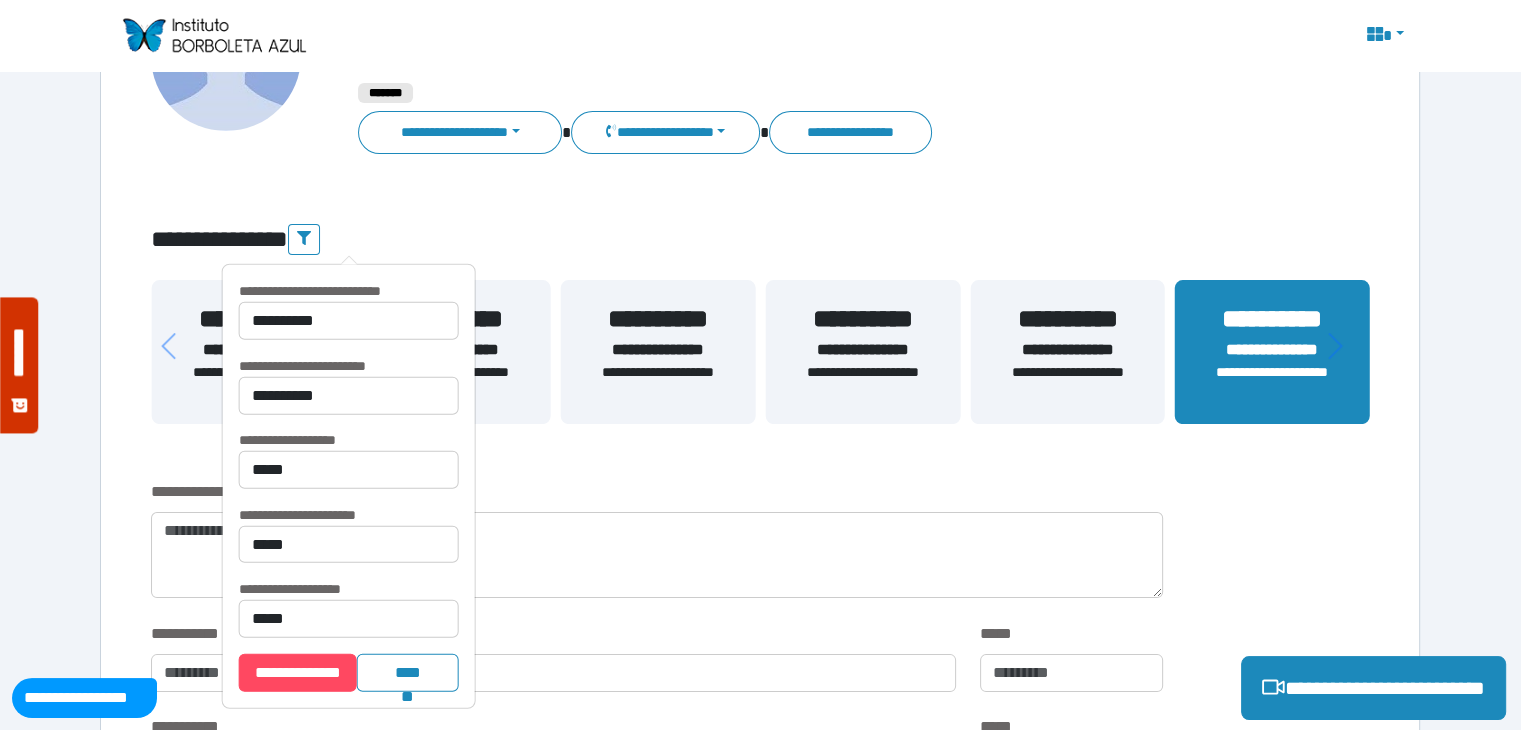 scroll, scrollTop: 200, scrollLeft: 0, axis: vertical 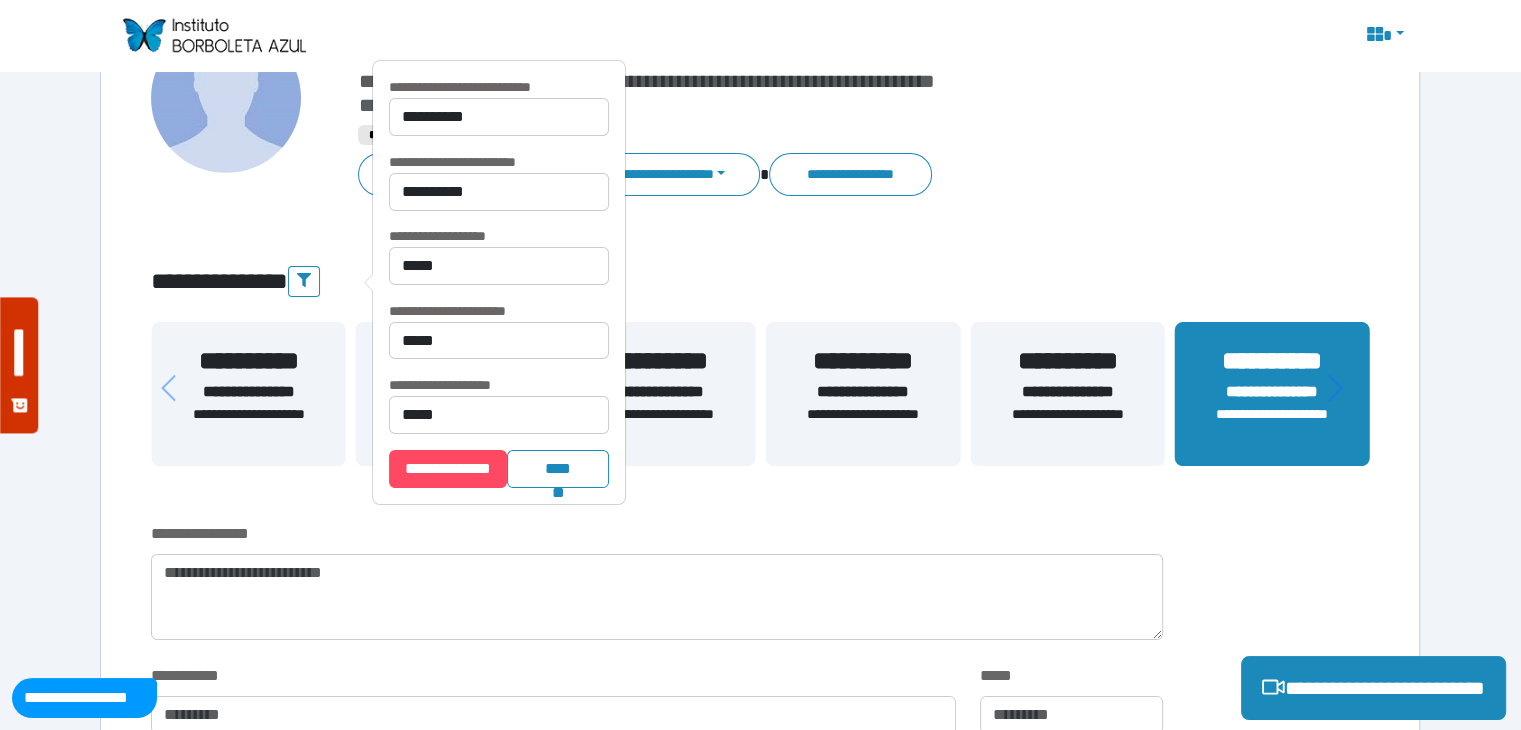 click on "**********" at bounding box center (499, 87) 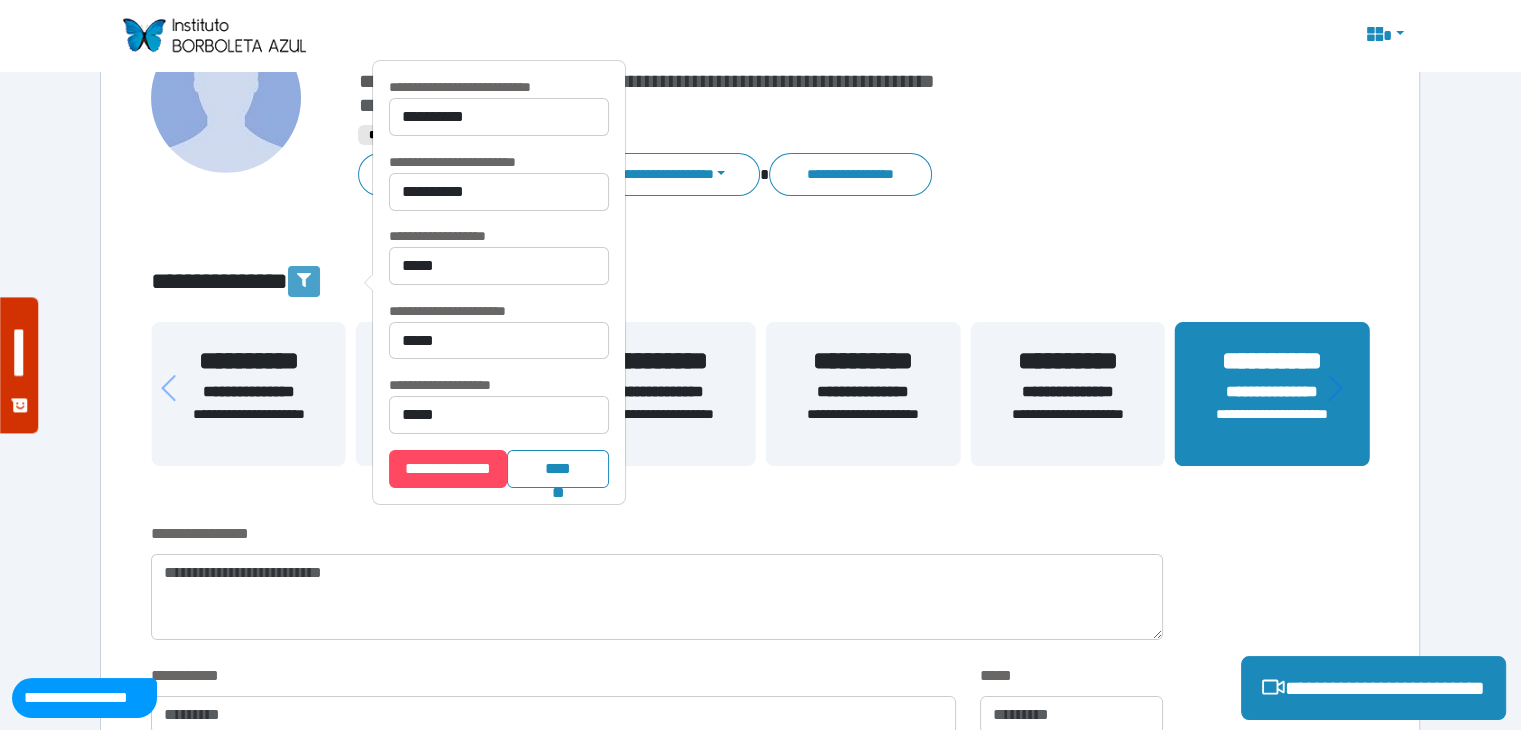 click at bounding box center (304, 281) 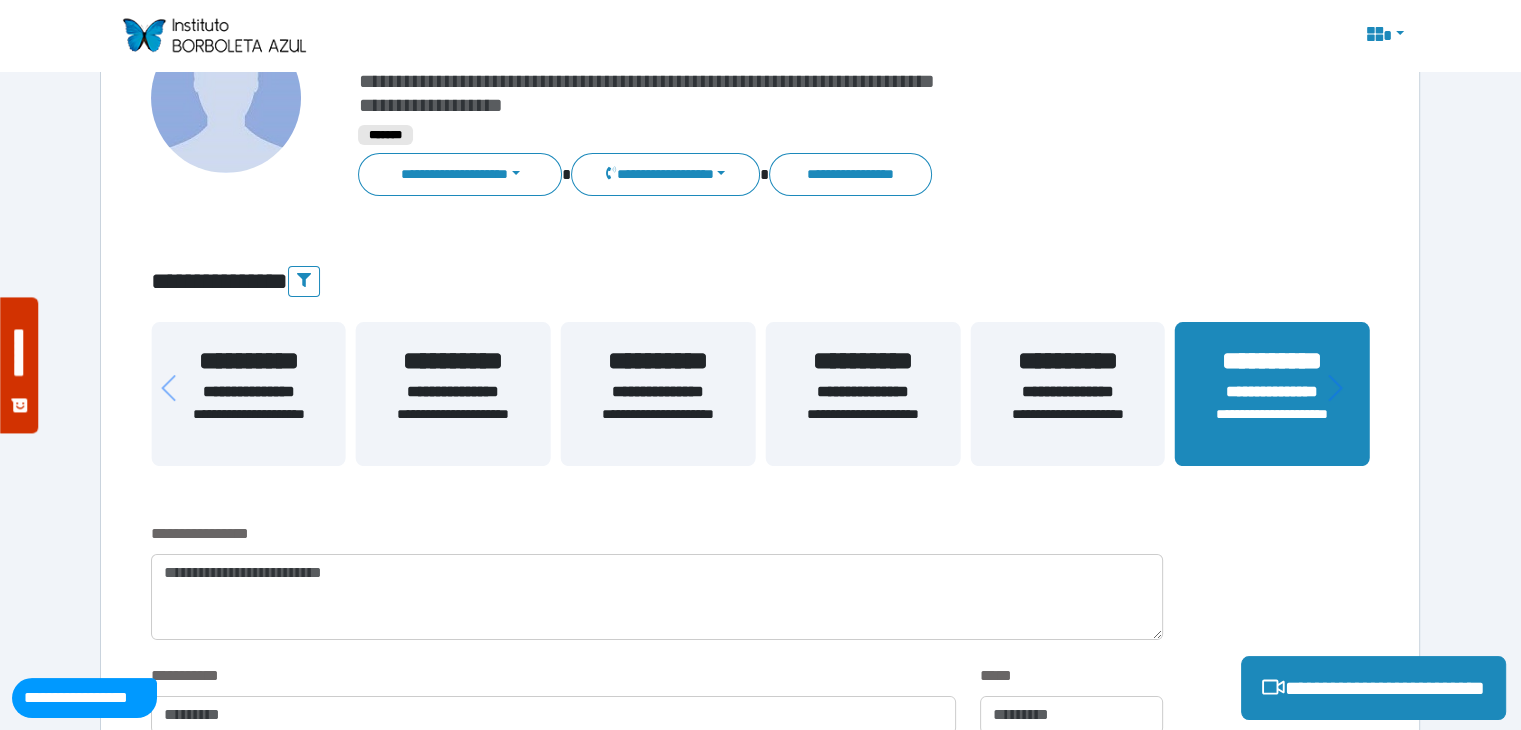 click on "**********" at bounding box center [248, 394] 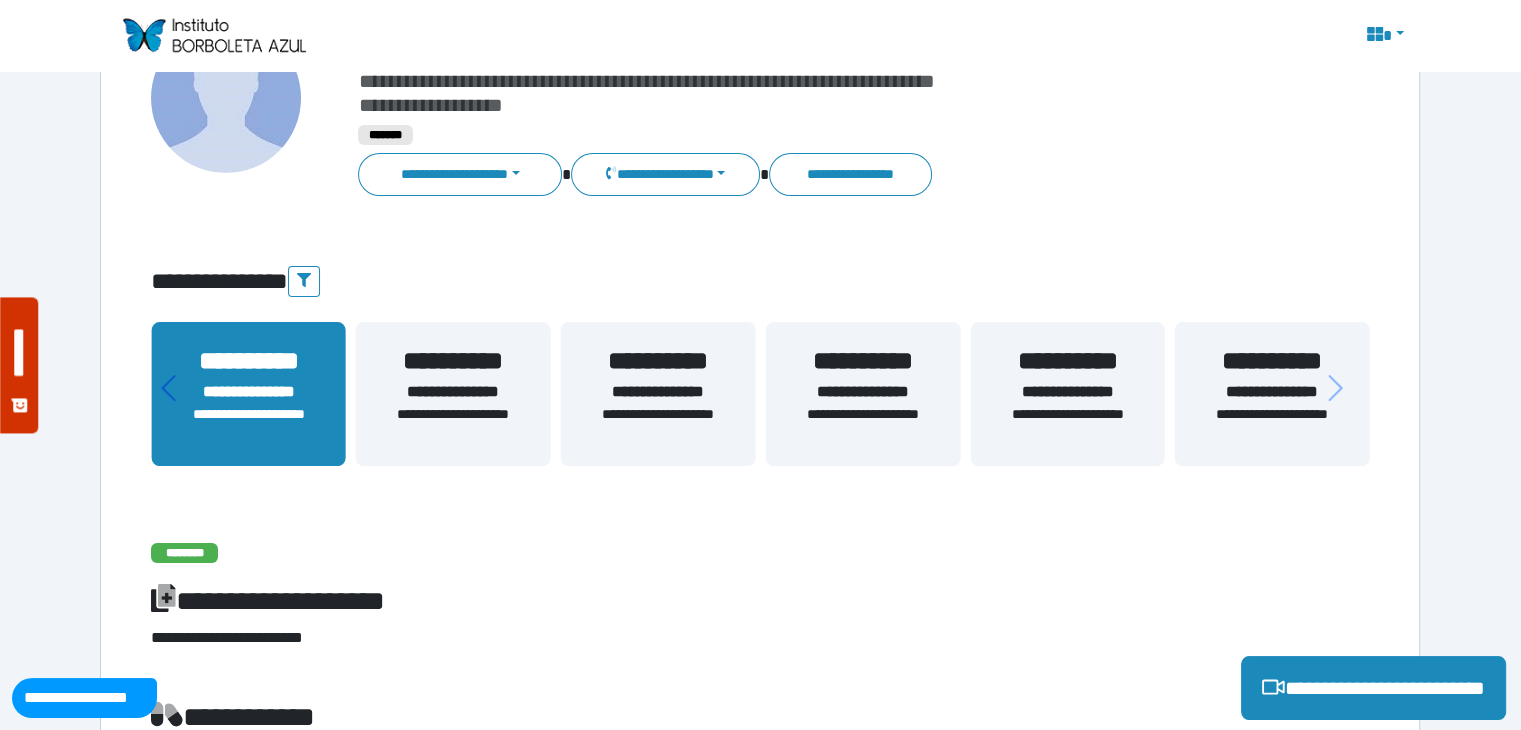 click 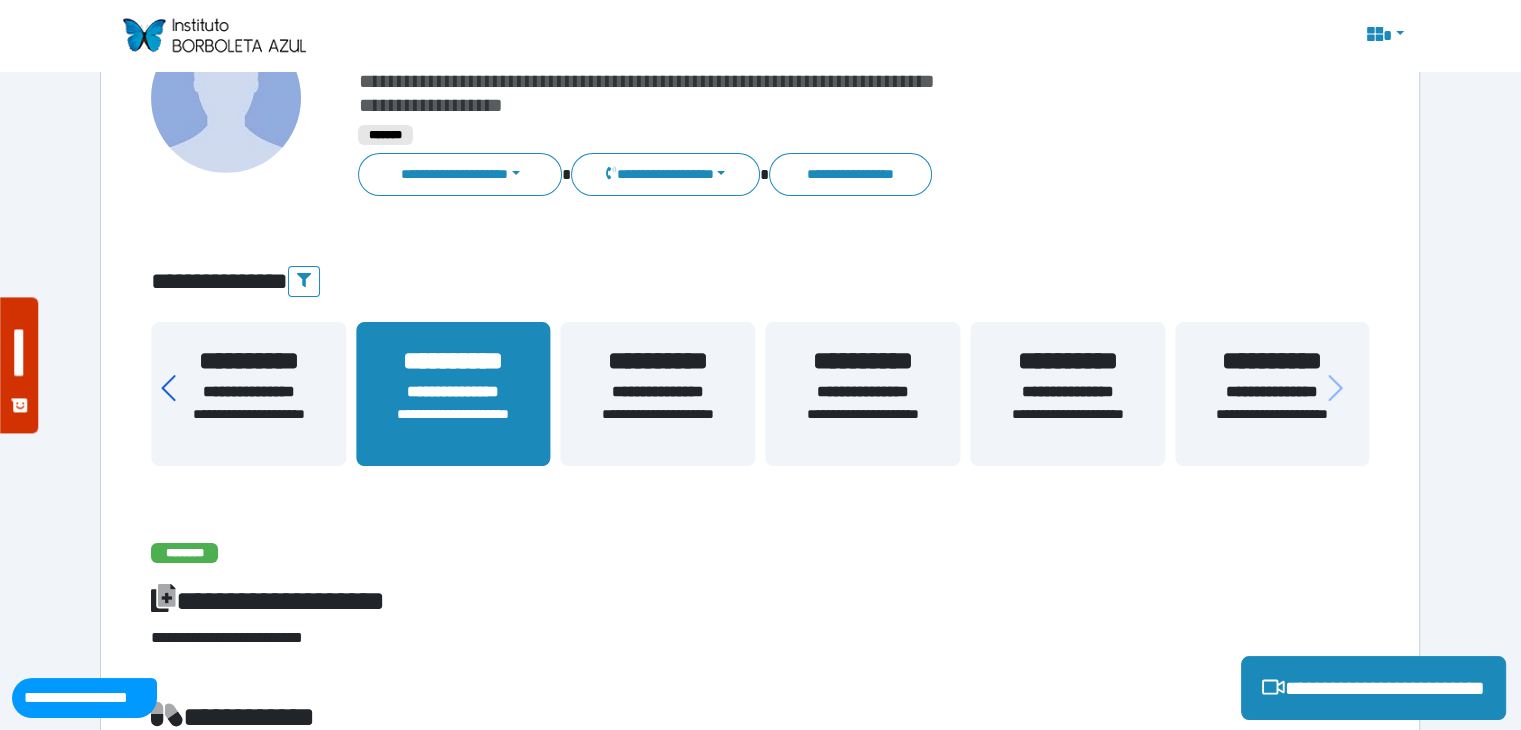 click 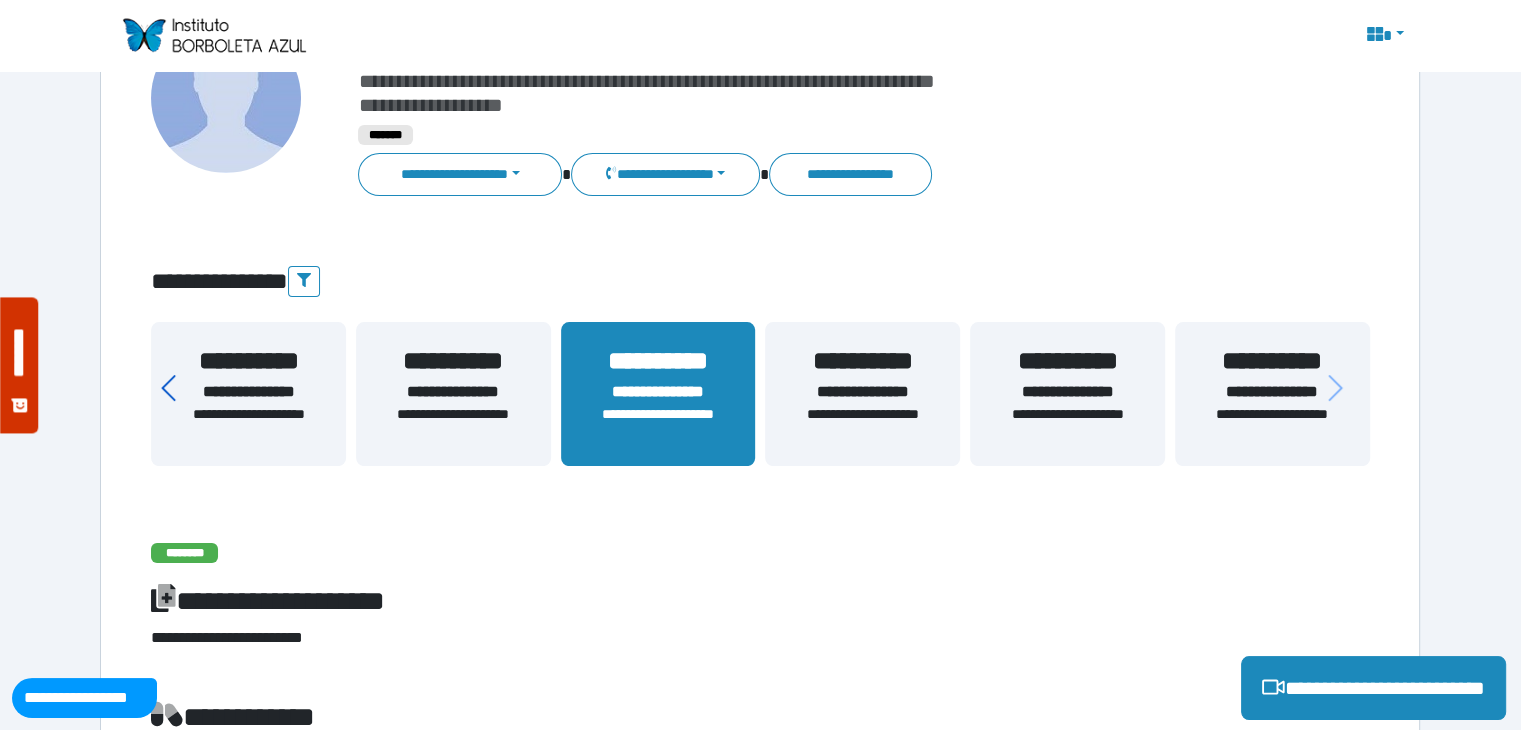 click 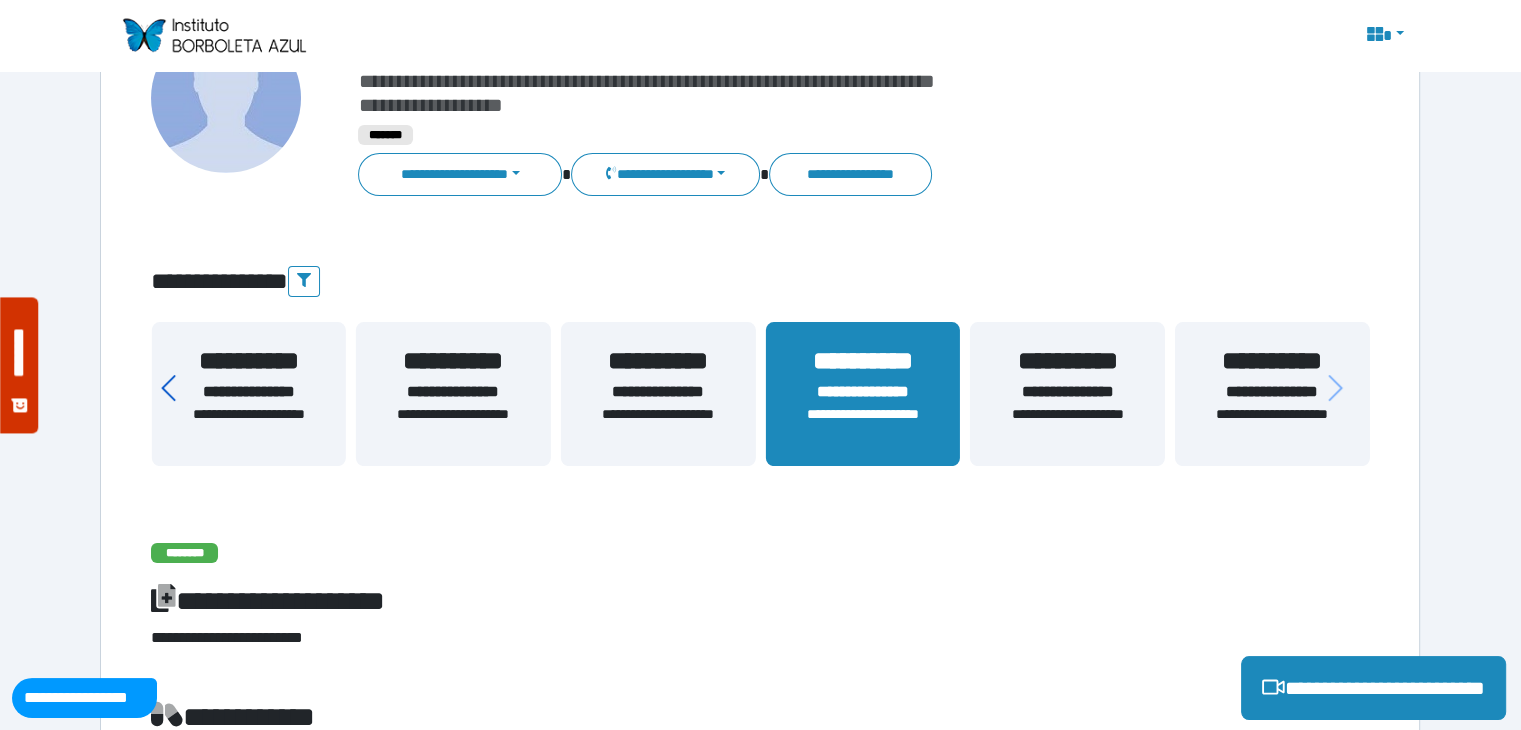 click 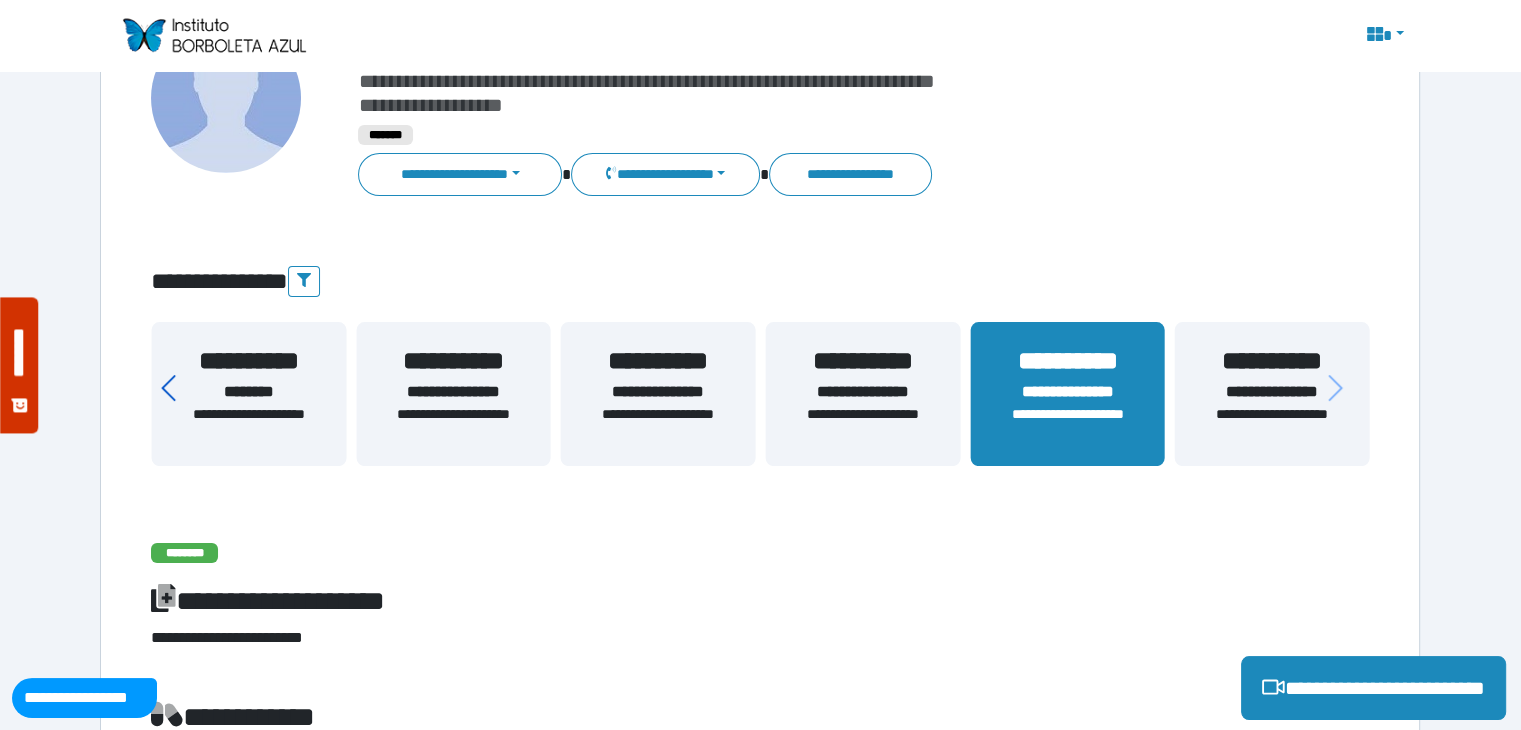click 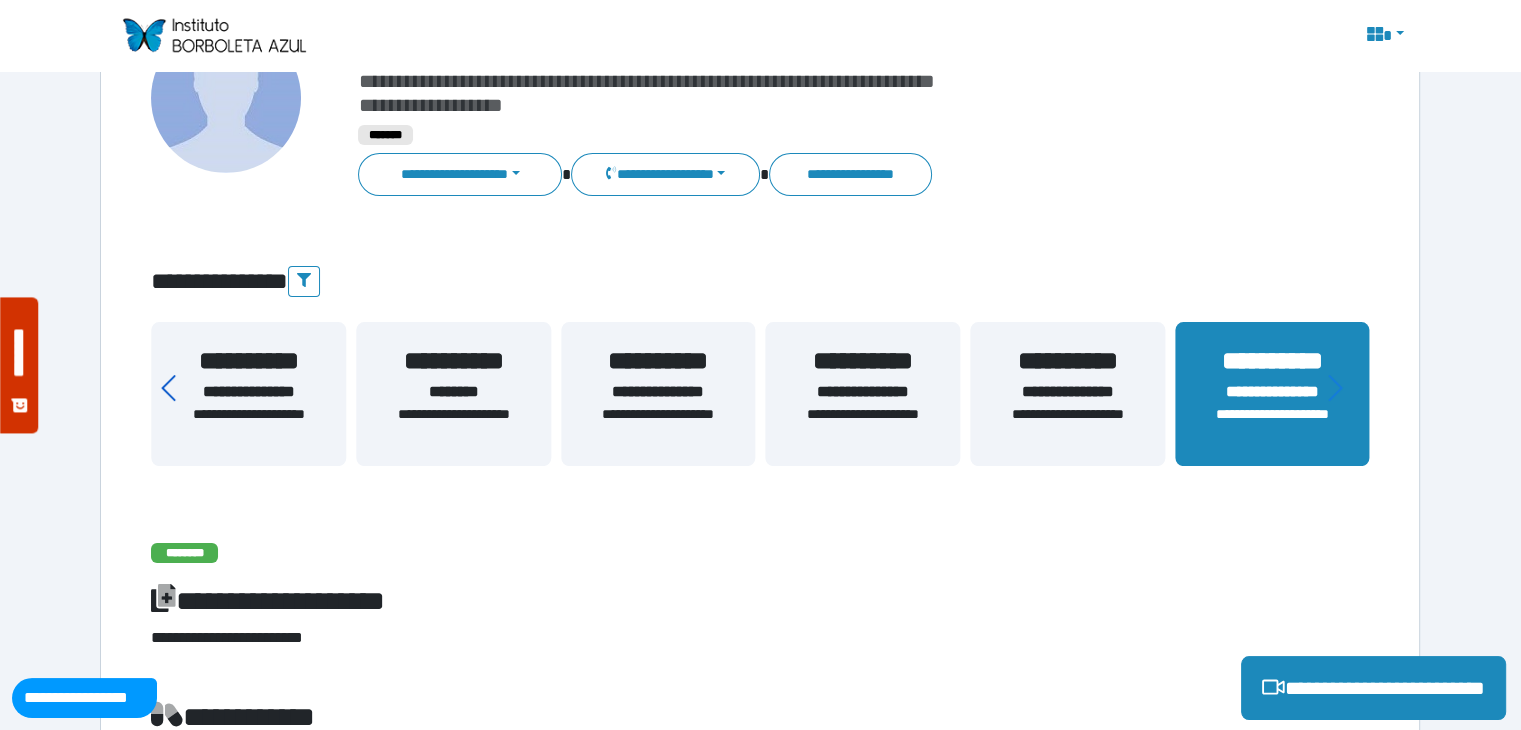 click 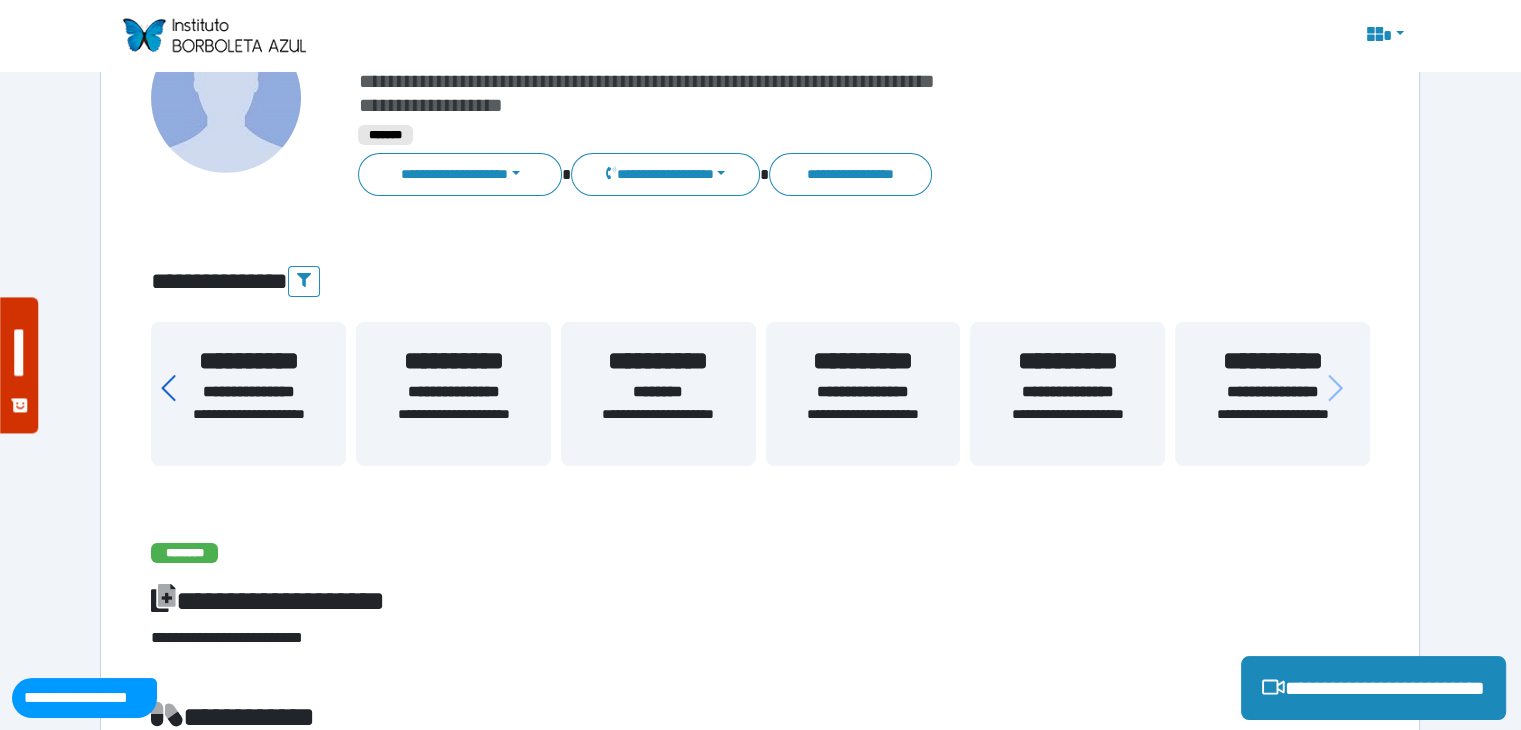 click 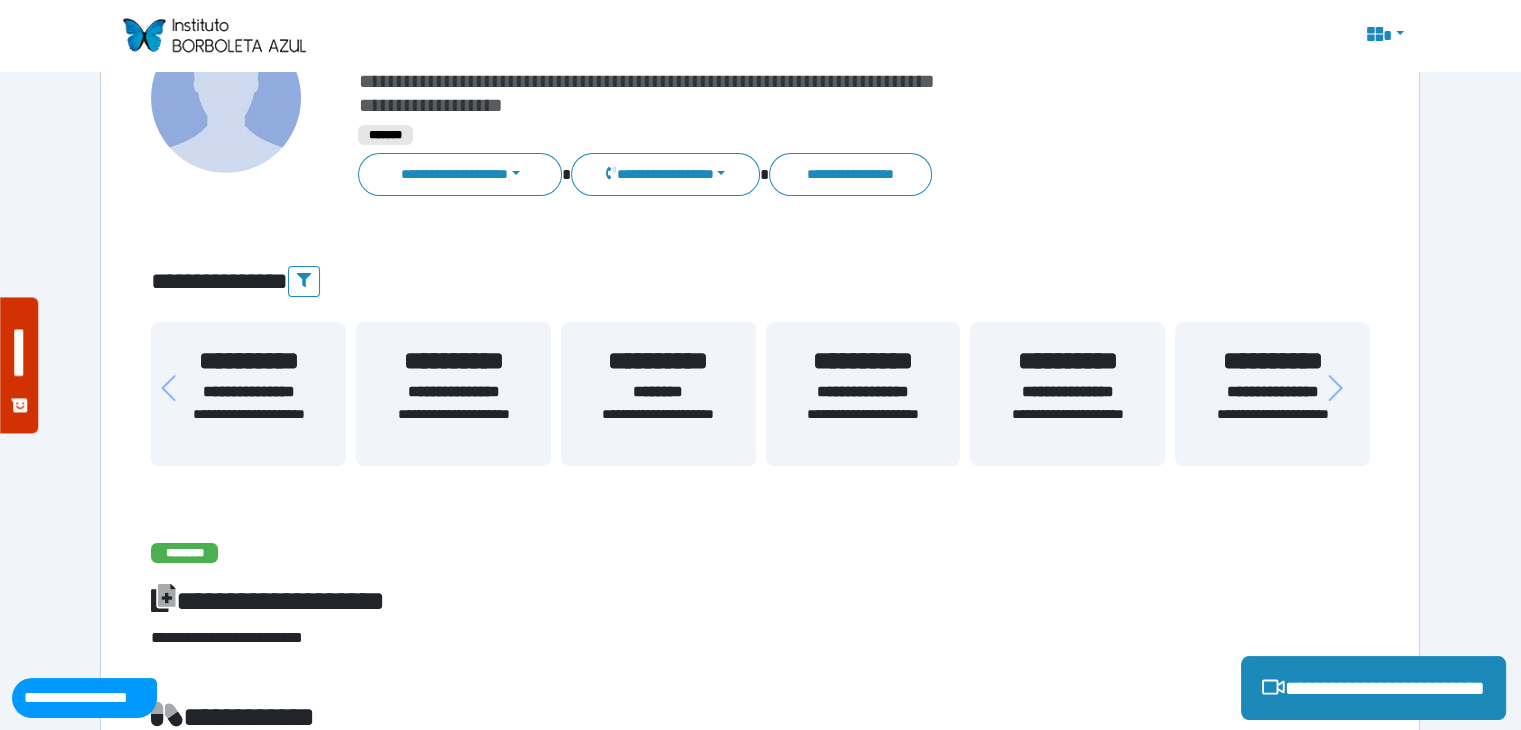 click on "**********" at bounding box center (453, 361) 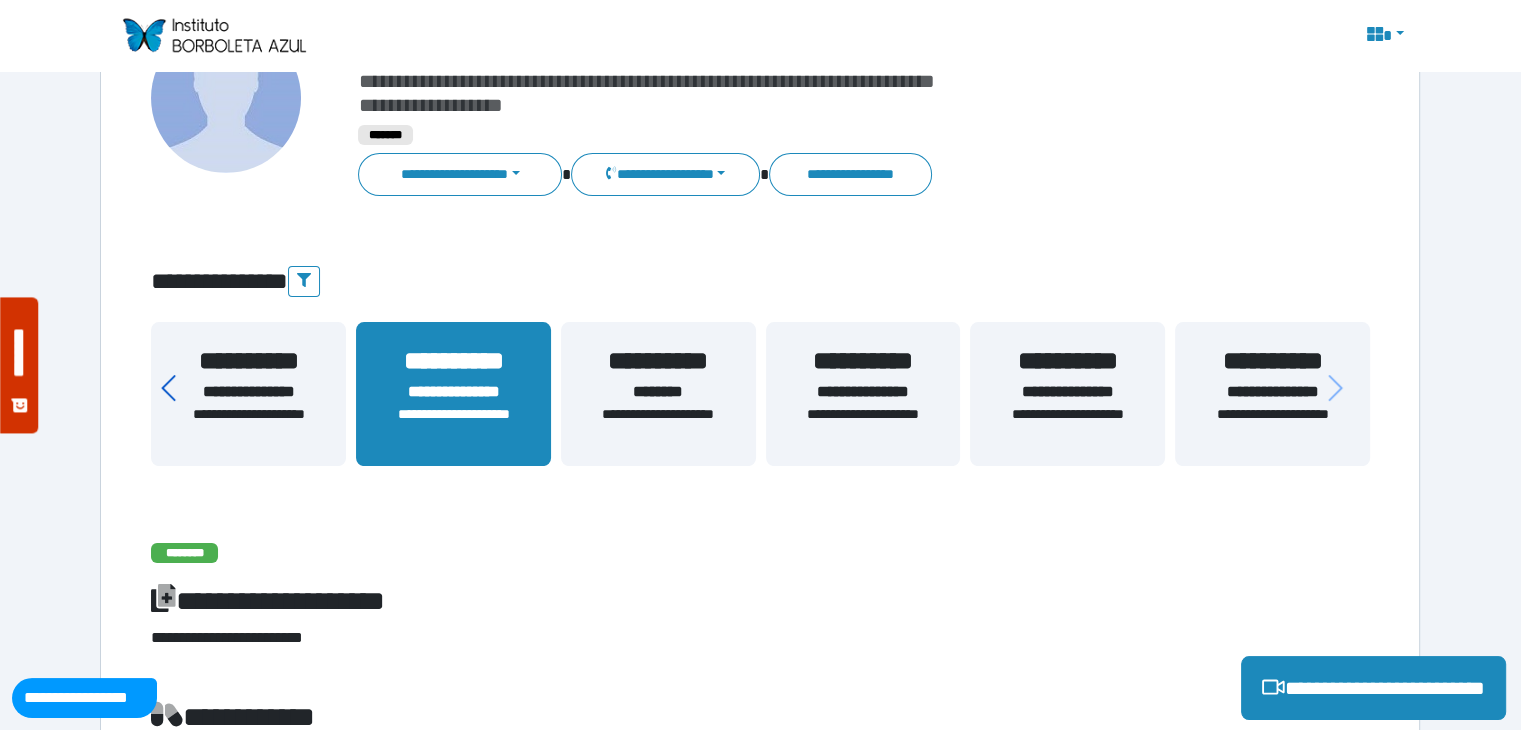 click 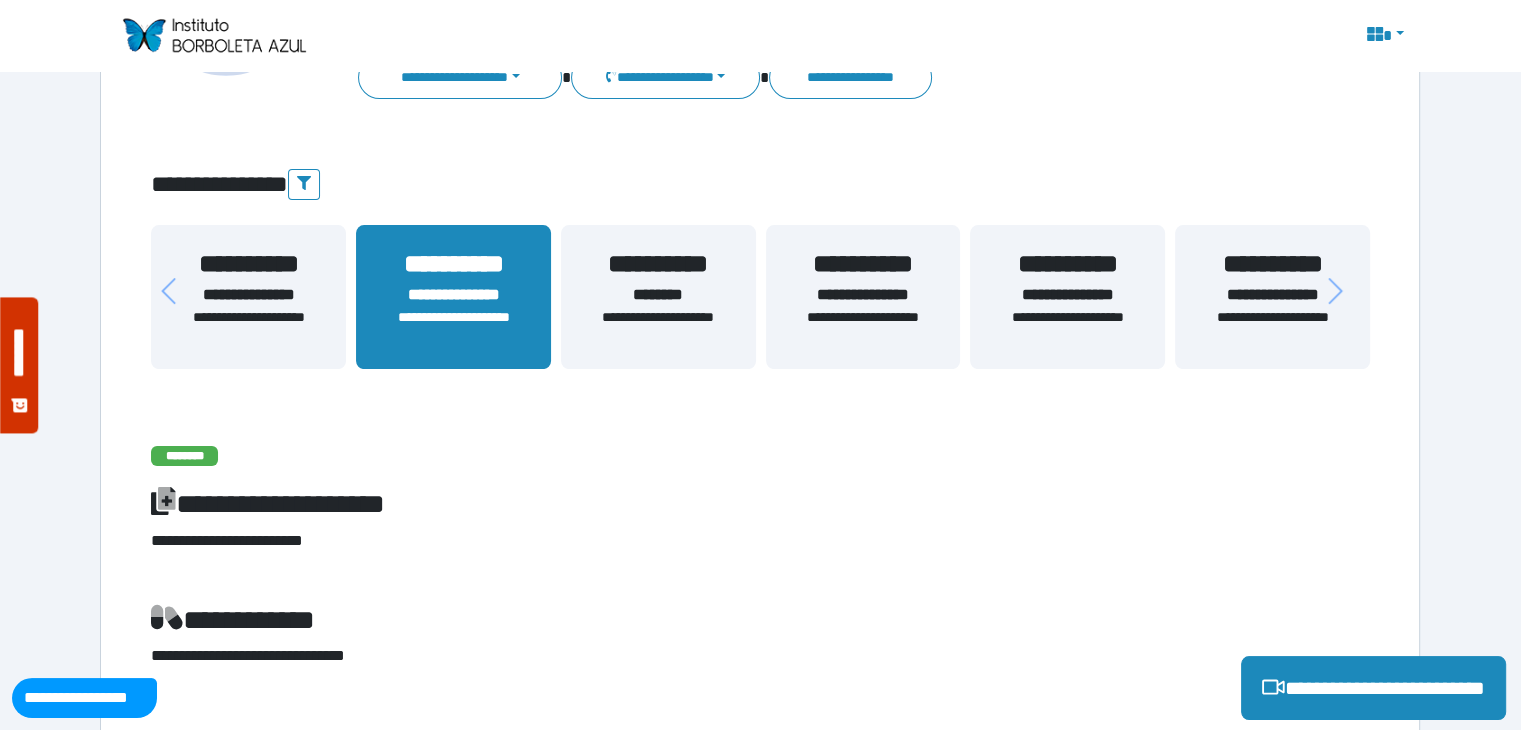 scroll, scrollTop: 300, scrollLeft: 0, axis: vertical 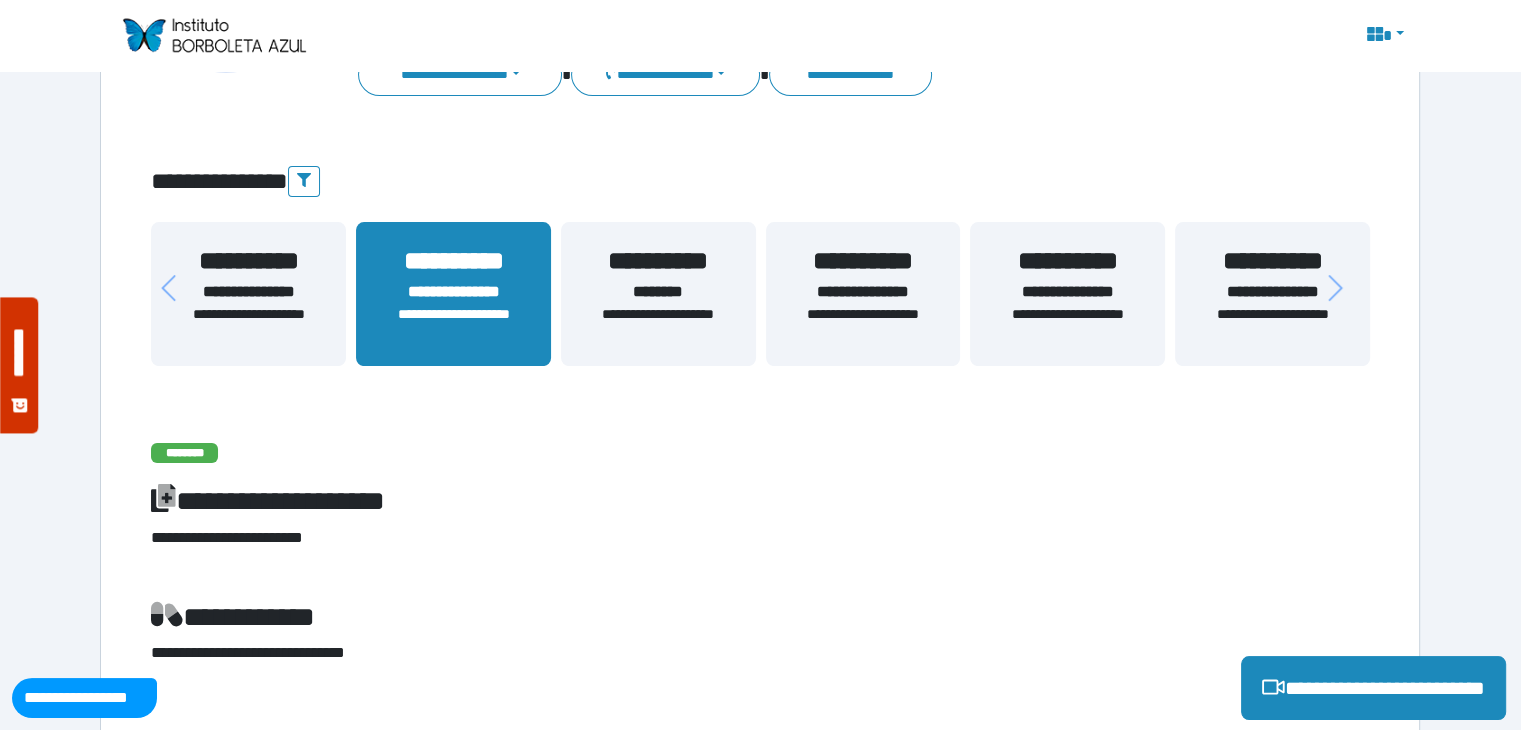 click on "**********" at bounding box center [658, 325] 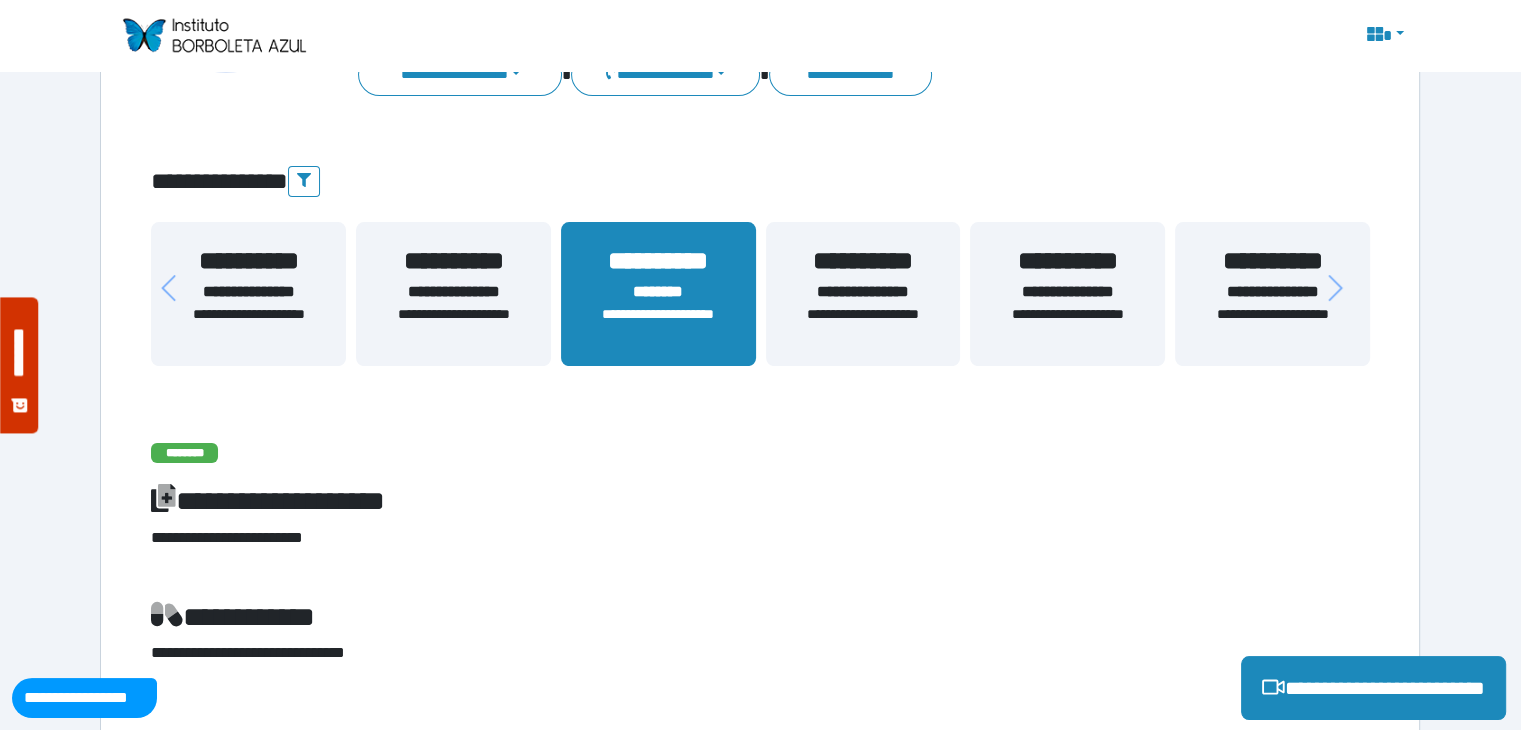click on "**********" at bounding box center (248, 325) 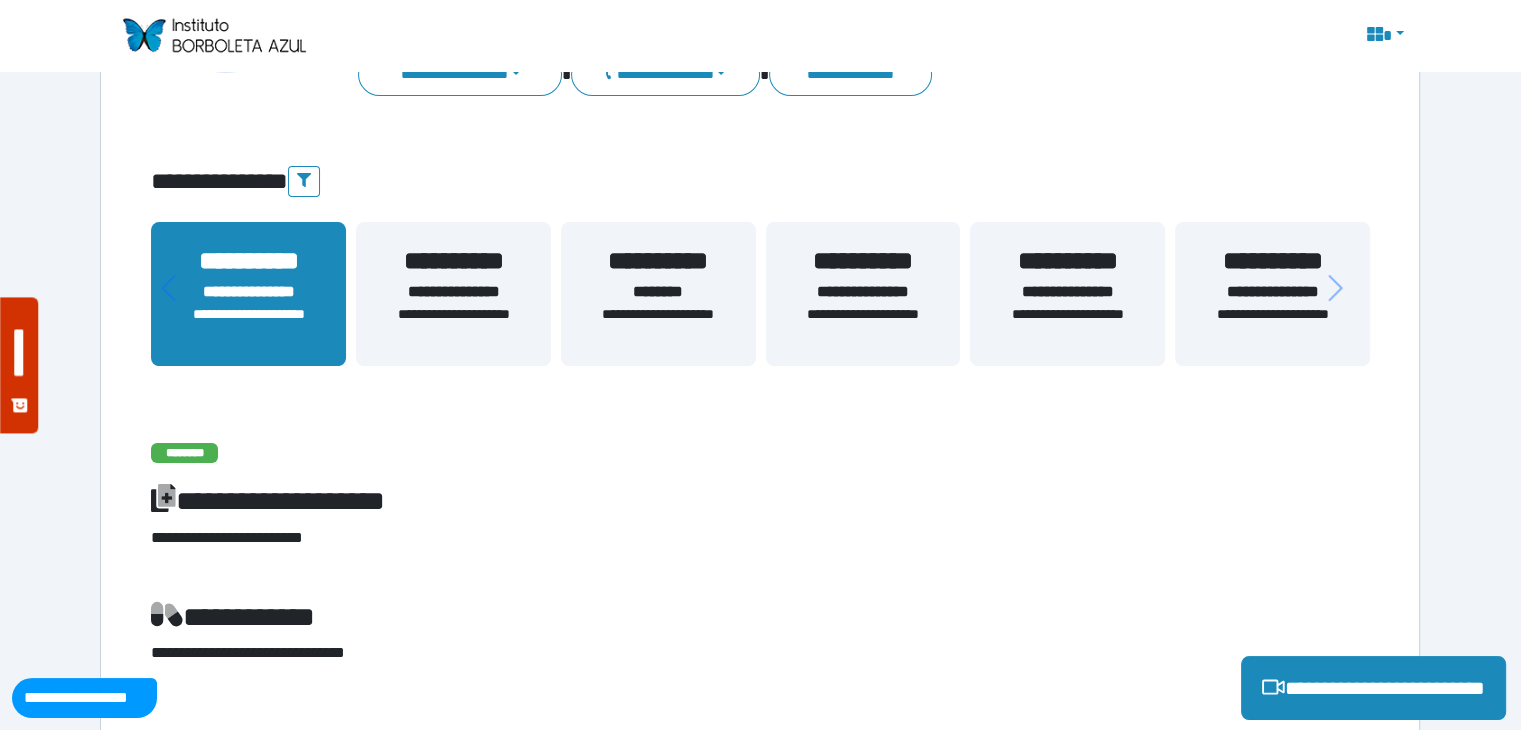 click on "**********" at bounding box center [658, 325] 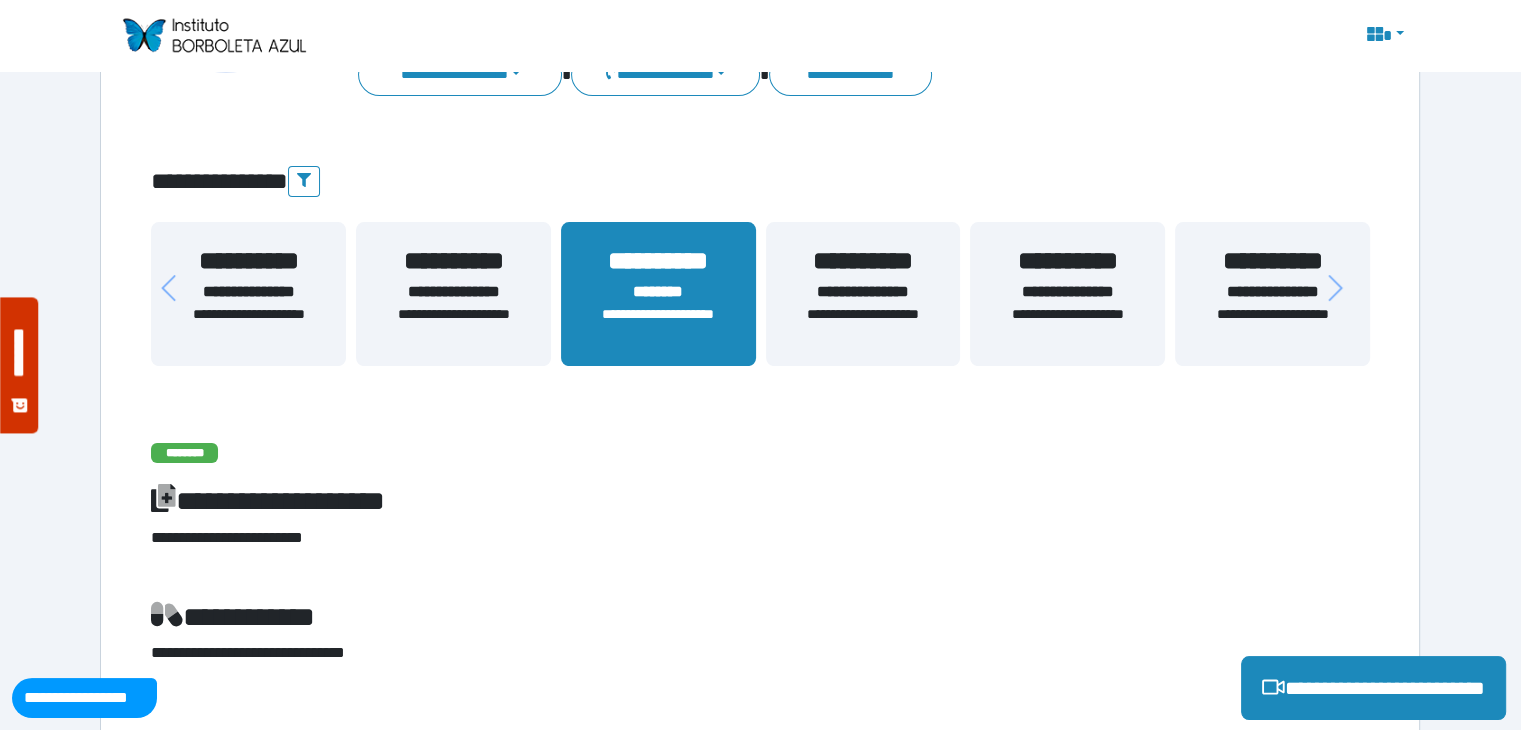 click on "**********" at bounding box center (863, 292) 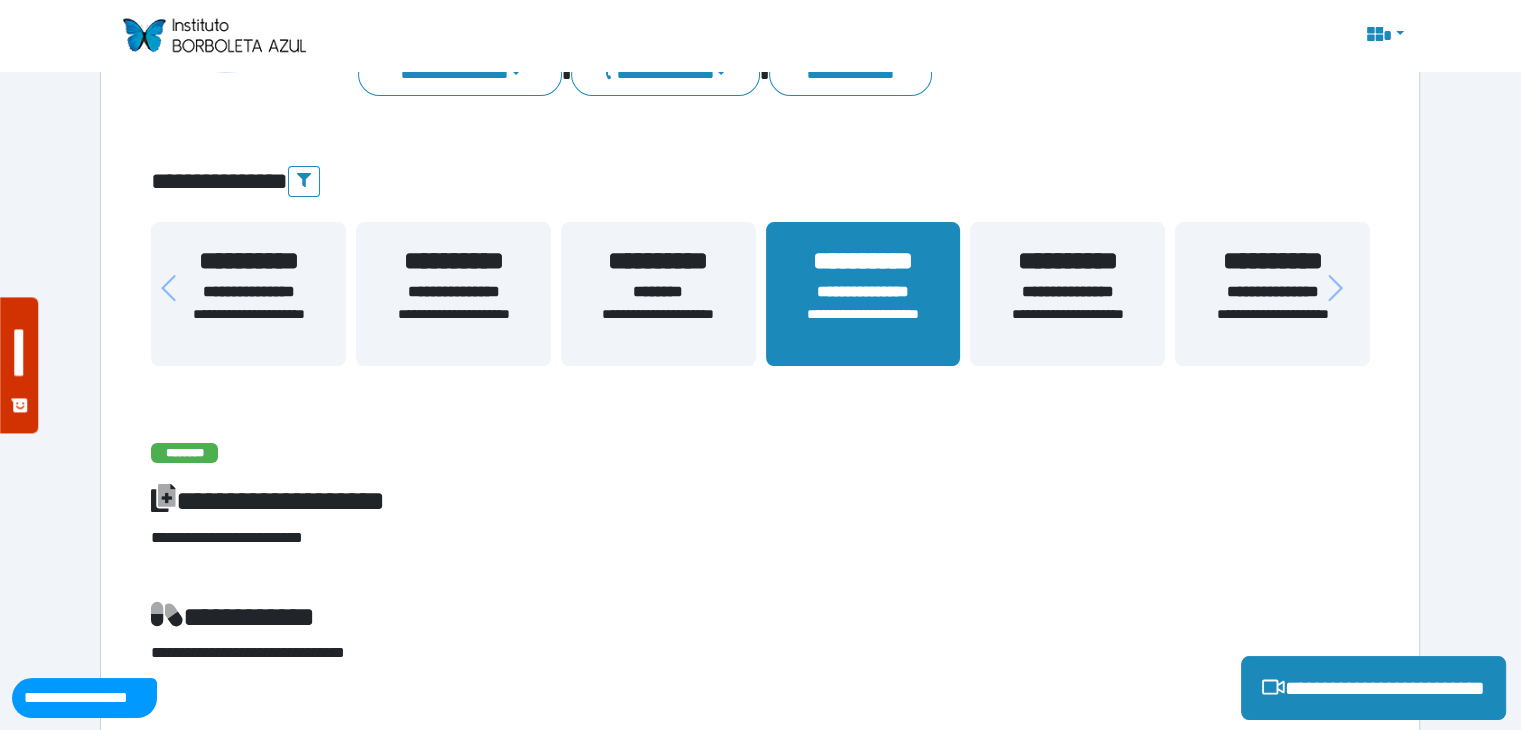 click on "**********" at bounding box center (1067, 325) 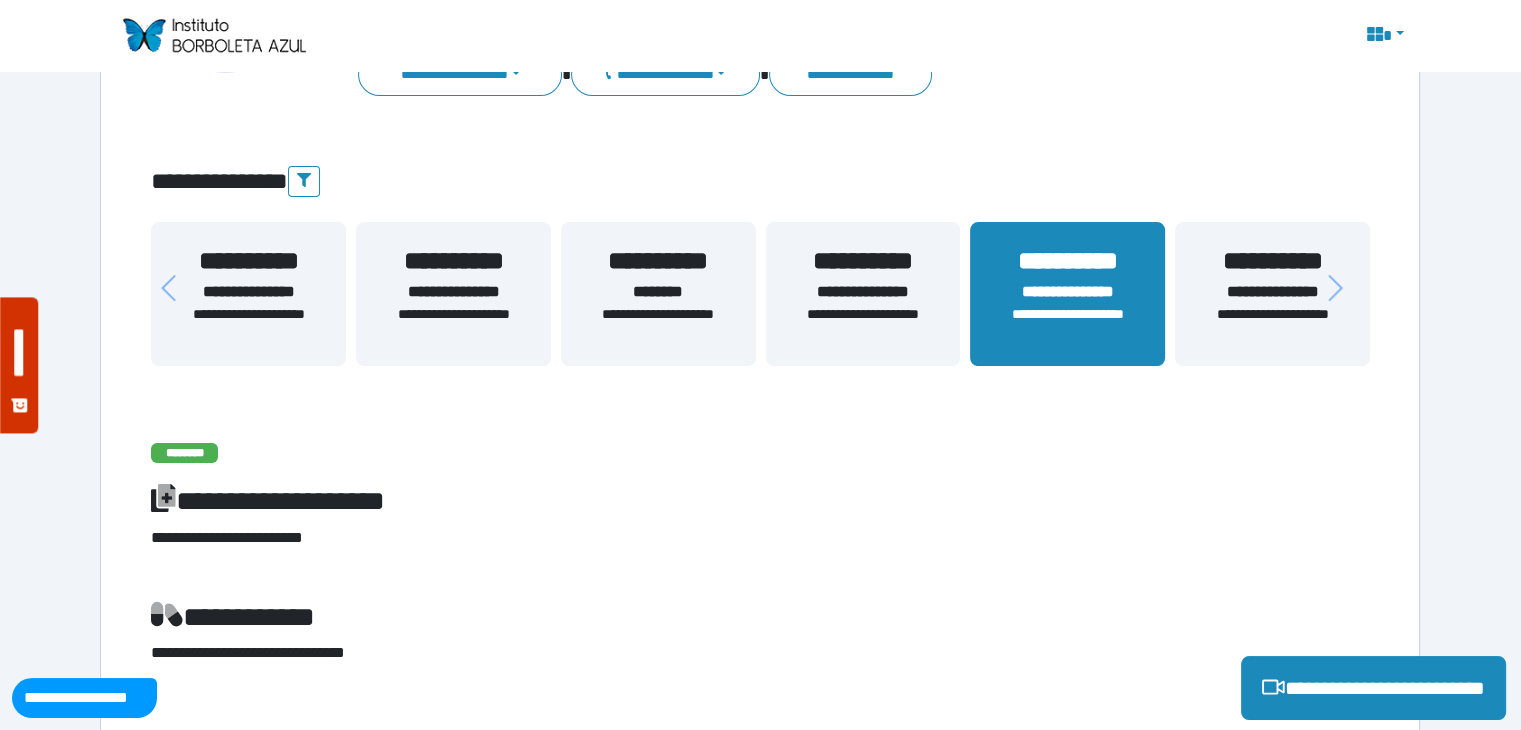 click on "**********" at bounding box center [1272, 325] 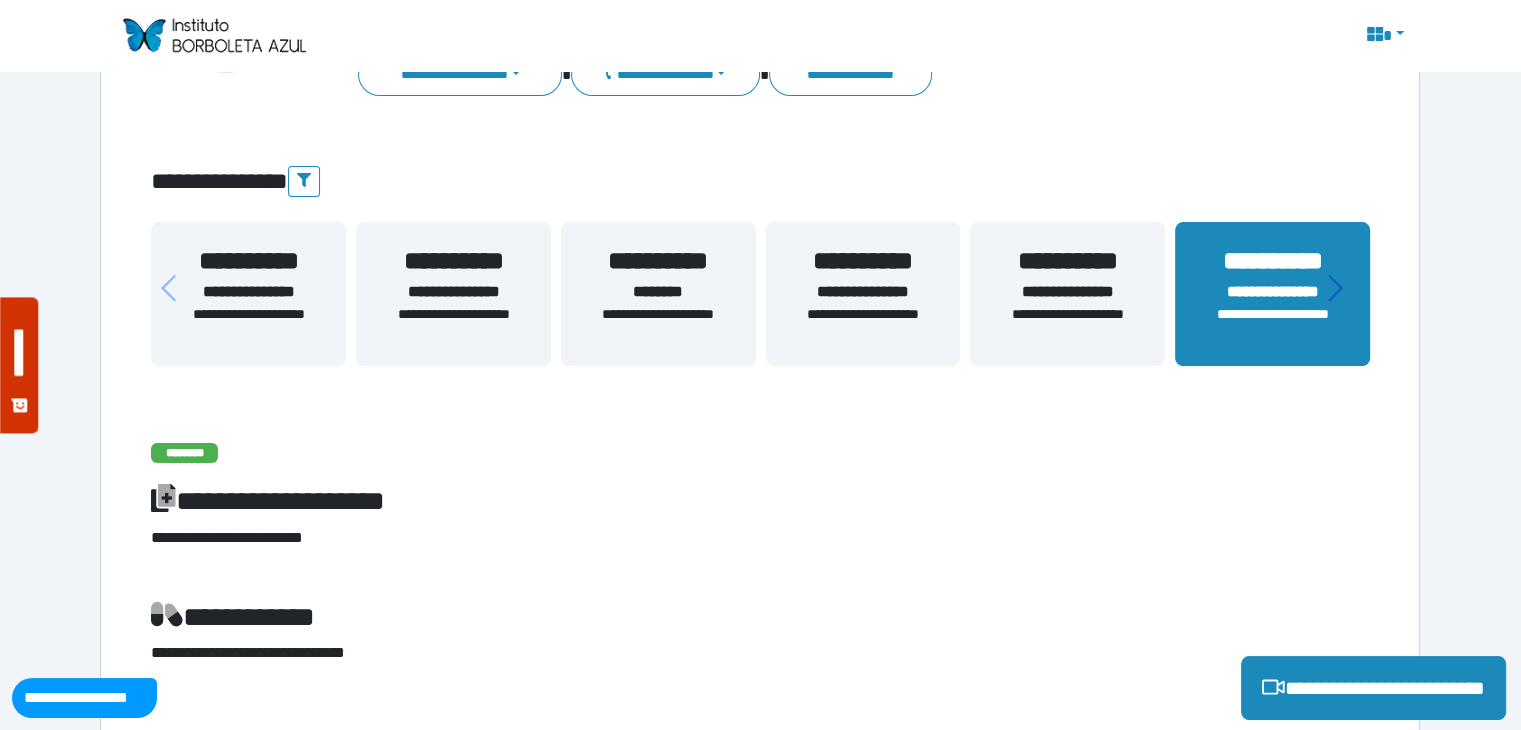 click at bounding box center [1344, 284] 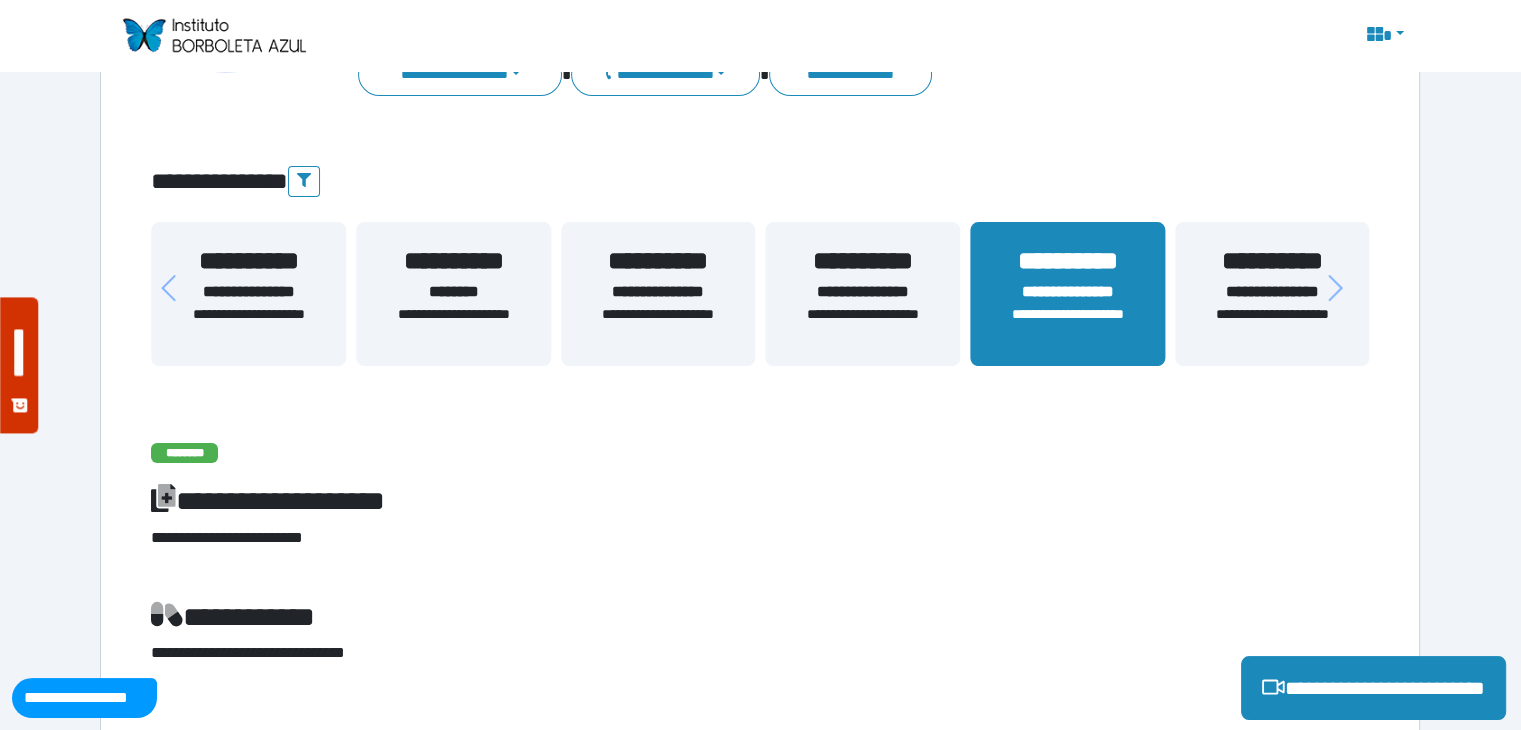 click on "**********" at bounding box center (1272, 292) 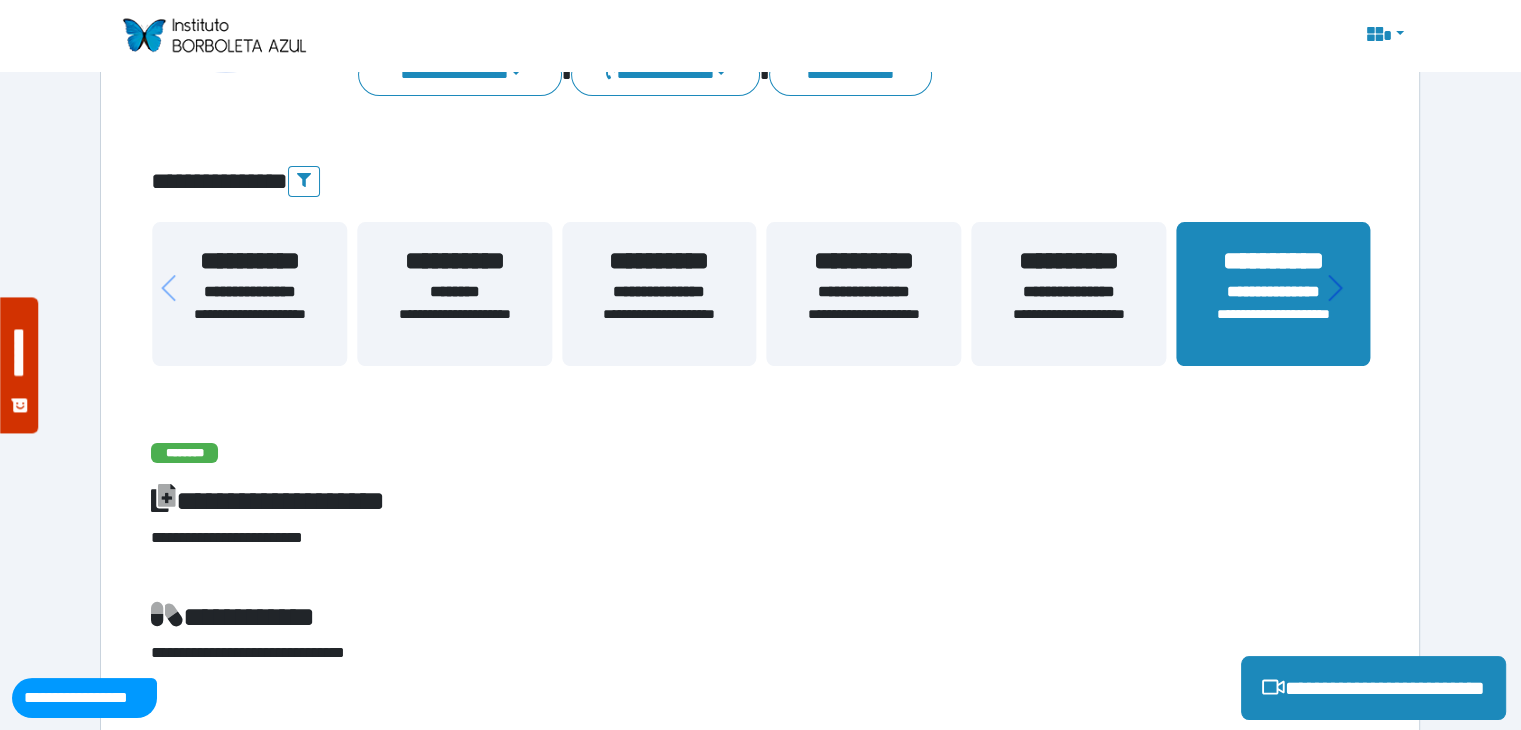 click 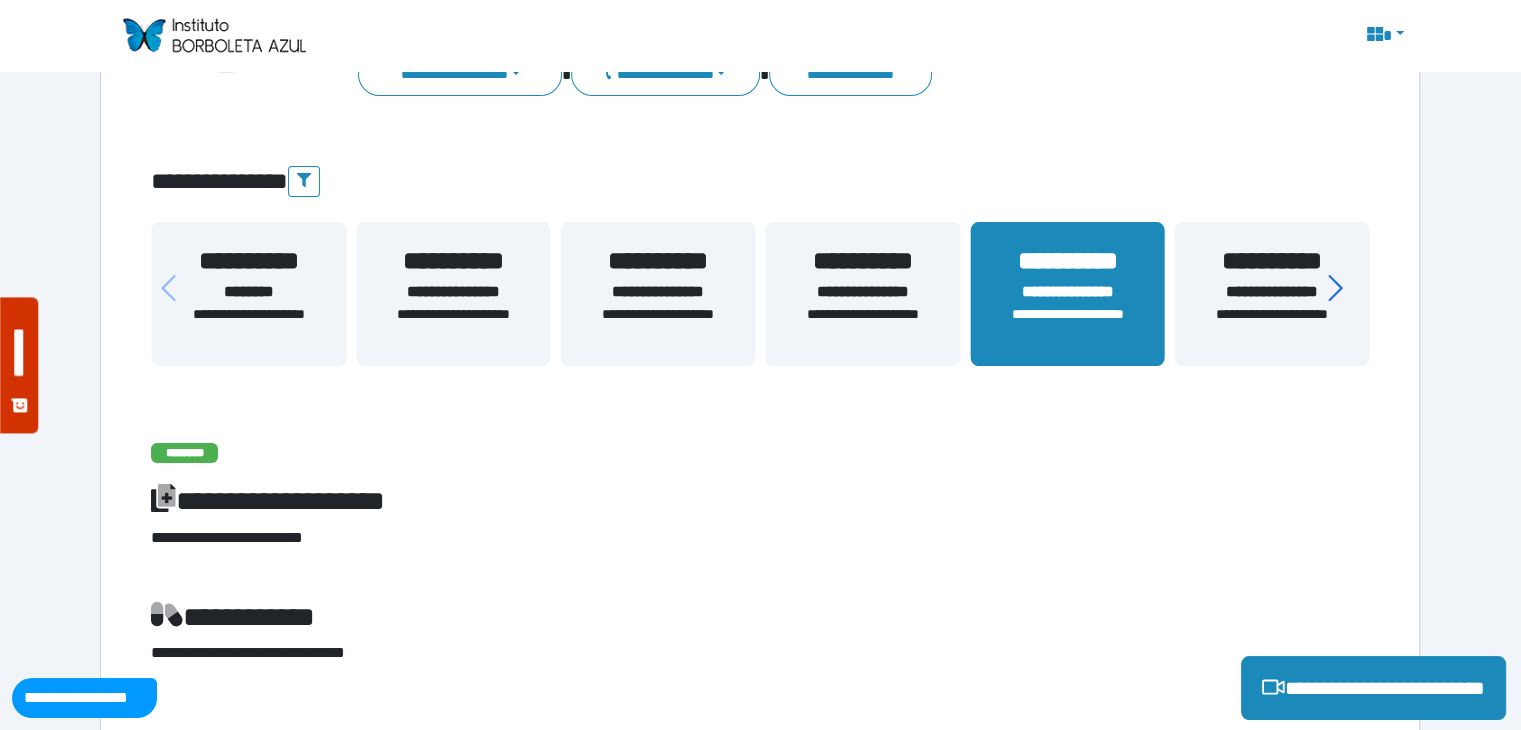 click 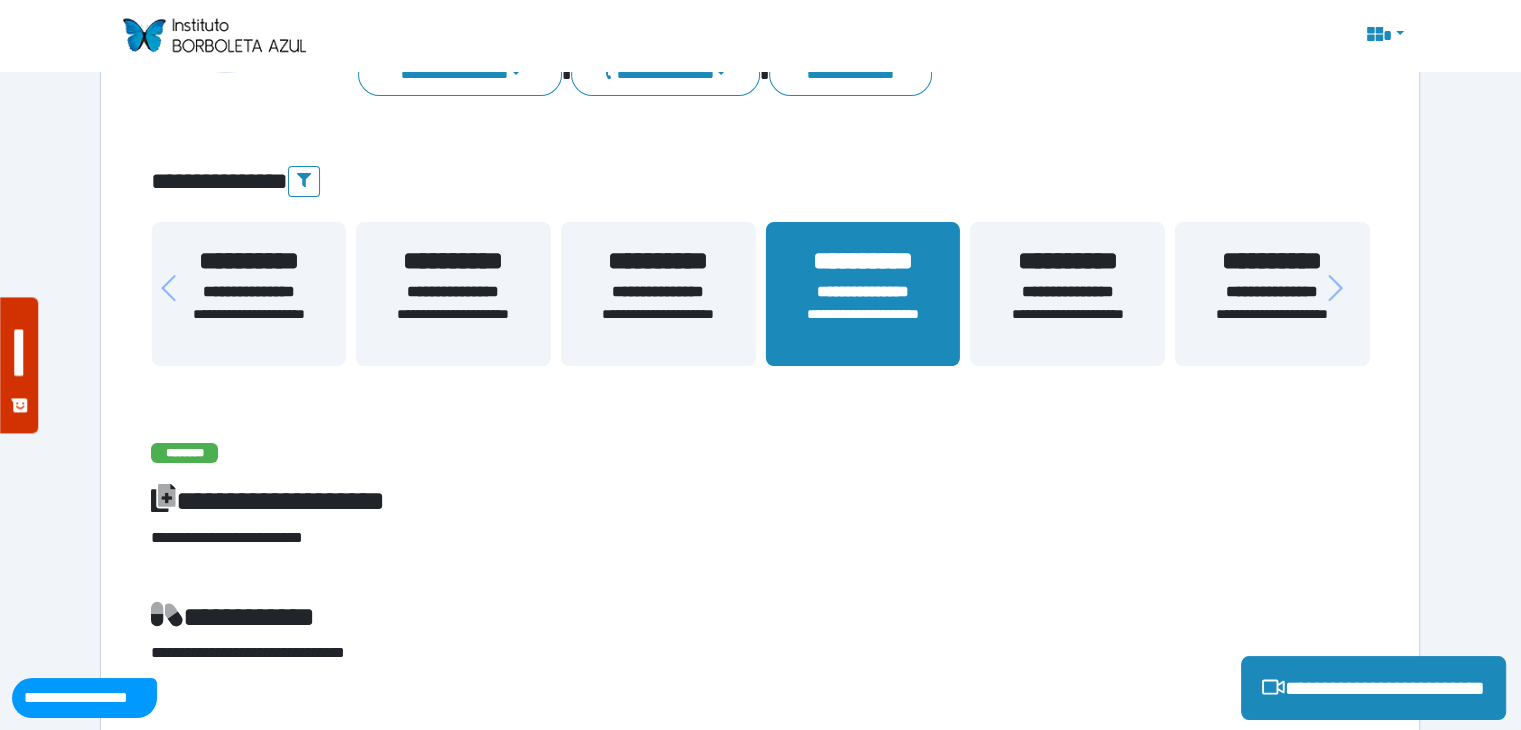 click on "**********" at bounding box center (1067, 292) 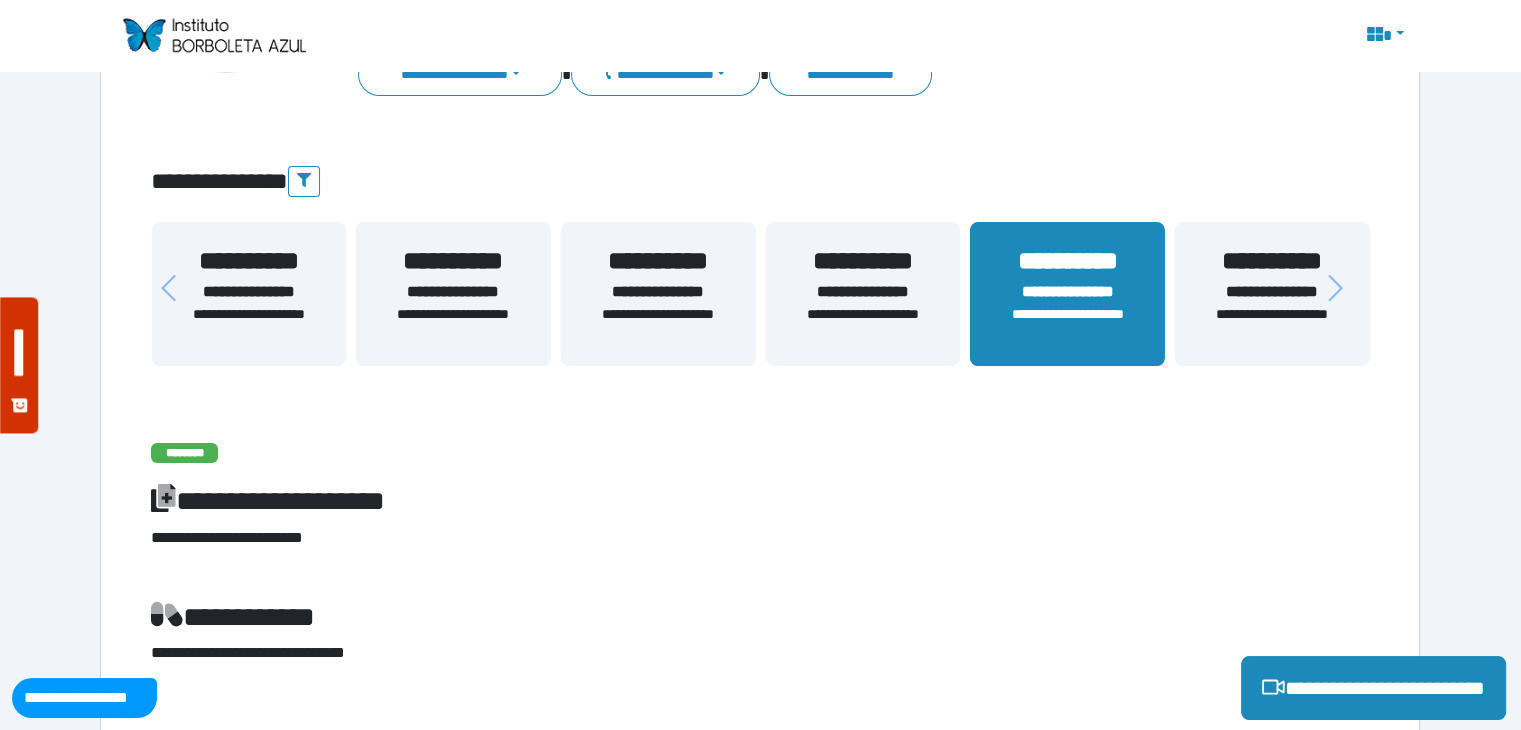 click on "**********" at bounding box center [1272, 292] 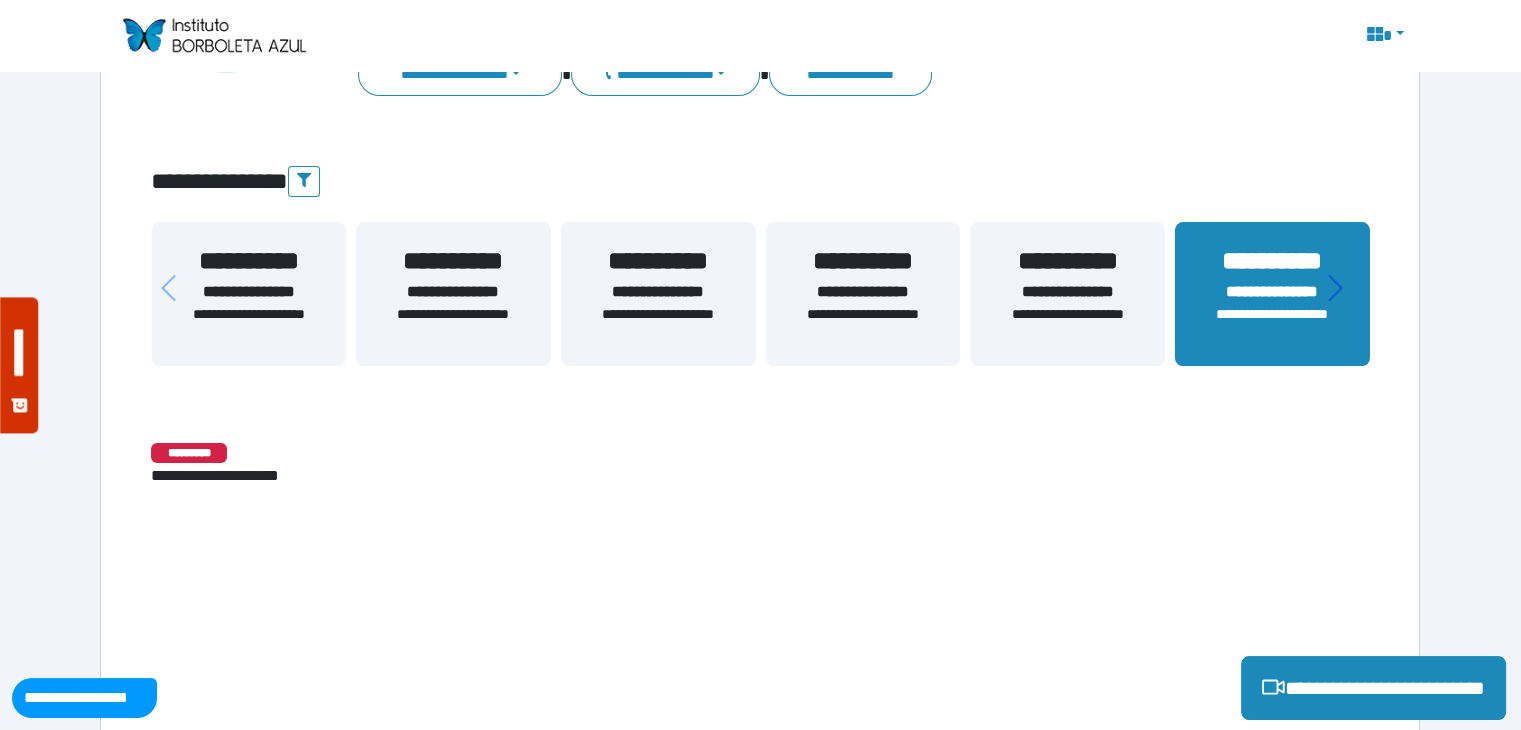 scroll, scrollTop: 295, scrollLeft: 0, axis: vertical 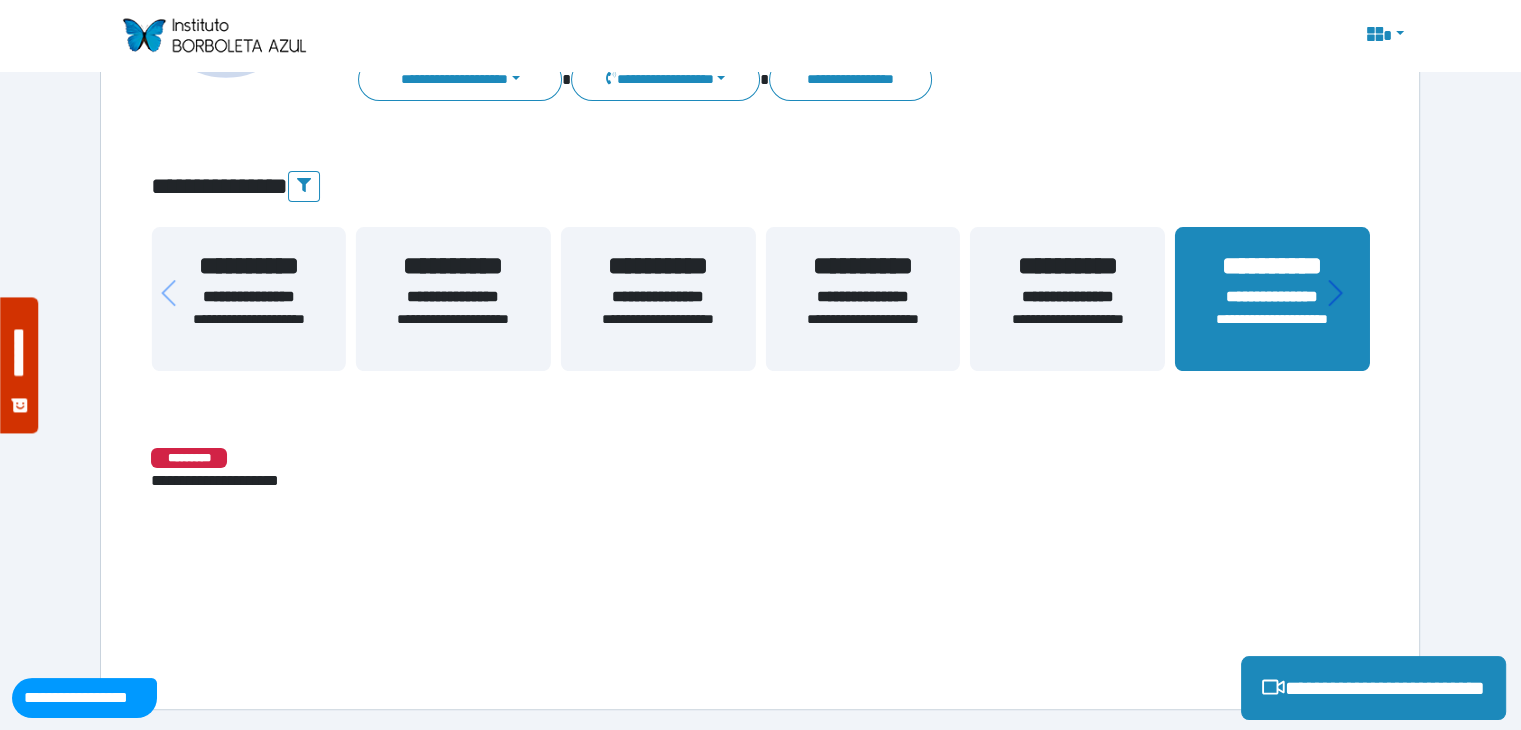 click 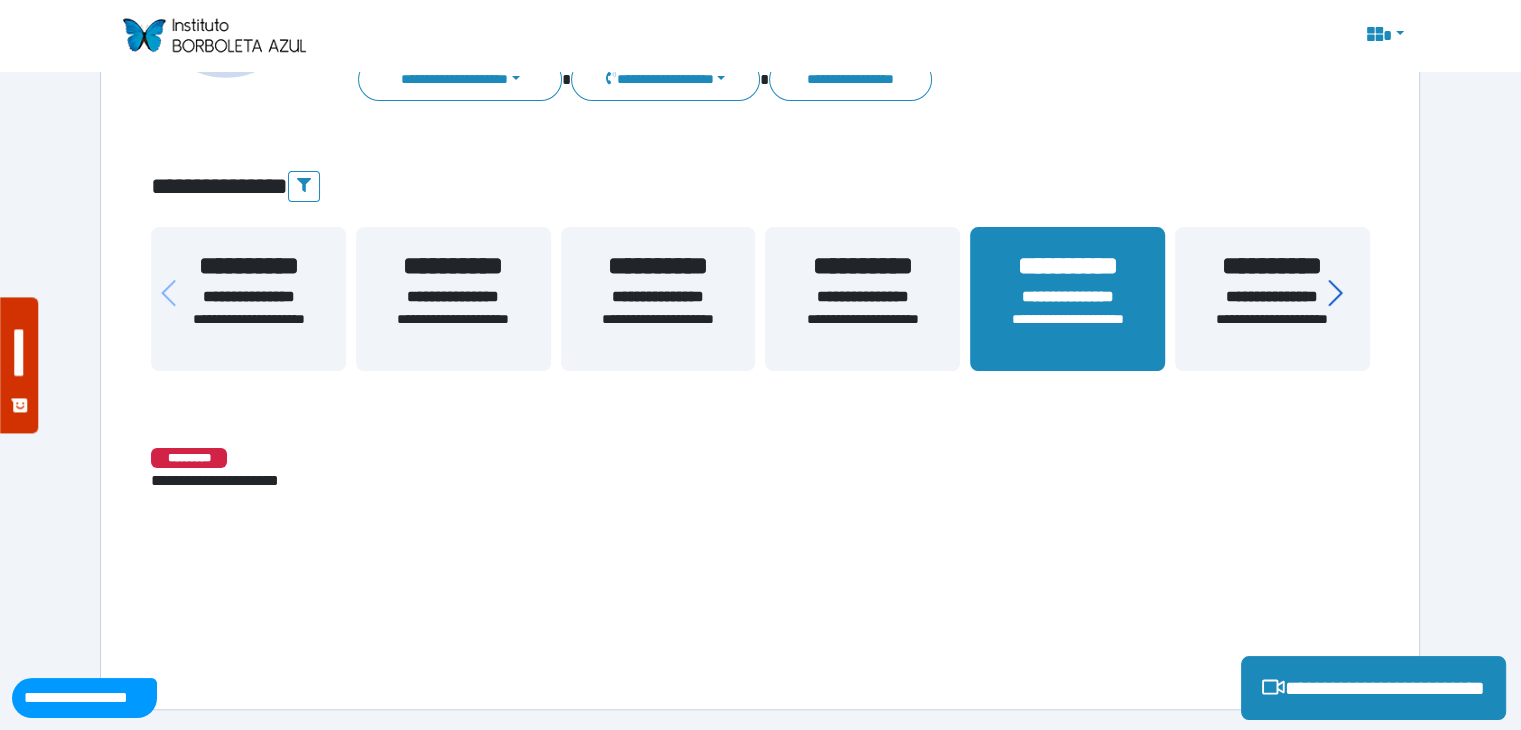click 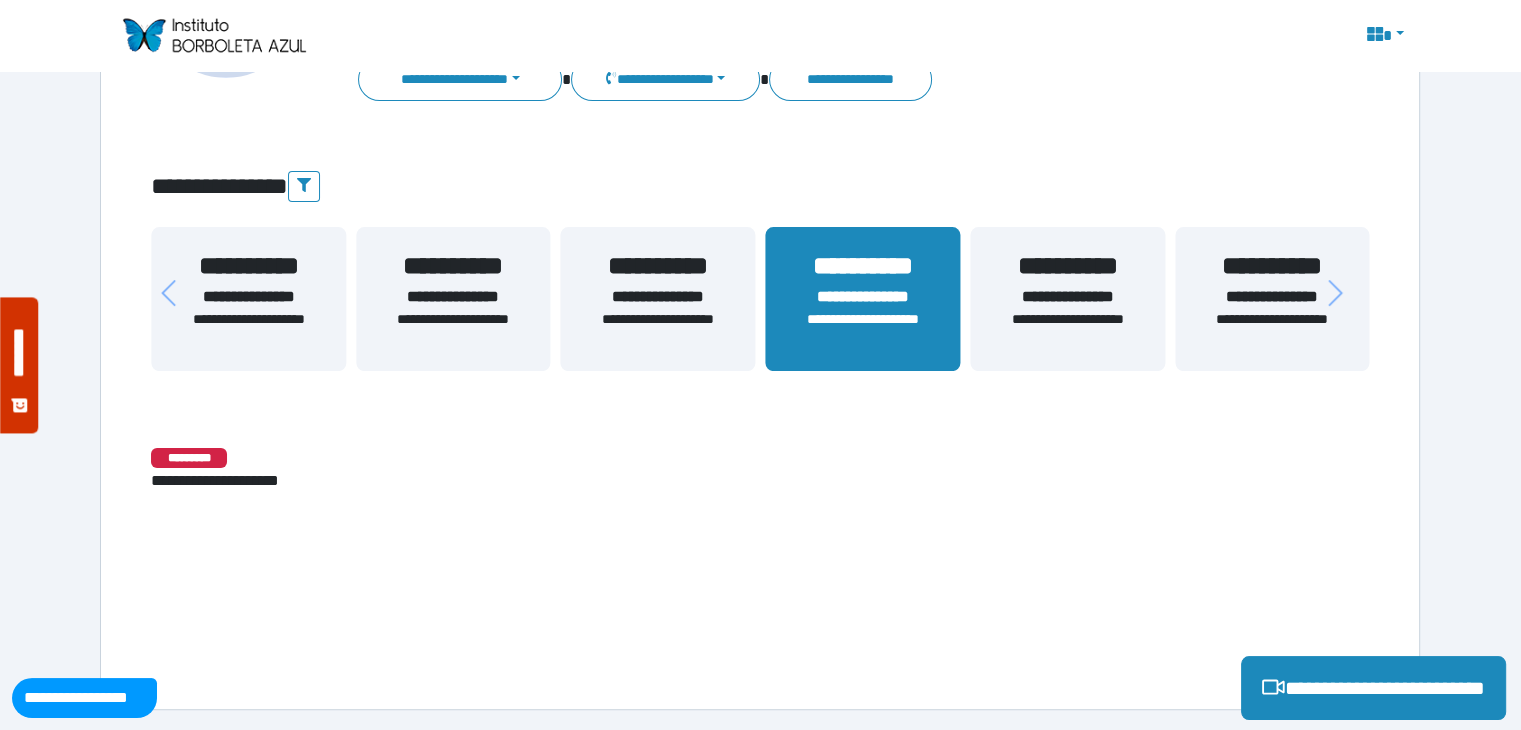click on "**********" at bounding box center (1067, 330) 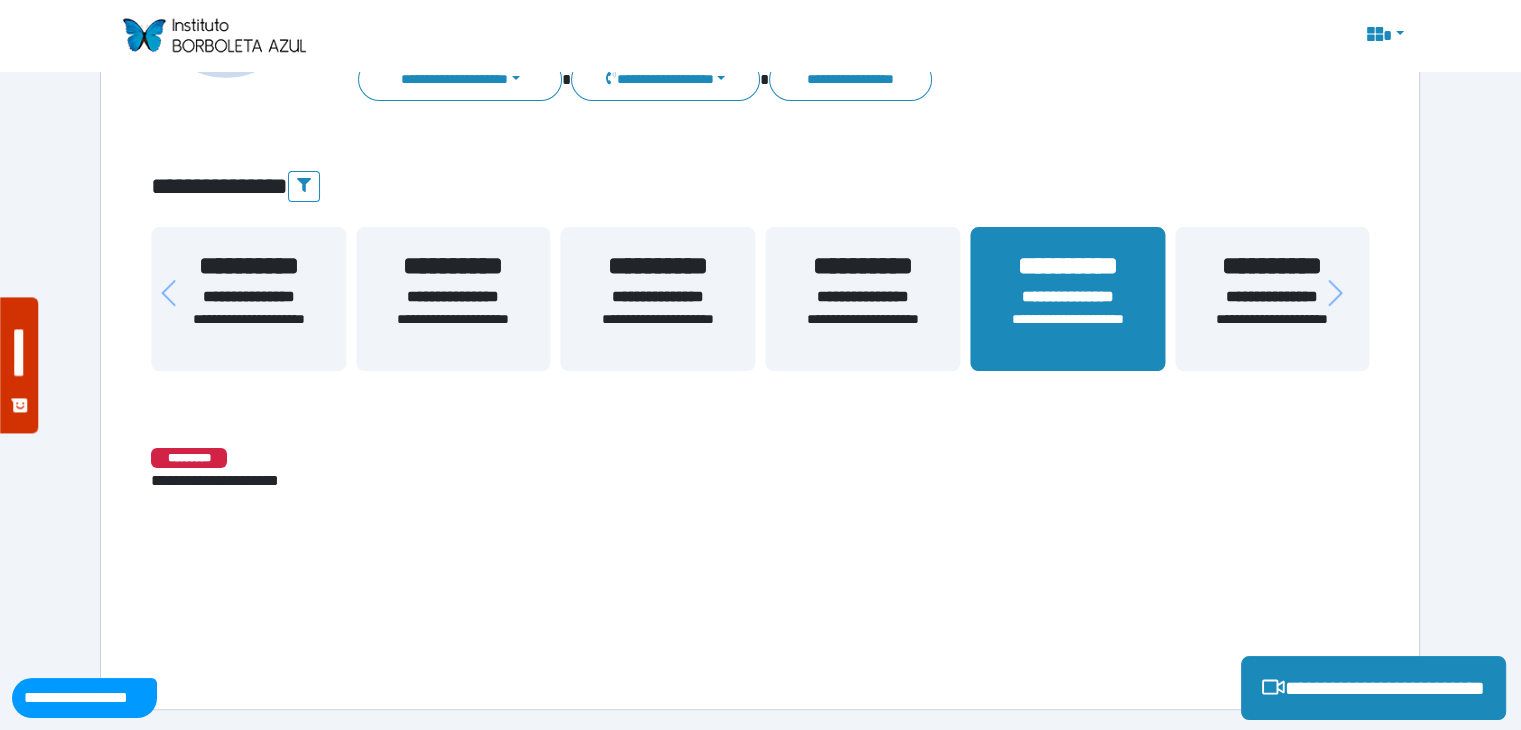 scroll, scrollTop: 300, scrollLeft: 0, axis: vertical 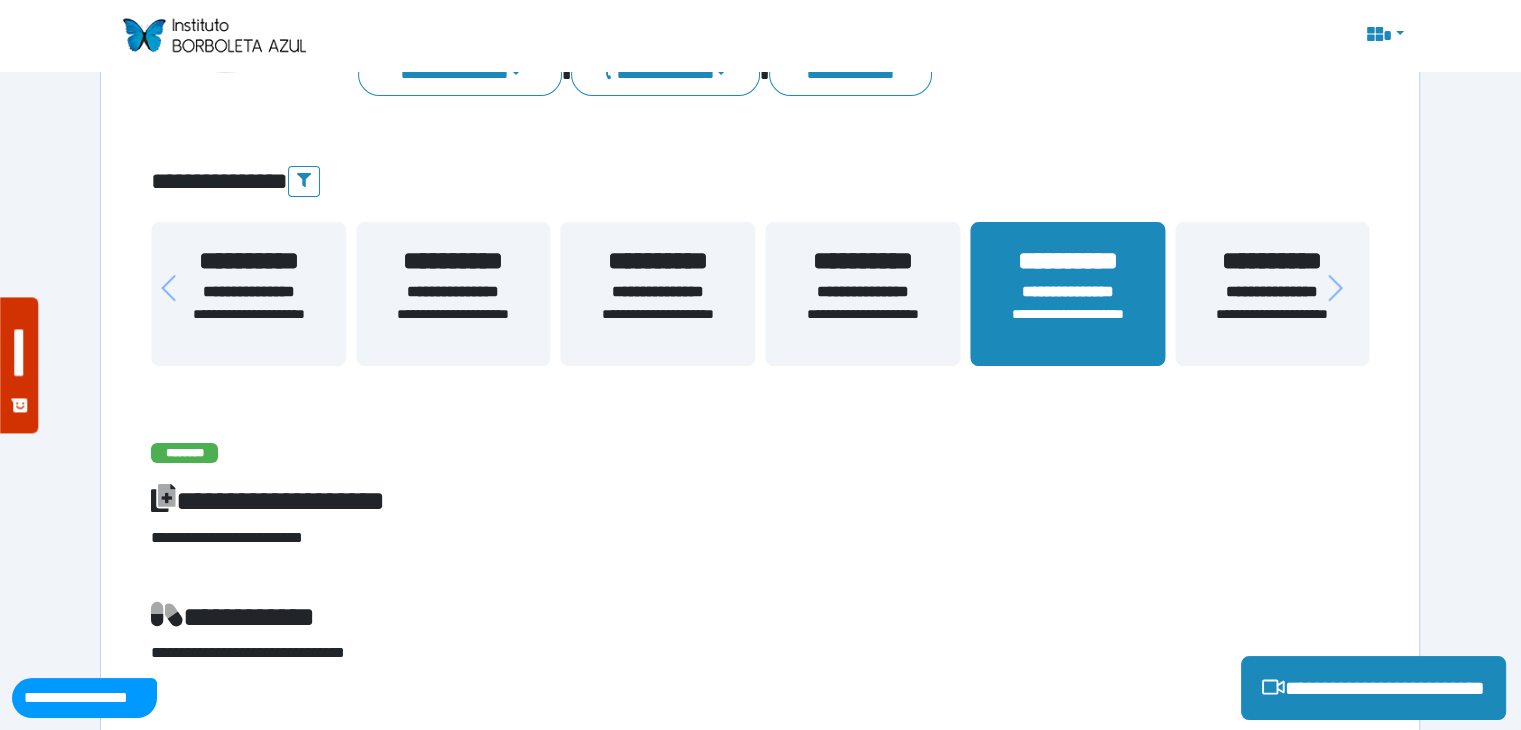 click on "**********" at bounding box center (1272, 325) 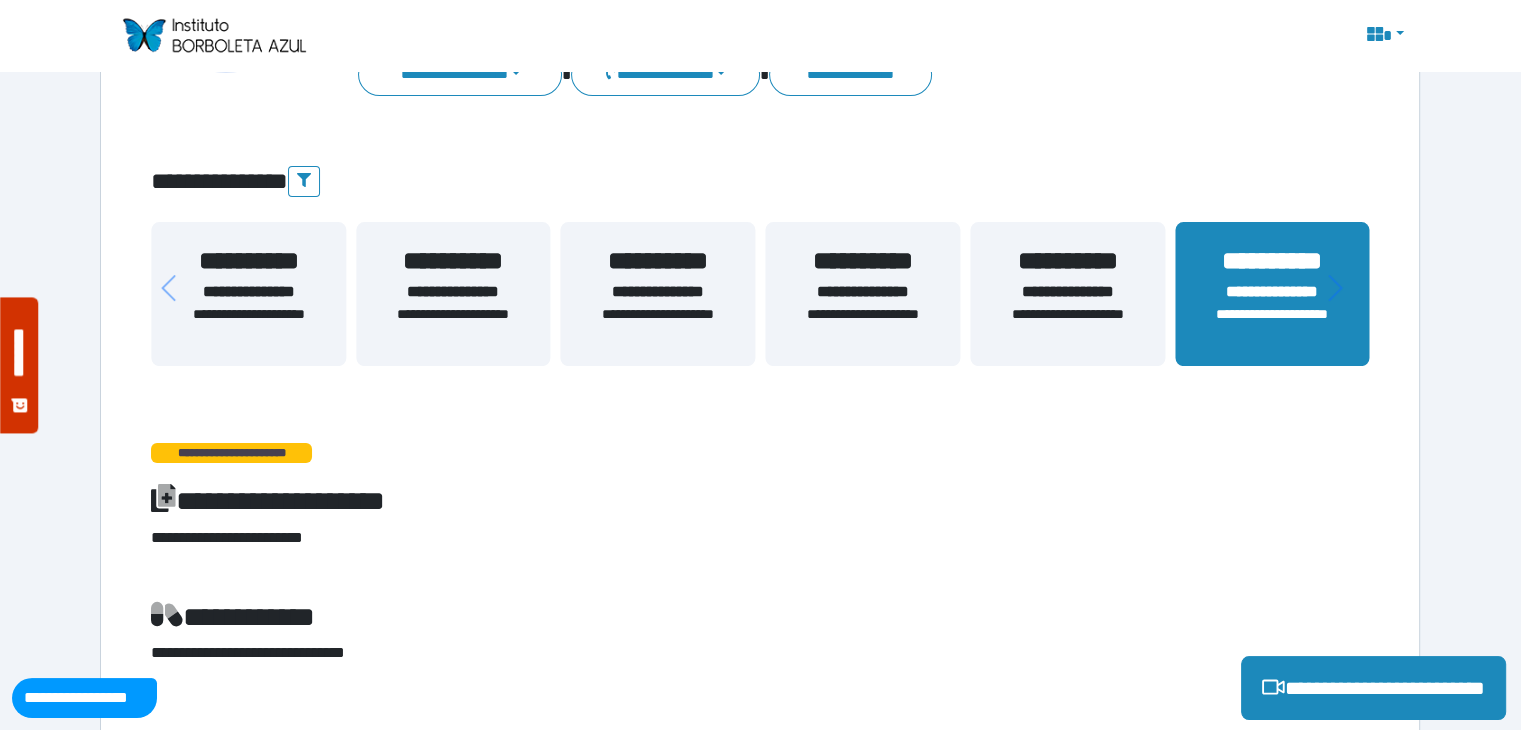 click on "**********" at bounding box center [1272, 294] 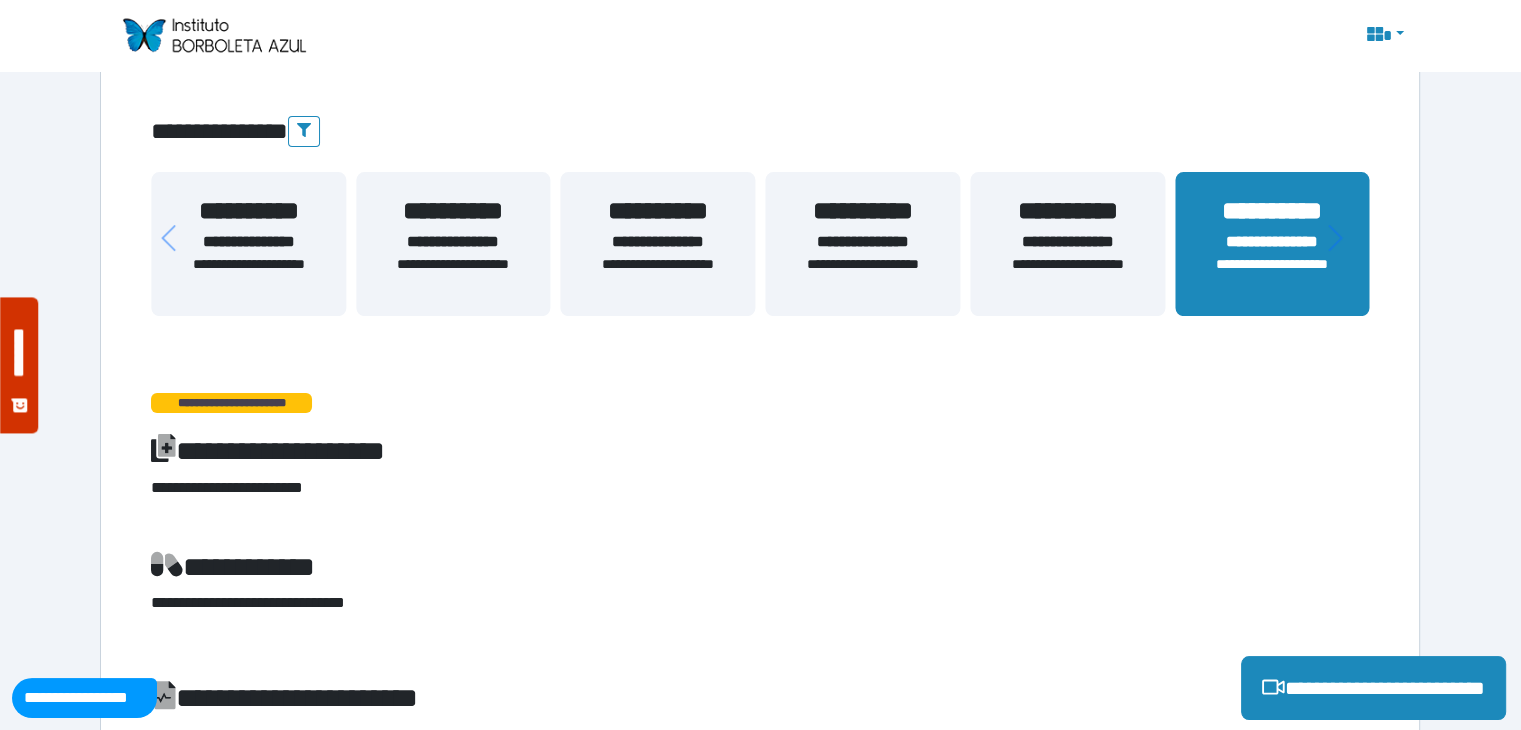 scroll, scrollTop: 300, scrollLeft: 0, axis: vertical 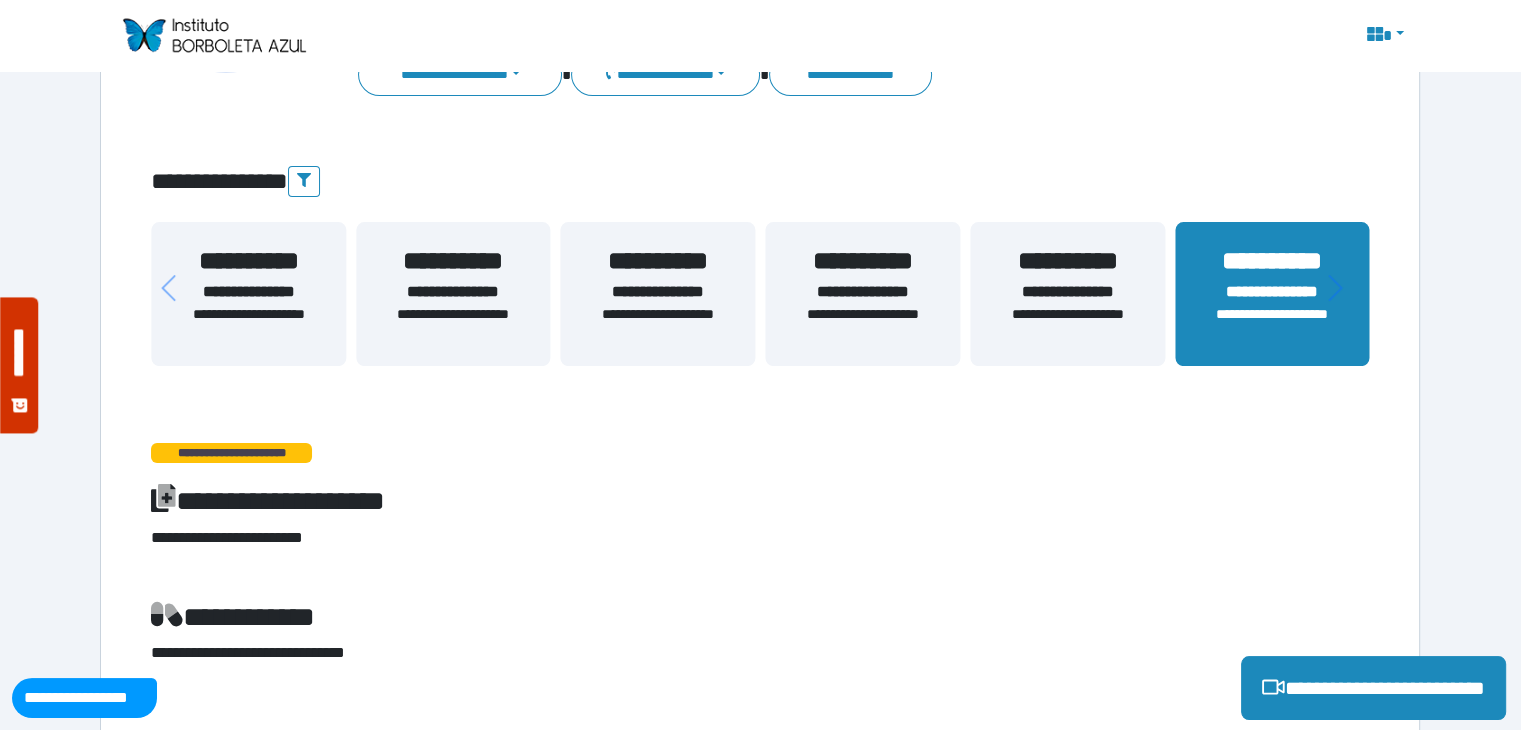 click on "**********" at bounding box center (1272, 261) 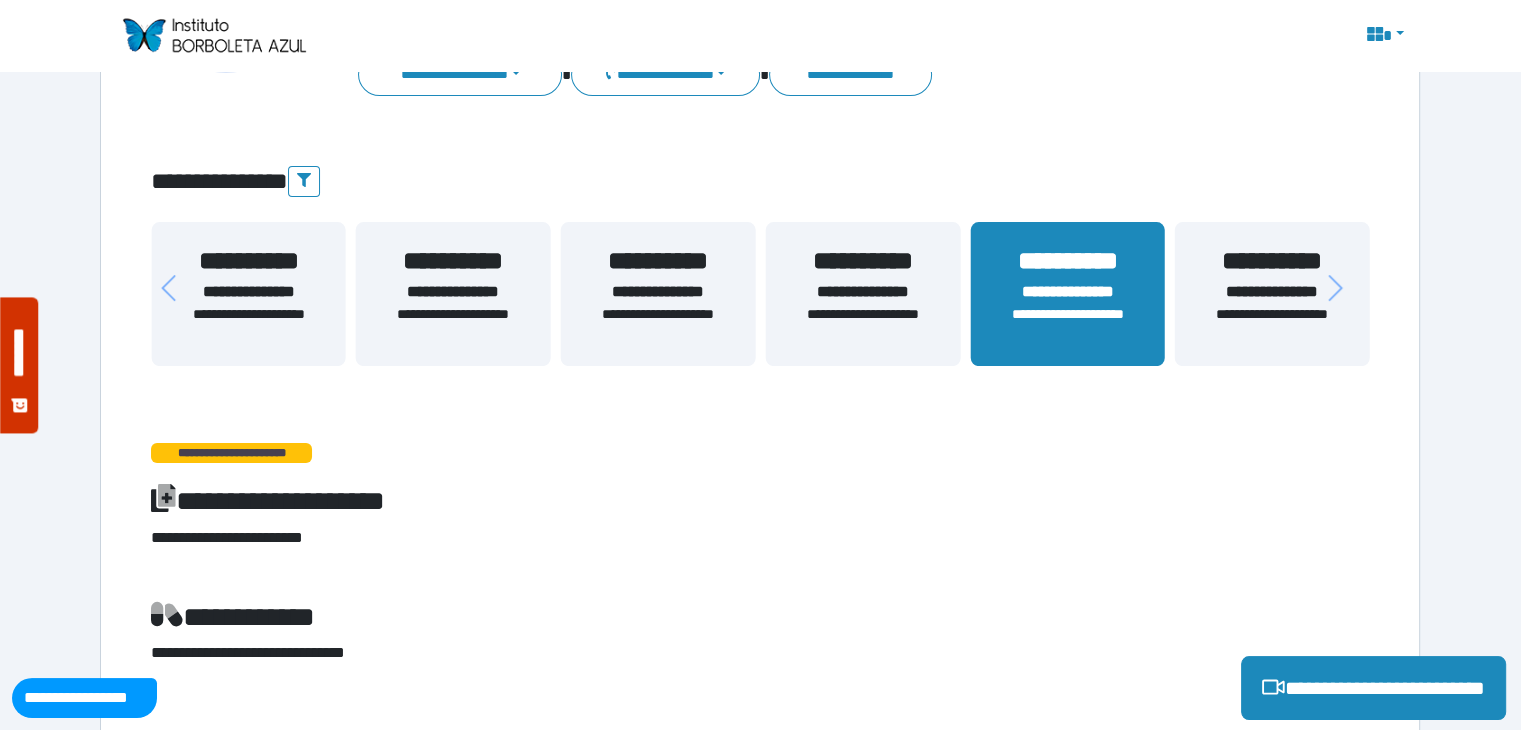 click on "**********" at bounding box center [1272, 325] 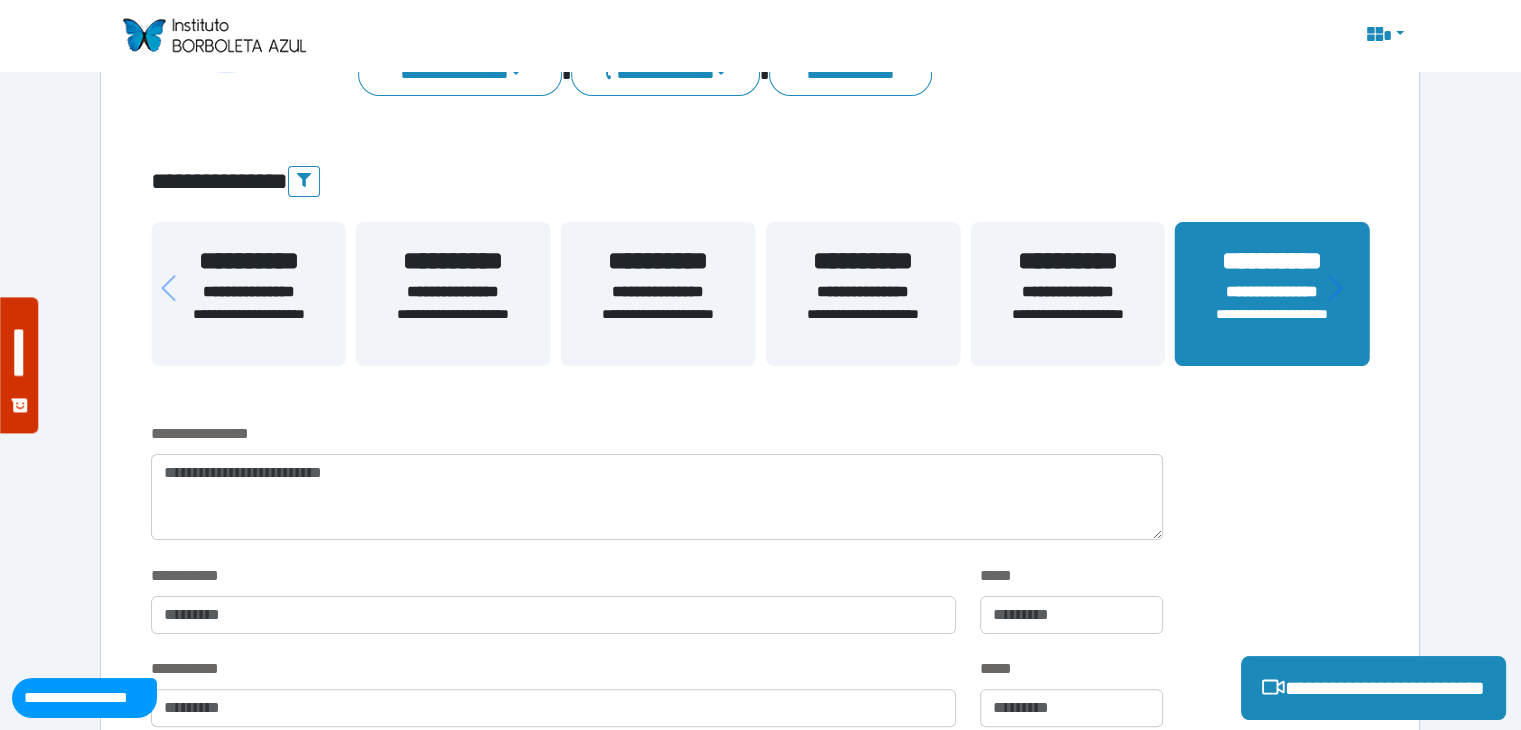 click at bounding box center [1175, 414] 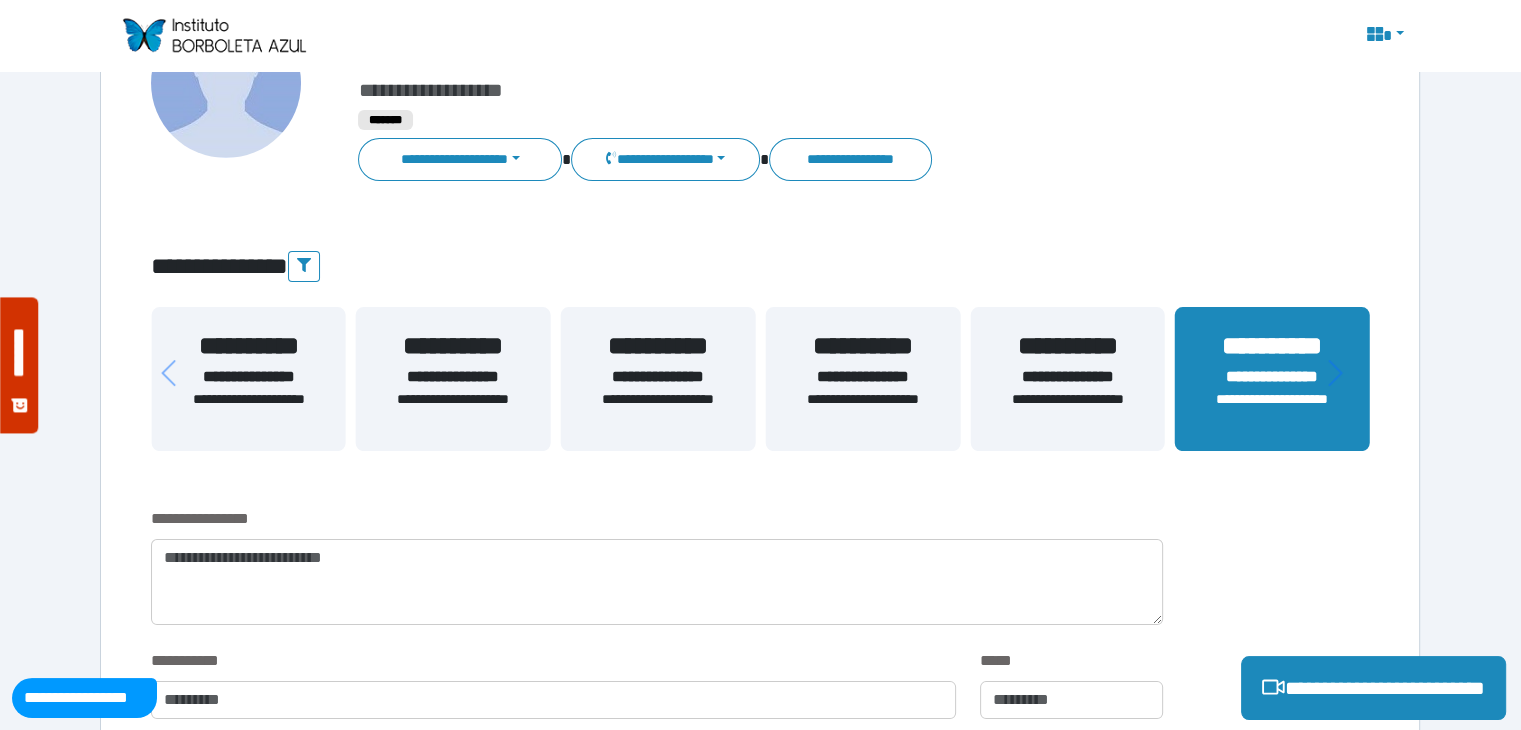 scroll, scrollTop: 200, scrollLeft: 0, axis: vertical 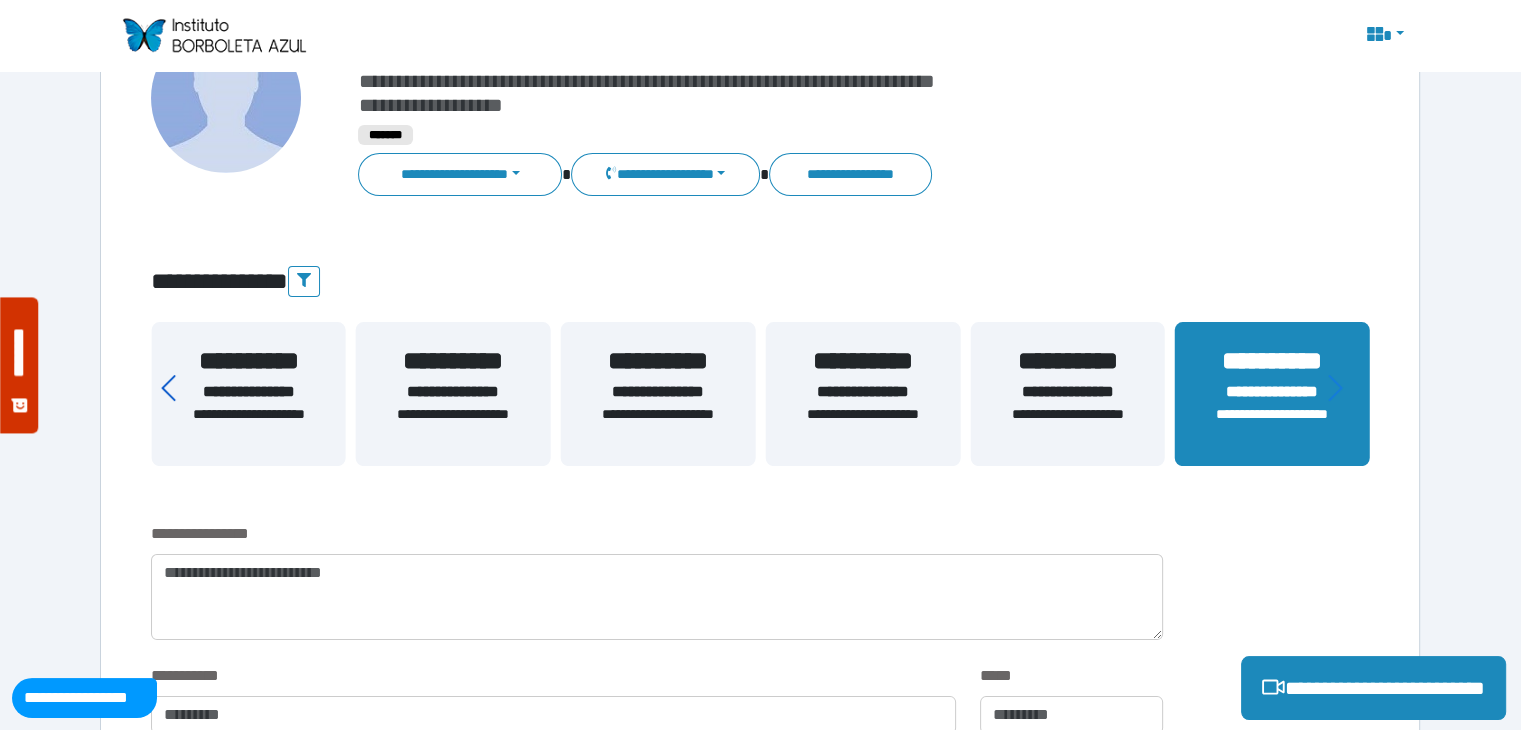 click at bounding box center [177, 384] 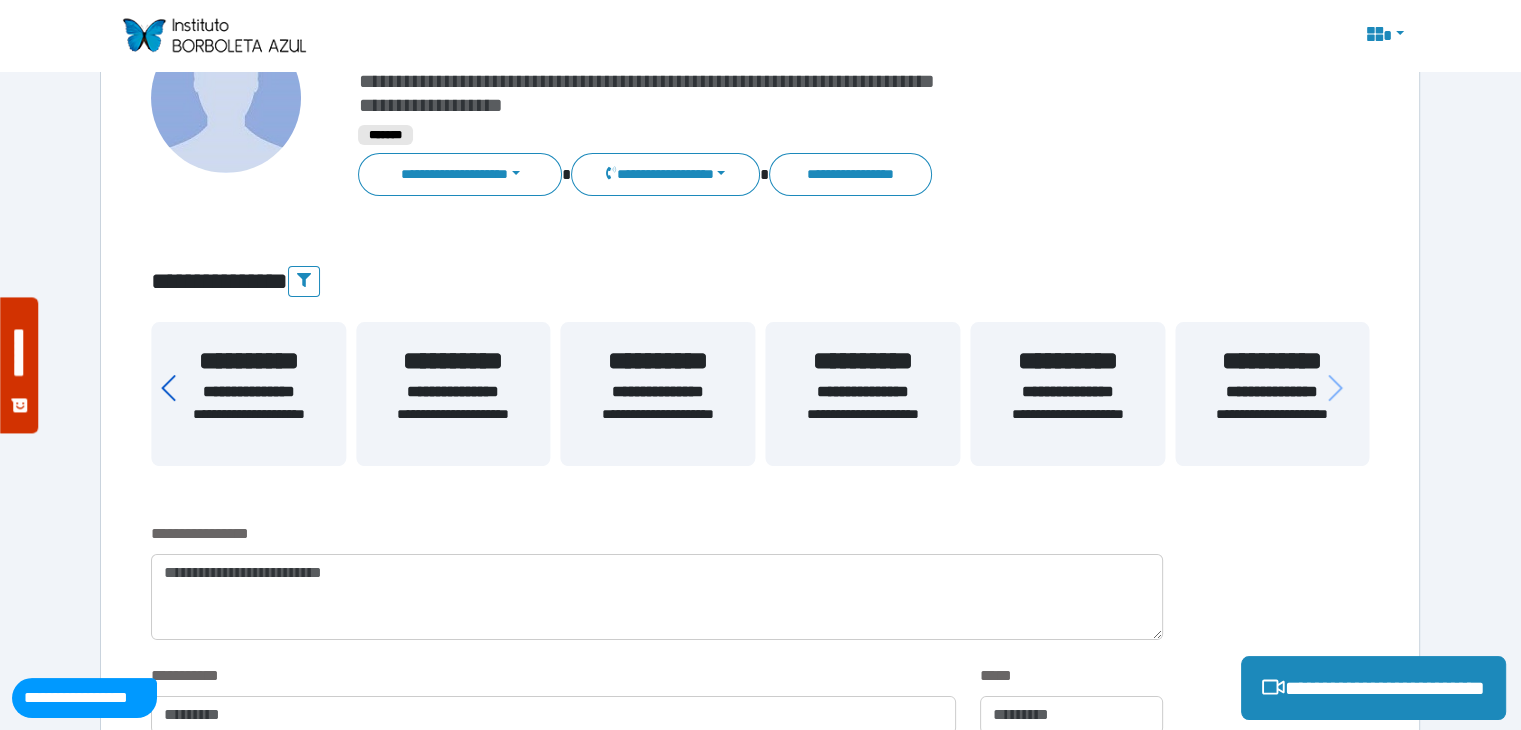 click at bounding box center (177, 384) 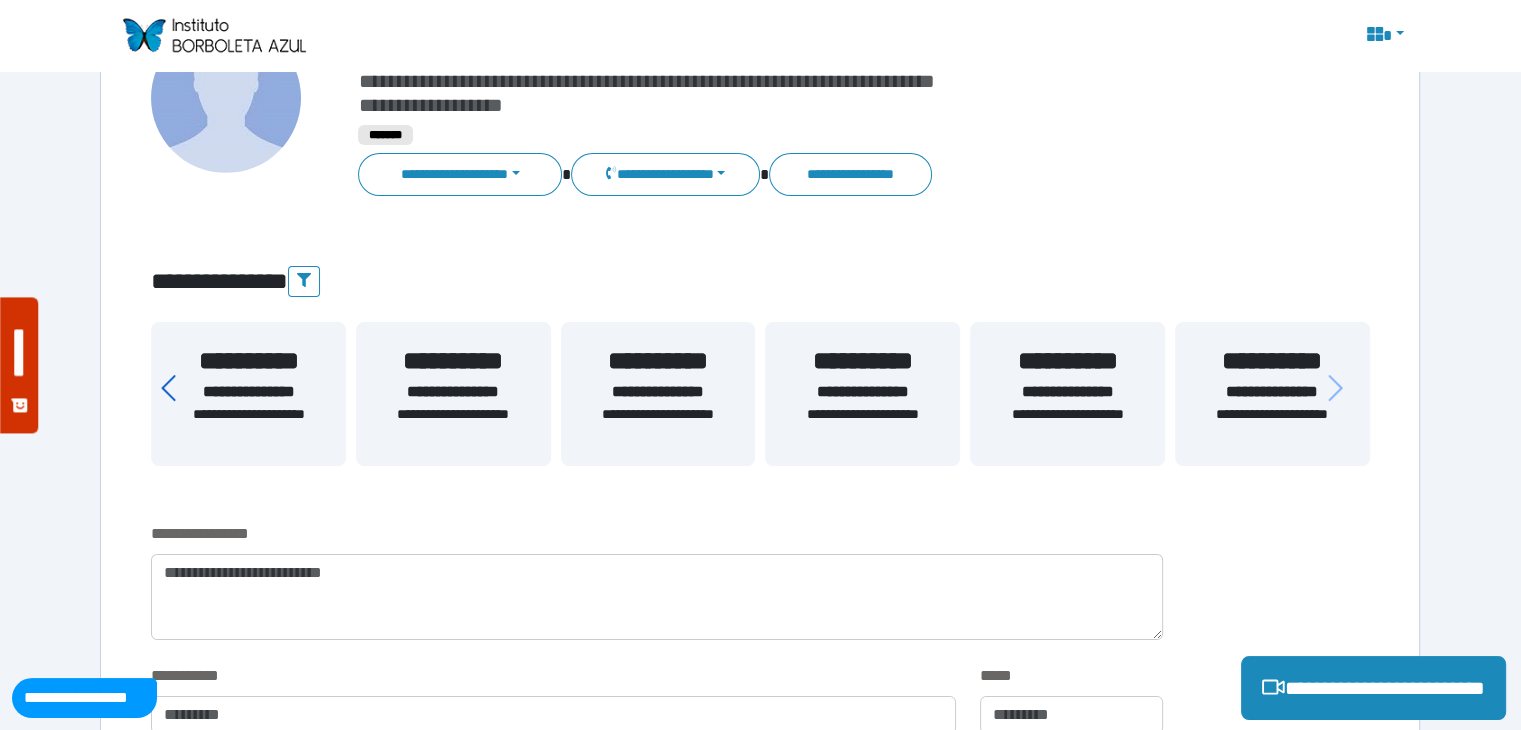 click at bounding box center [177, 384] 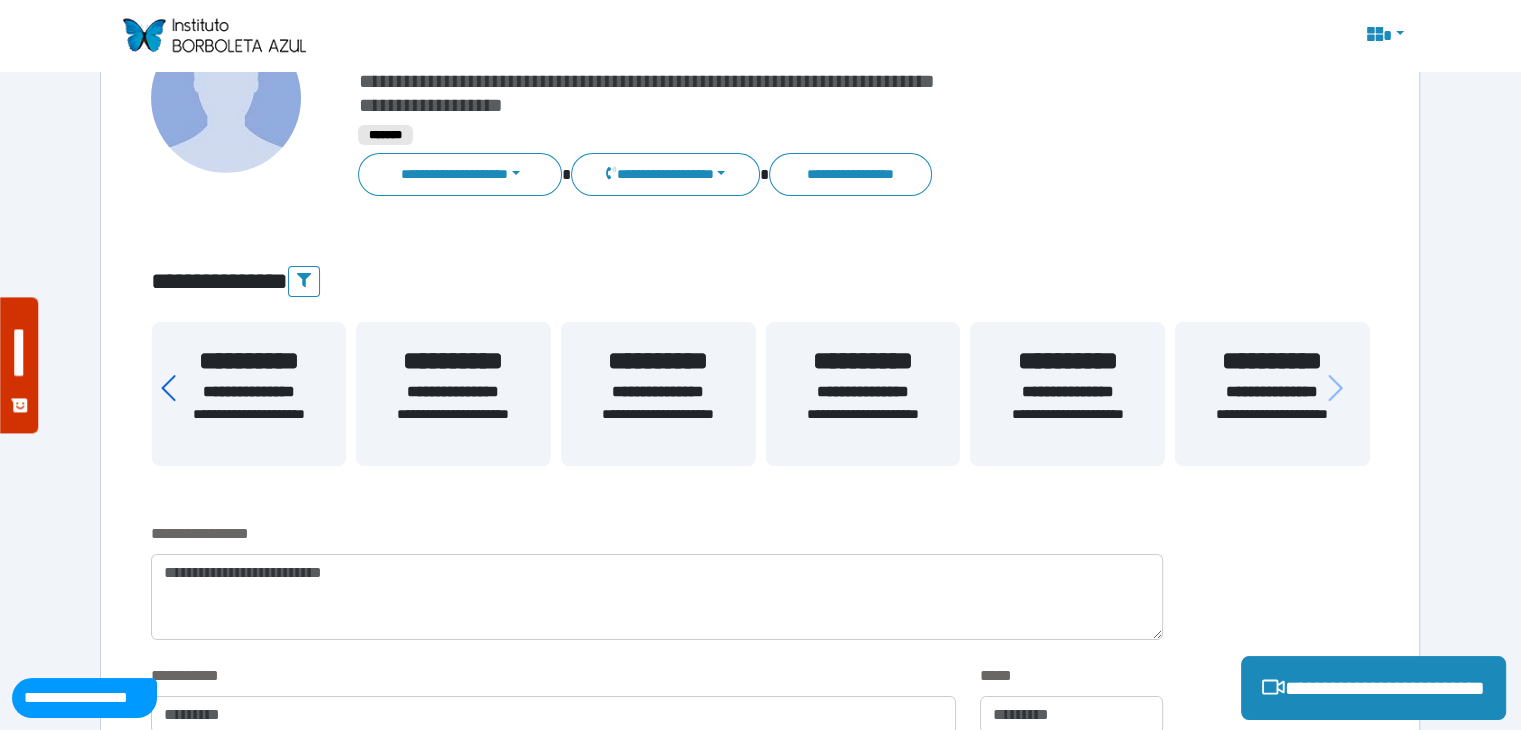 click at bounding box center [177, 384] 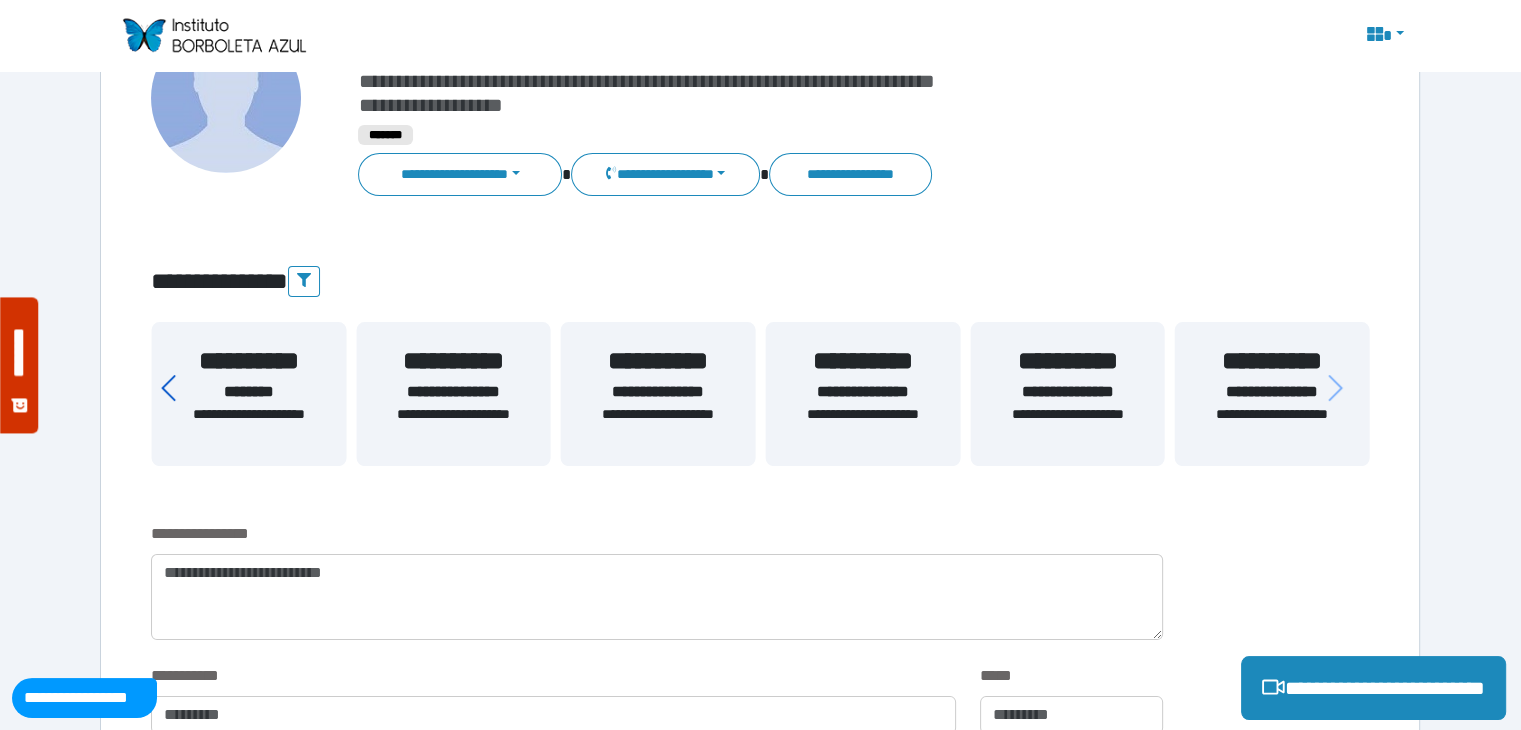 click at bounding box center [177, 384] 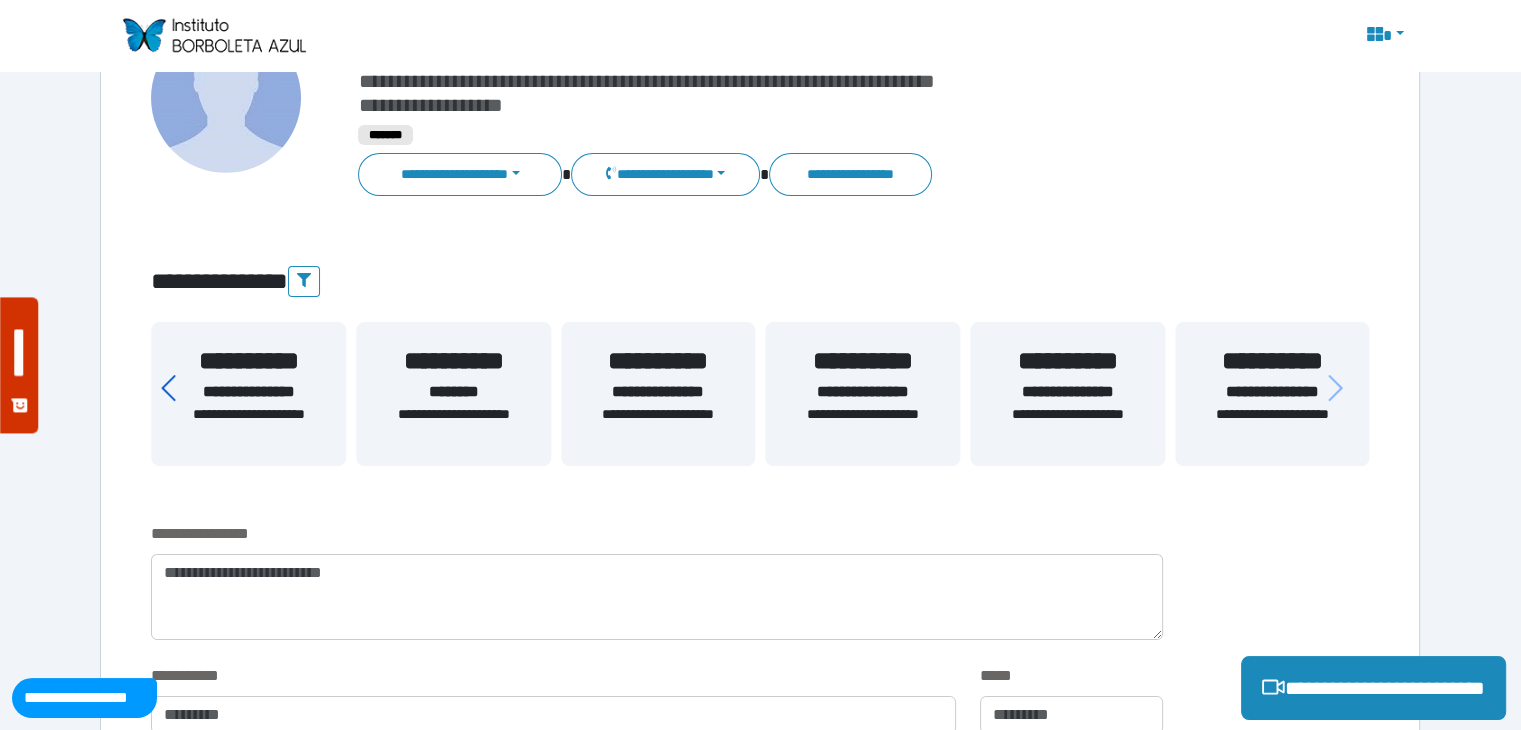 click at bounding box center [177, 384] 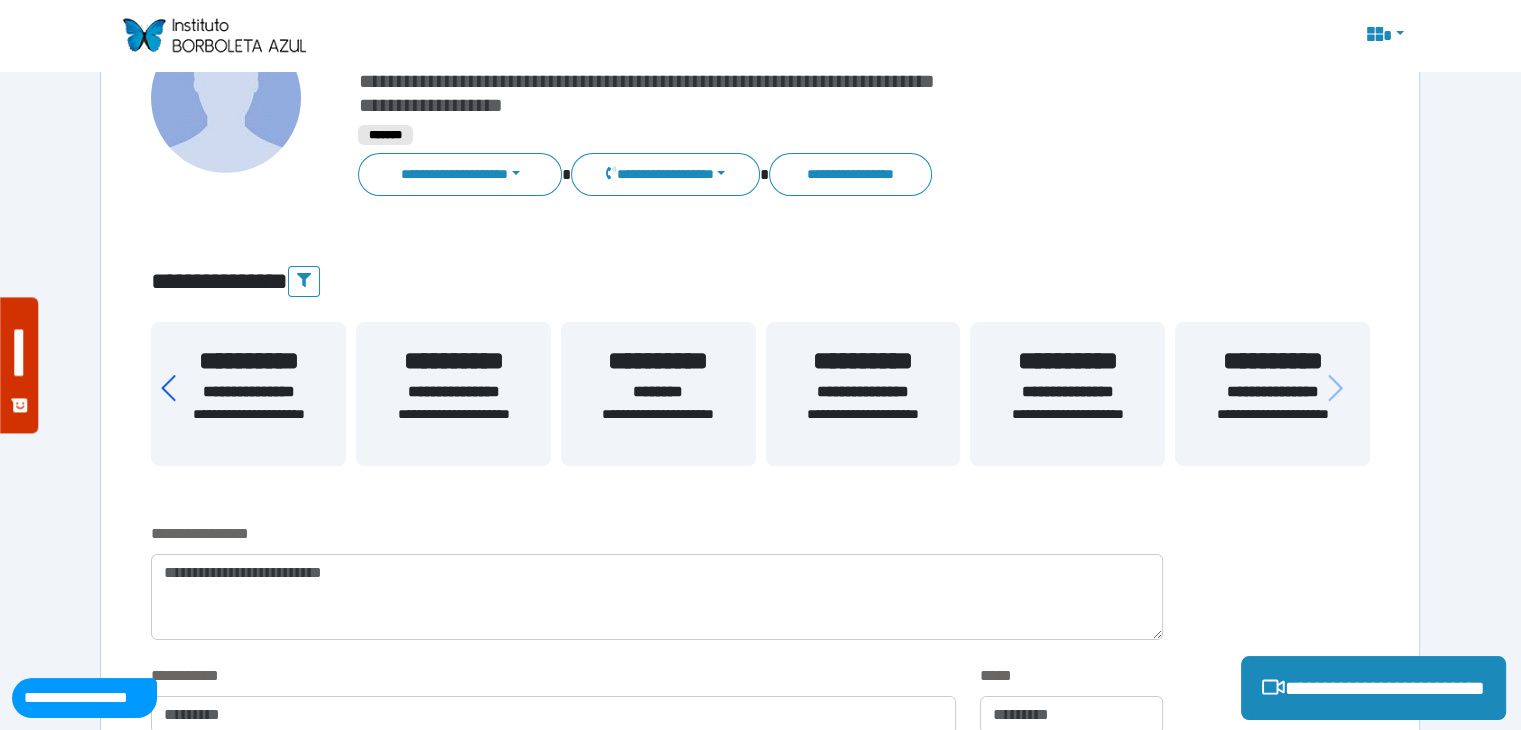 click 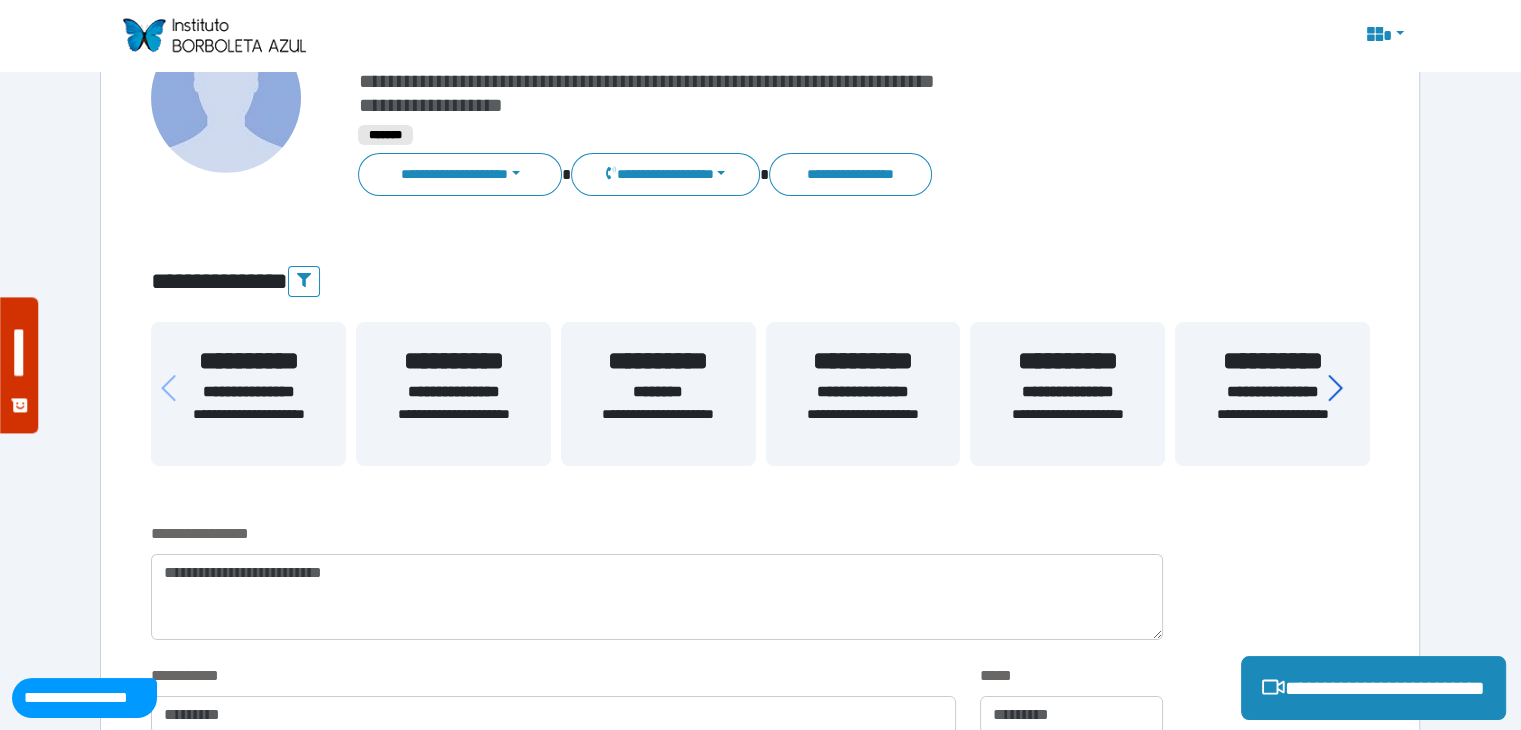 click 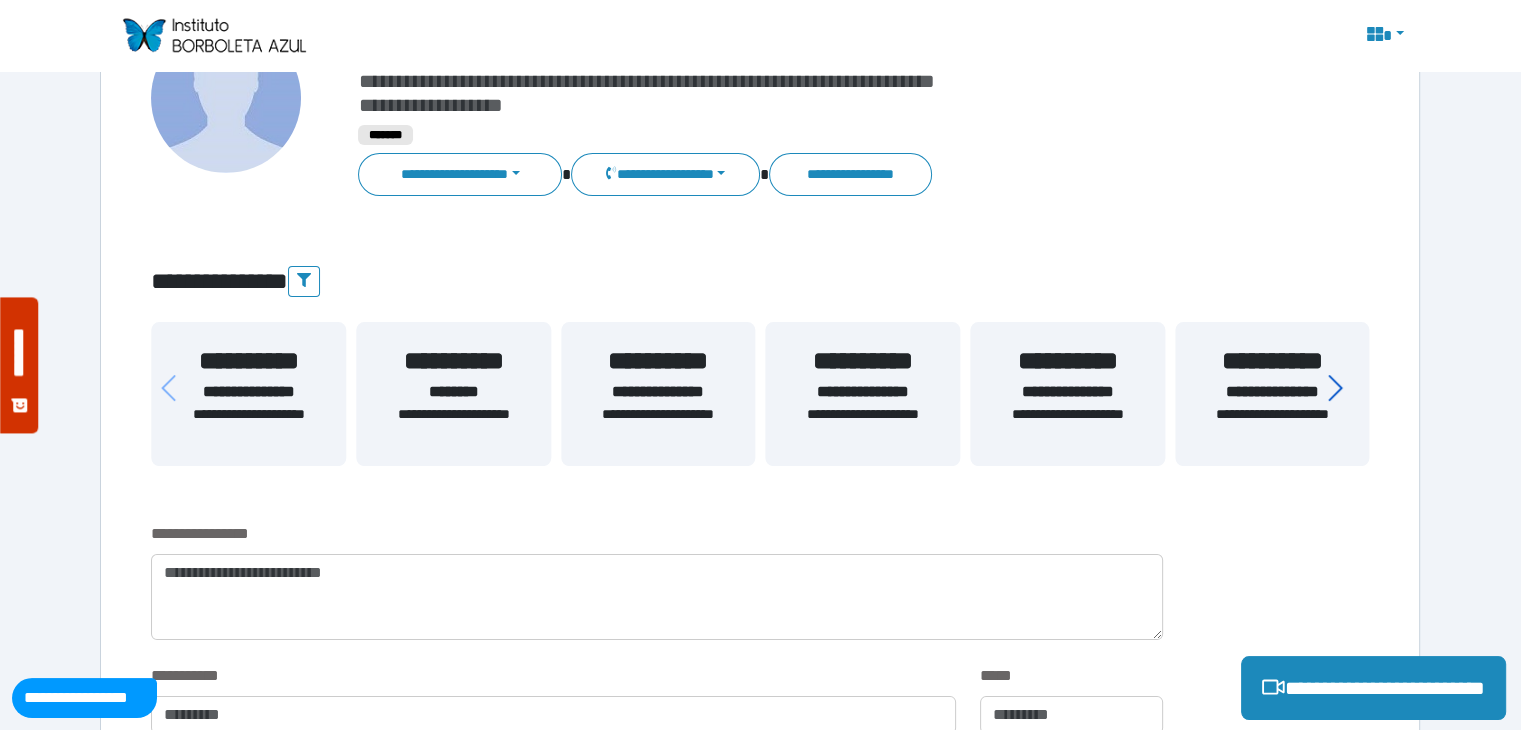 click 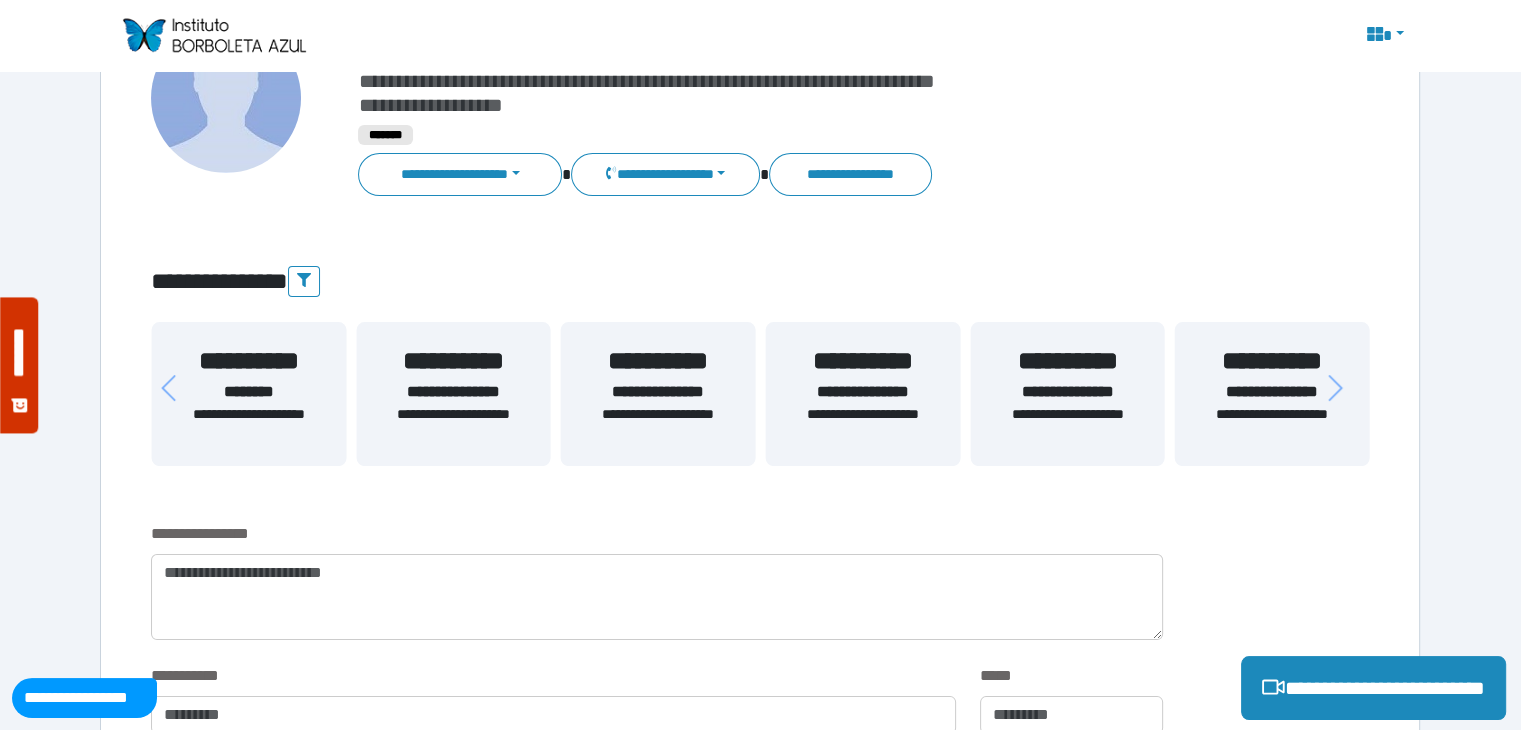 click on "**********" at bounding box center [1272, 392] 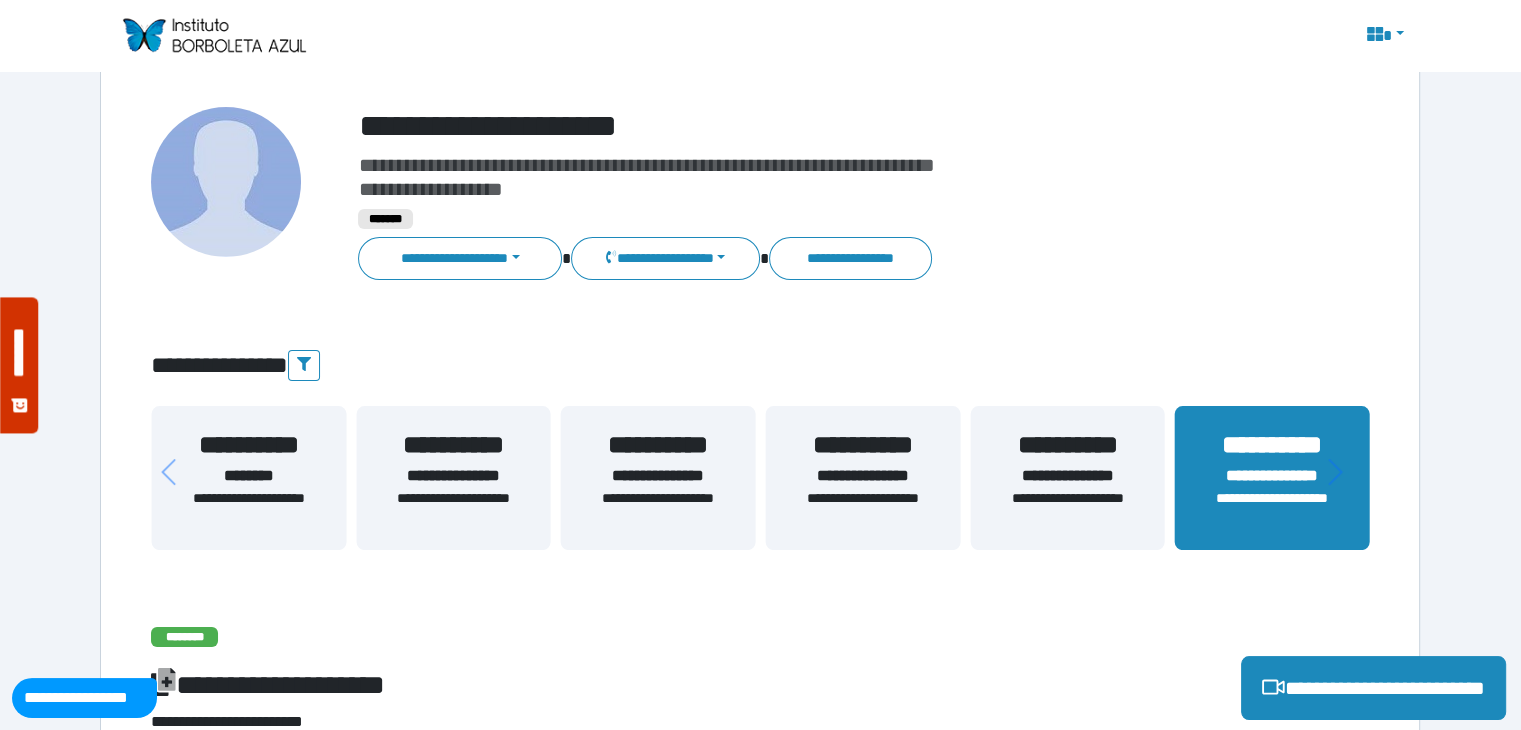 scroll, scrollTop: 100, scrollLeft: 0, axis: vertical 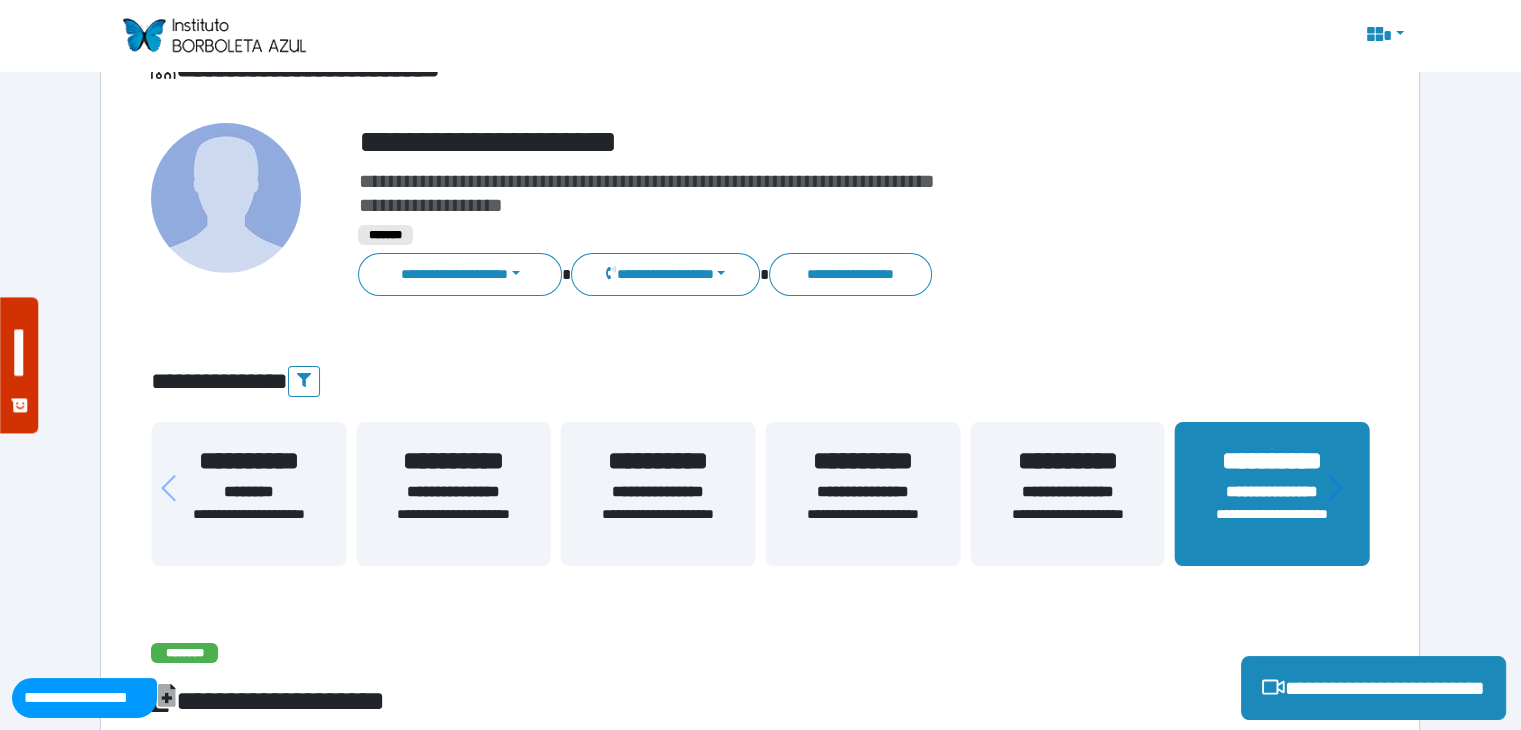 click on "**********" at bounding box center (1272, 525) 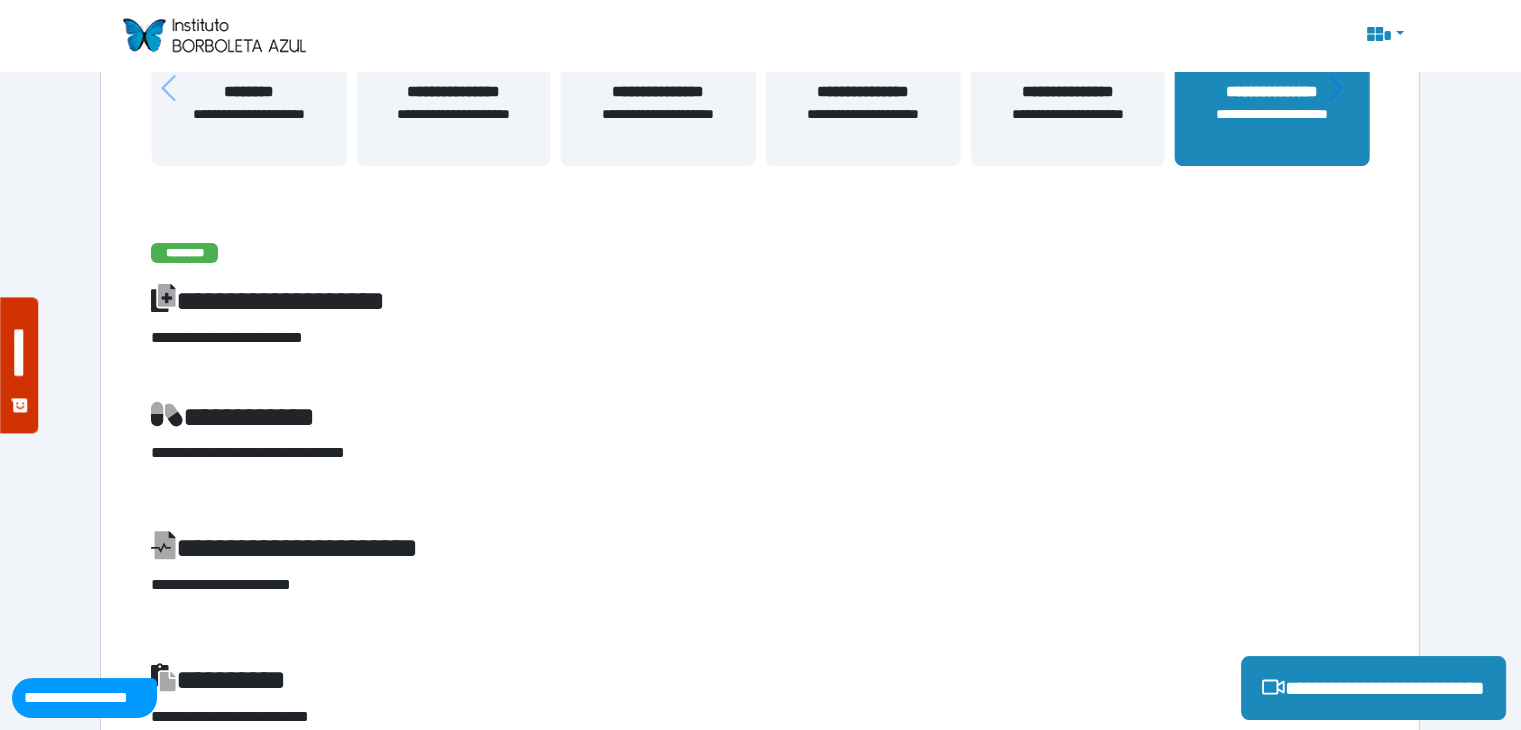 scroll, scrollTop: 100, scrollLeft: 0, axis: vertical 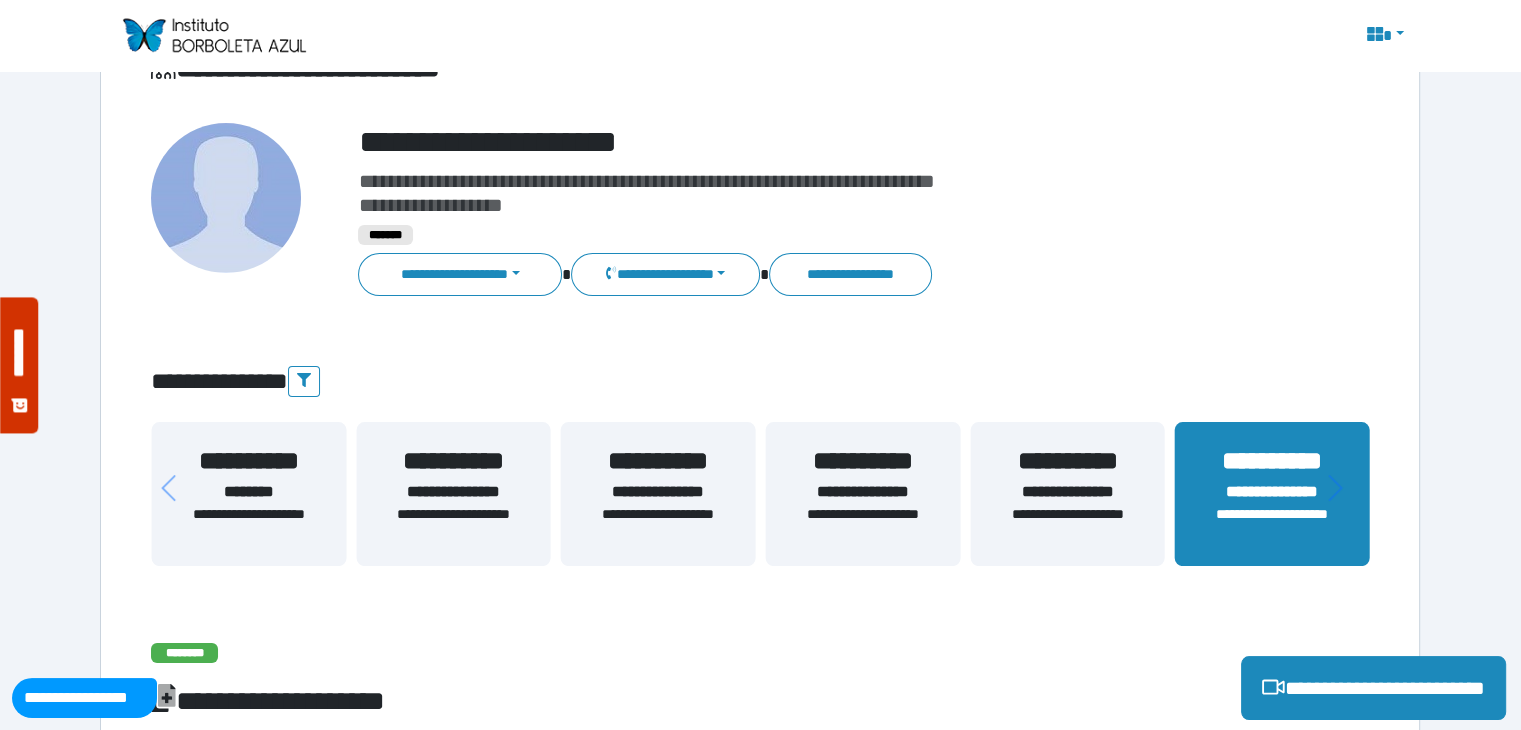 click on "**********" at bounding box center [1272, 492] 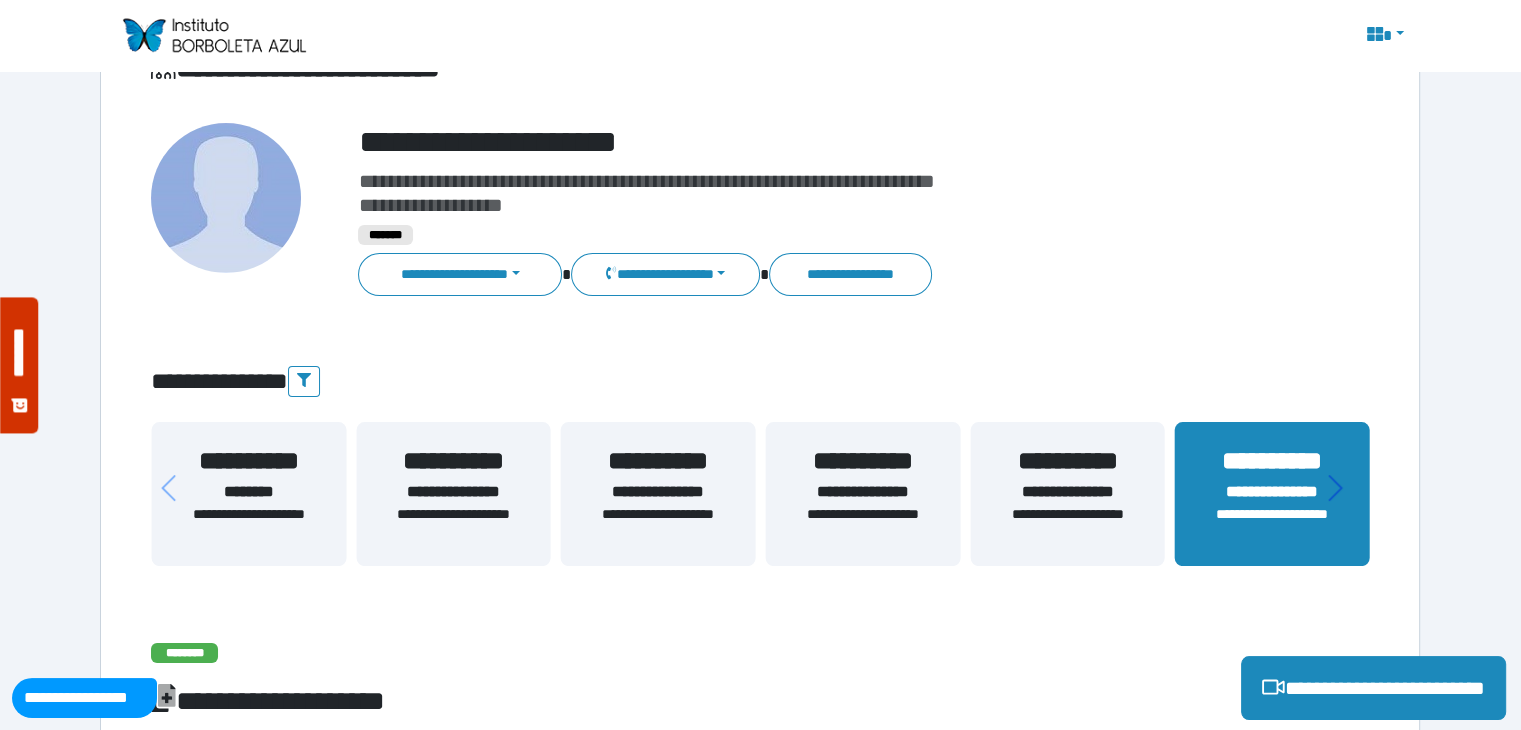 click 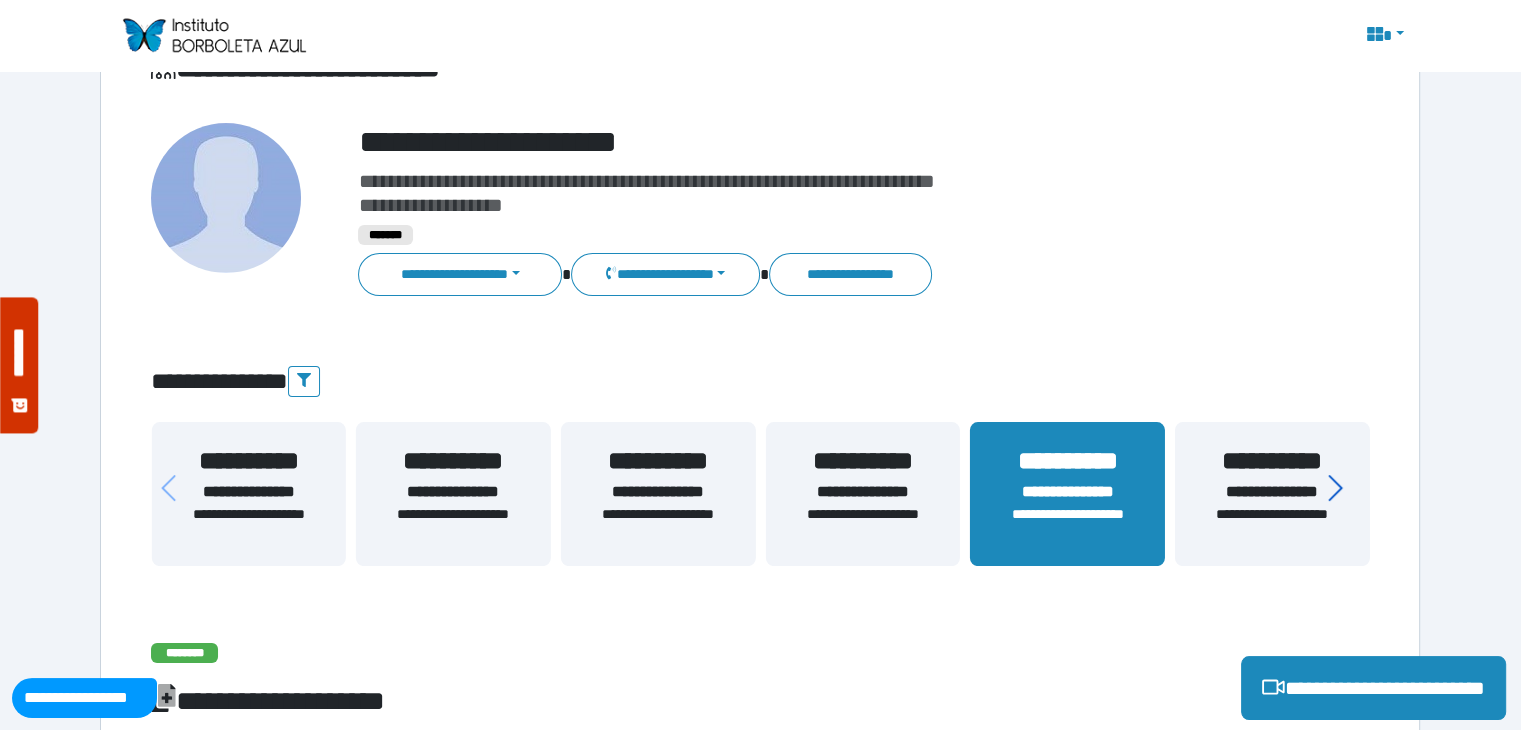 click 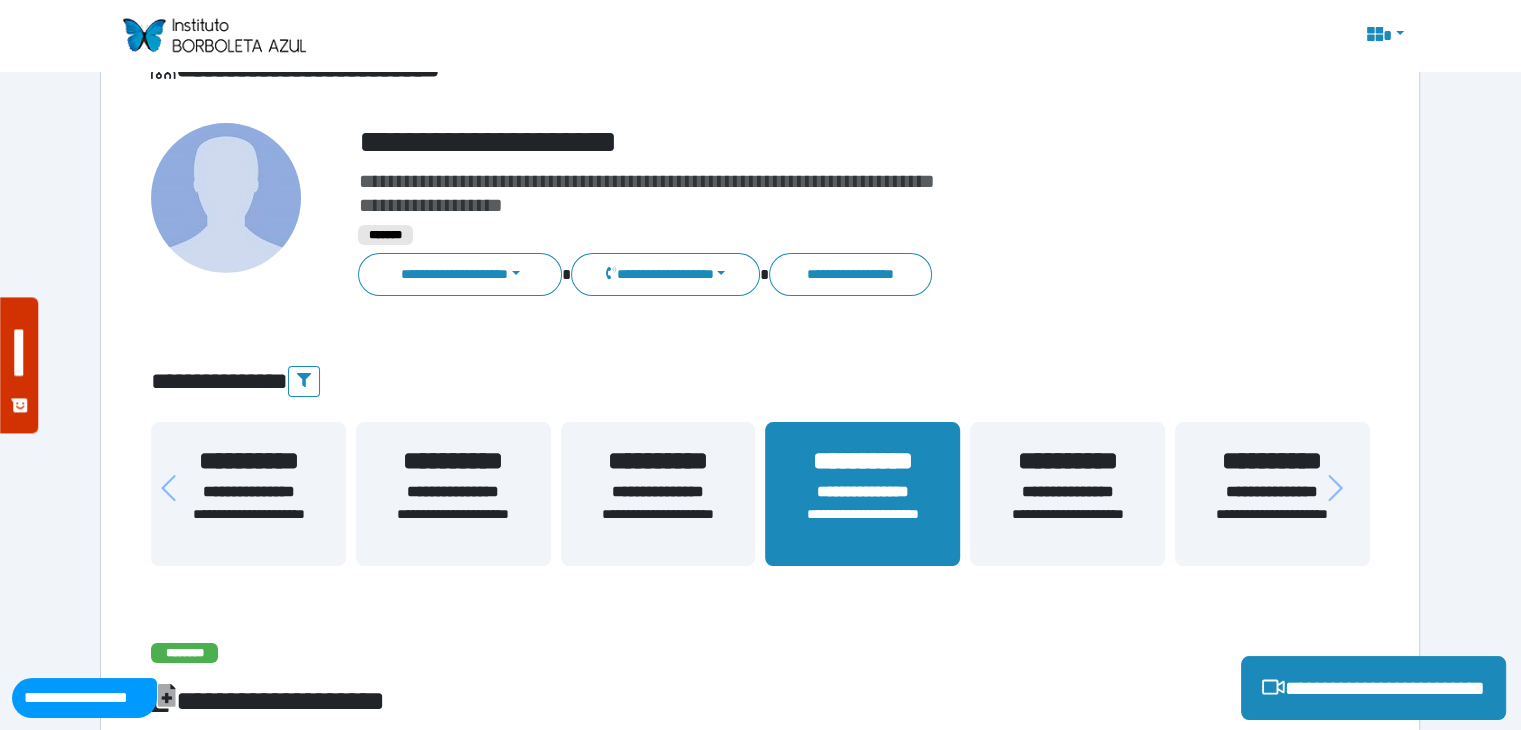 click on "**********" at bounding box center [1067, 492] 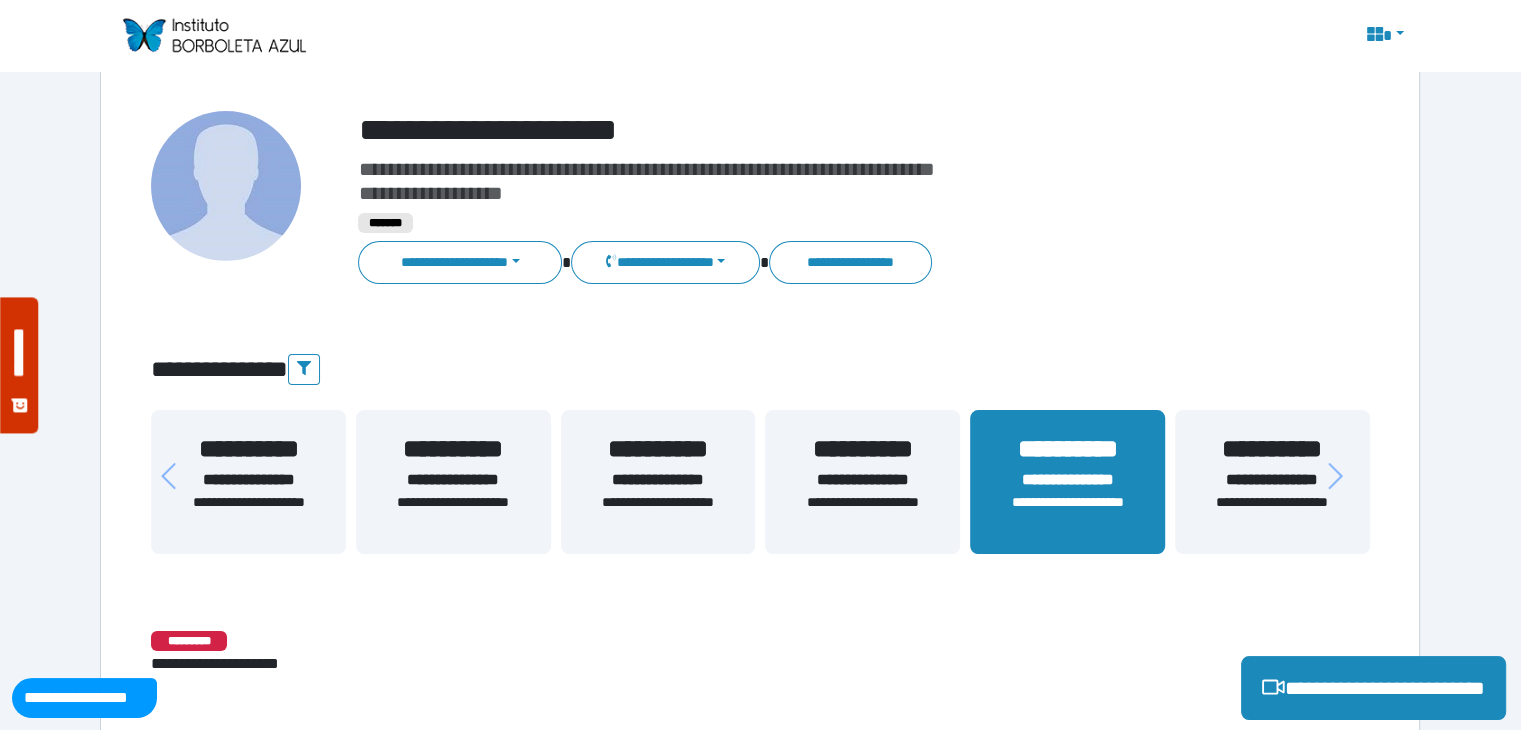 scroll, scrollTop: 95, scrollLeft: 0, axis: vertical 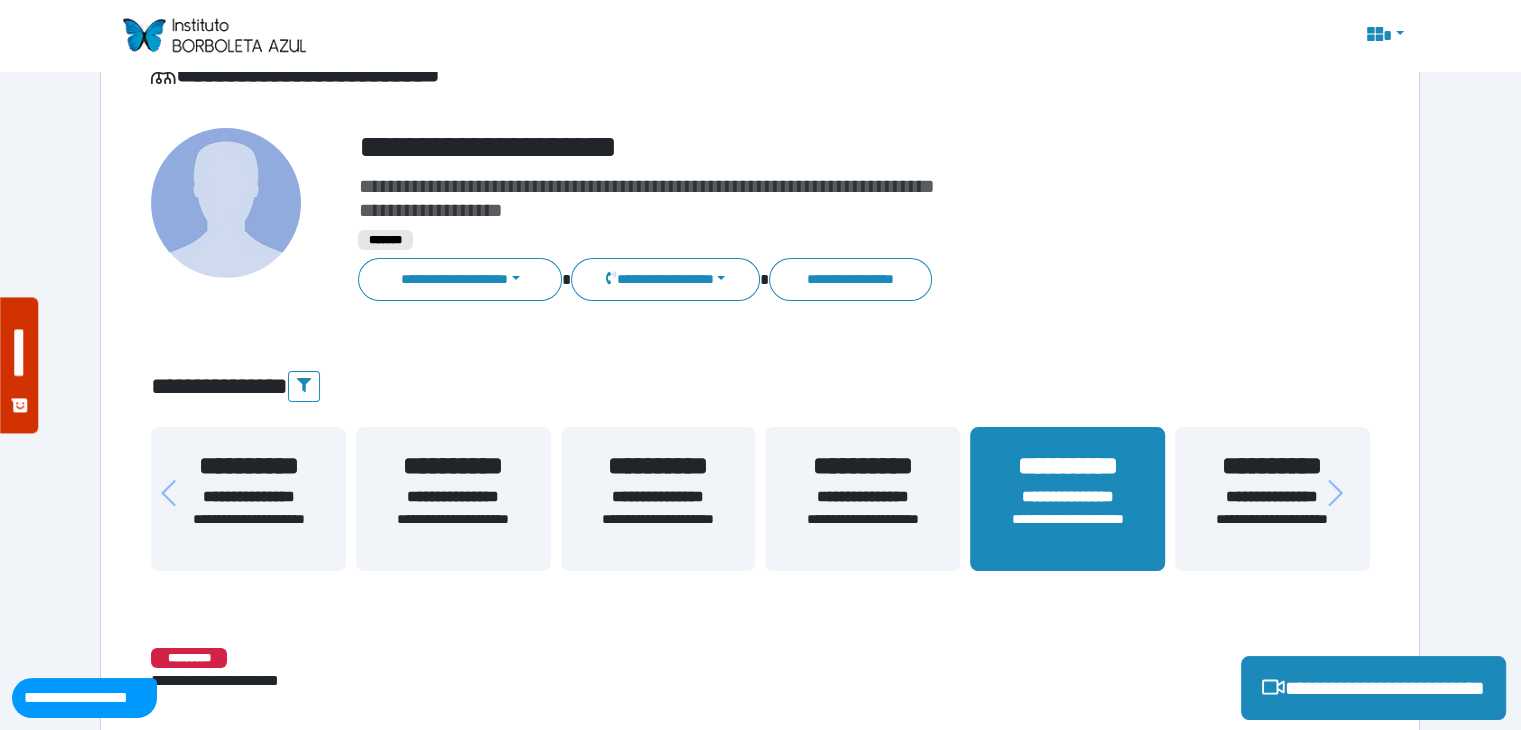 click on "**********" at bounding box center [1272, 497] 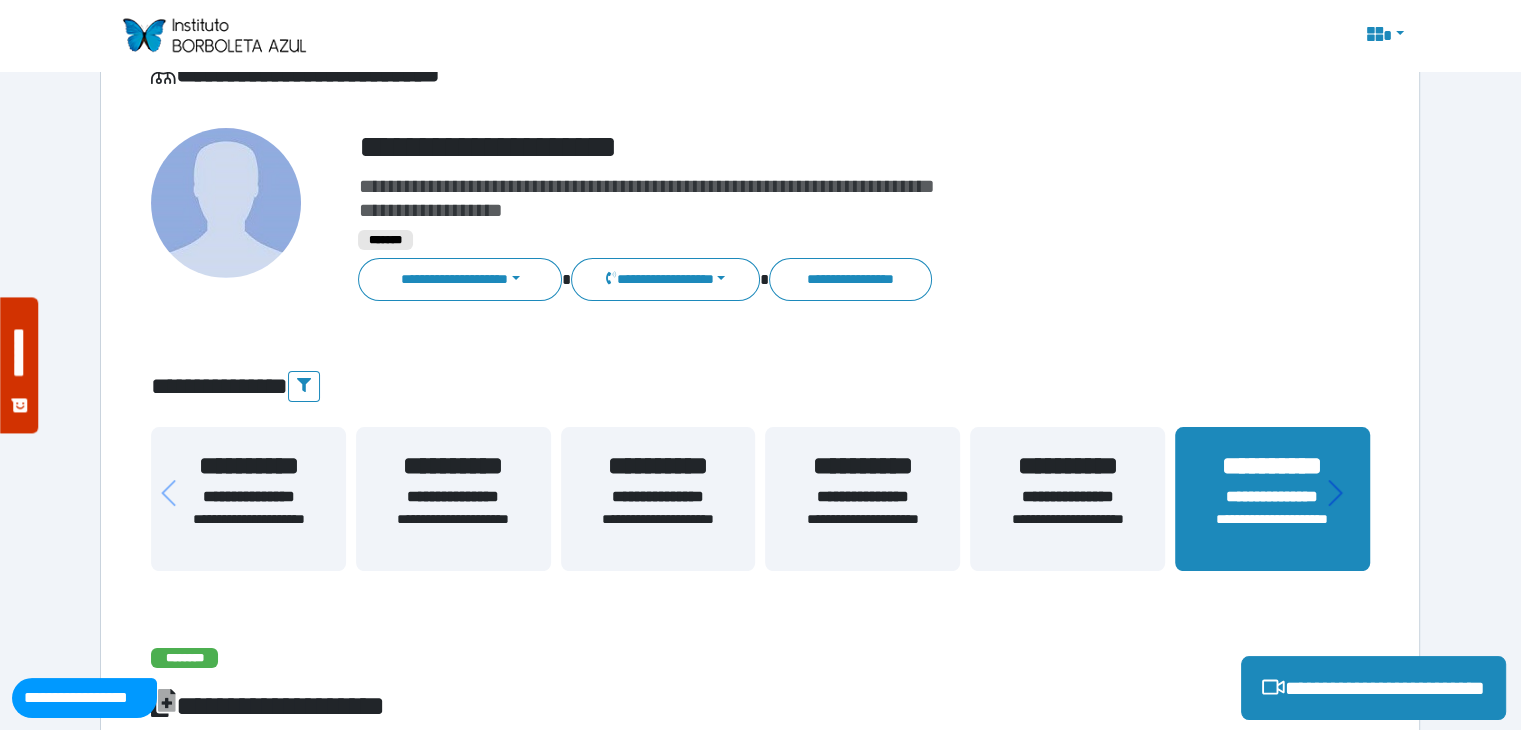 click 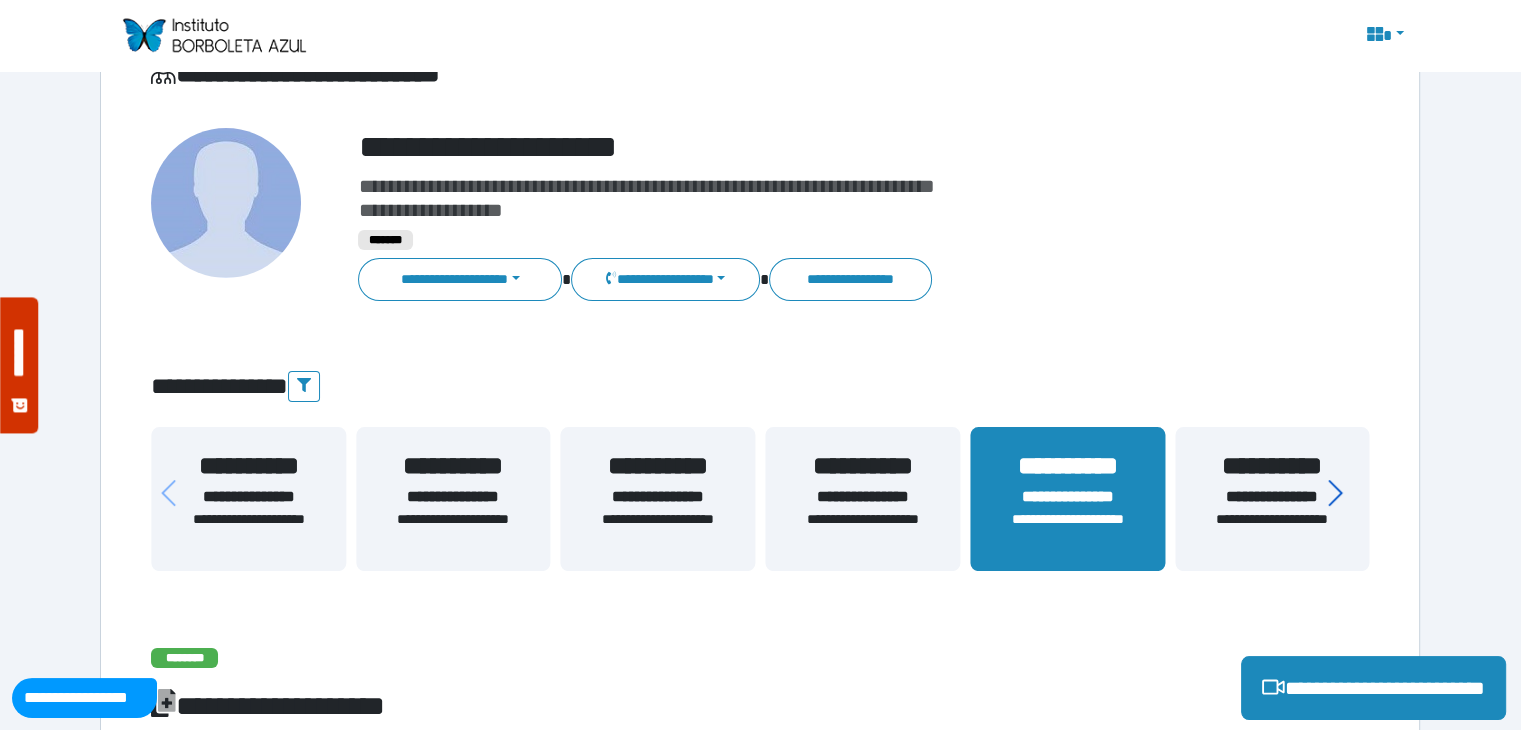 click 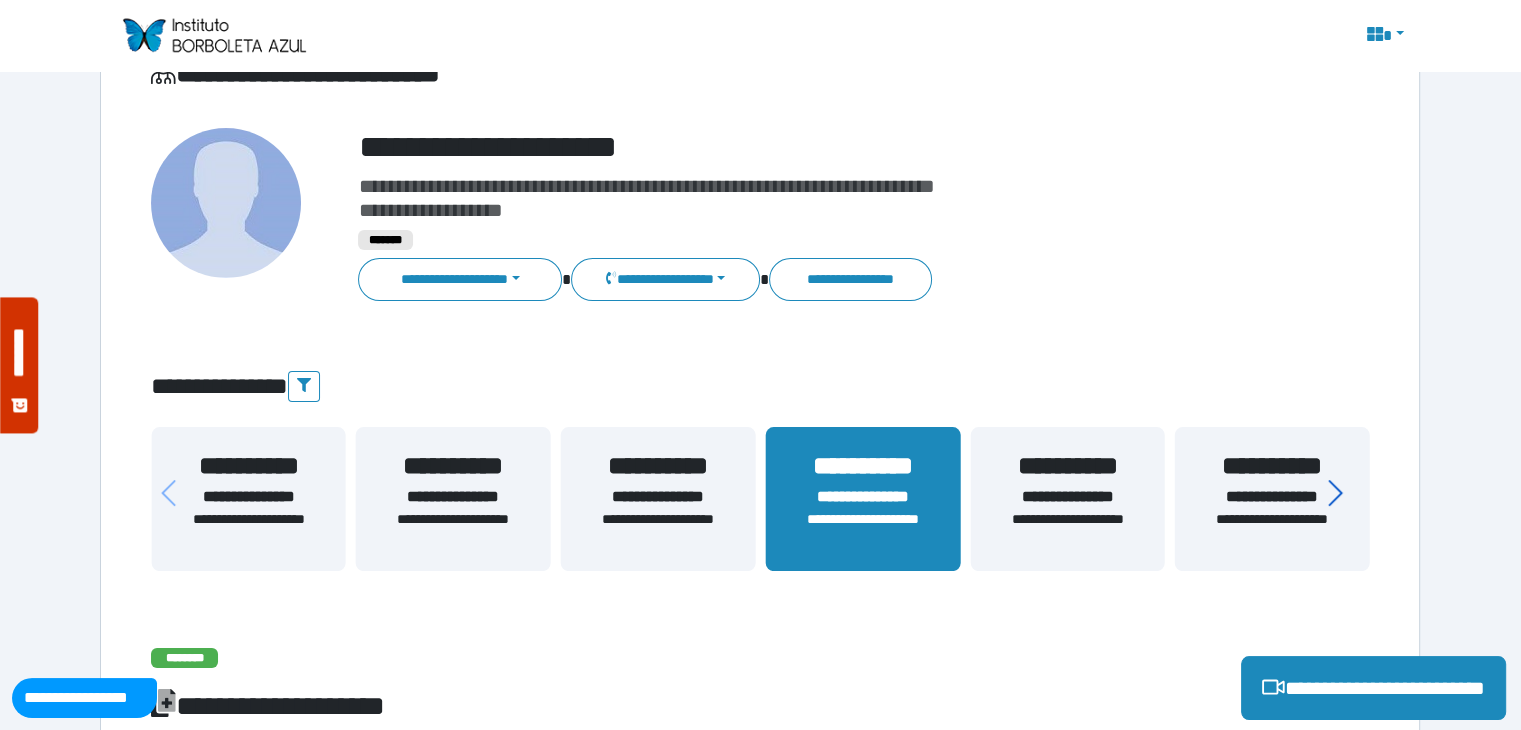 click at bounding box center (1344, 489) 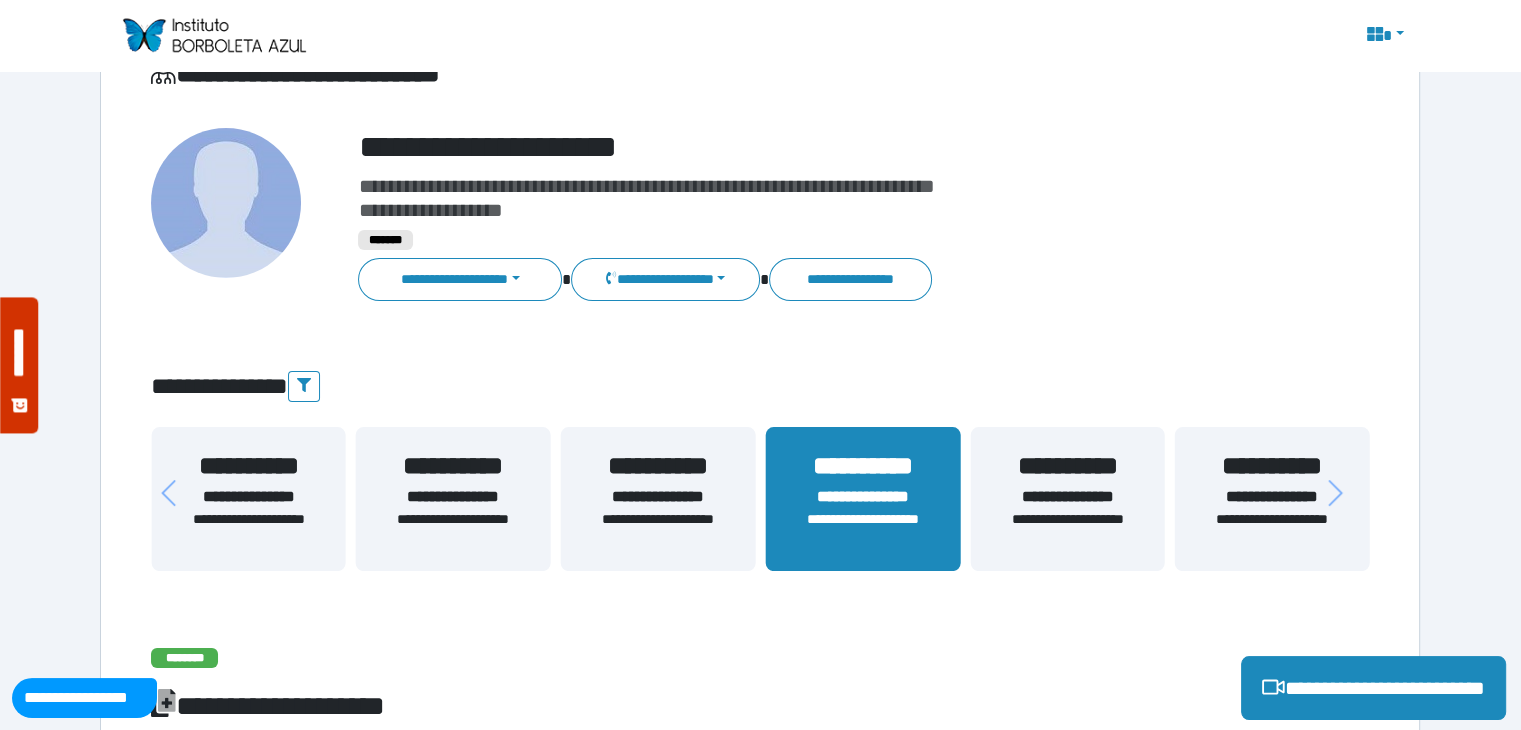 click on "**********" at bounding box center [760, 2021] 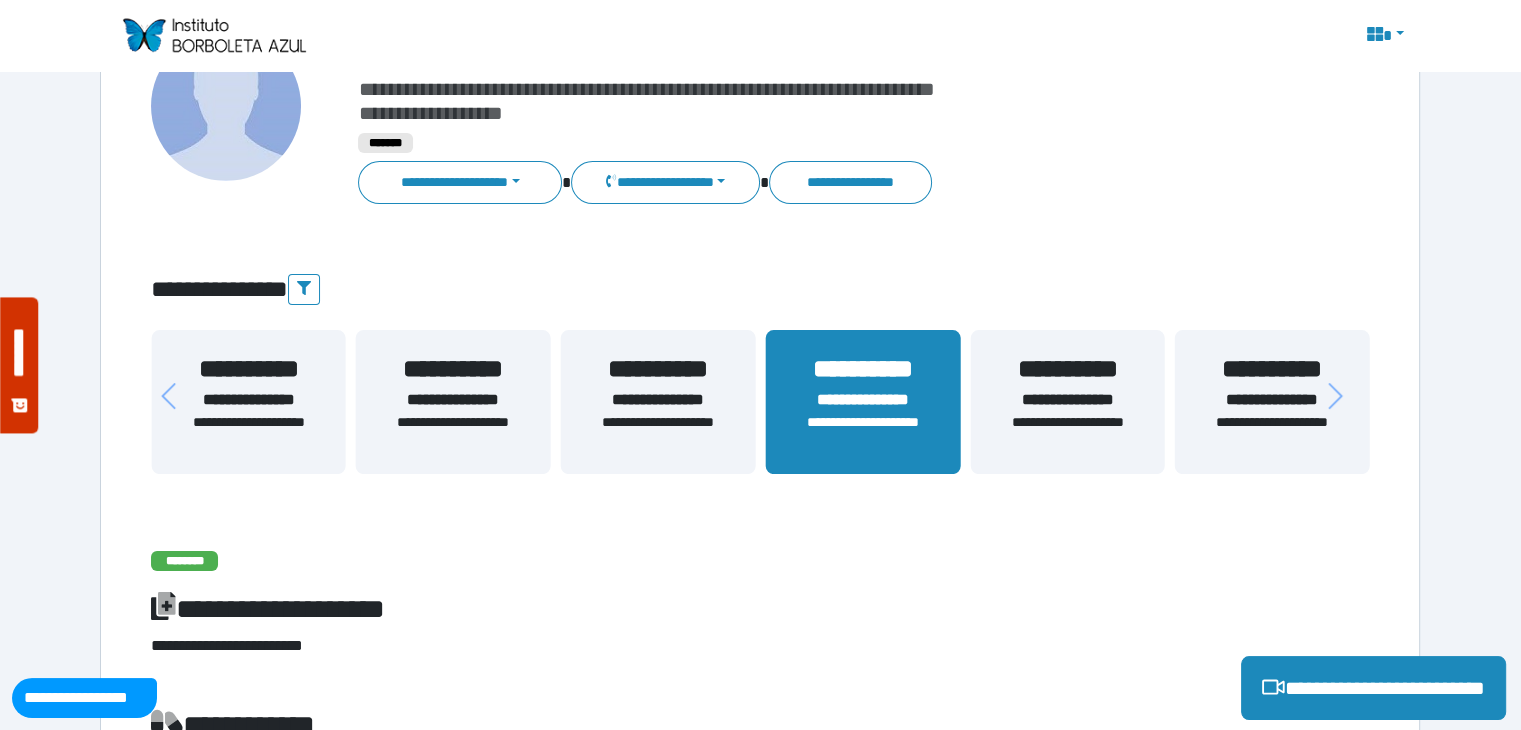 scroll, scrollTop: 195, scrollLeft: 0, axis: vertical 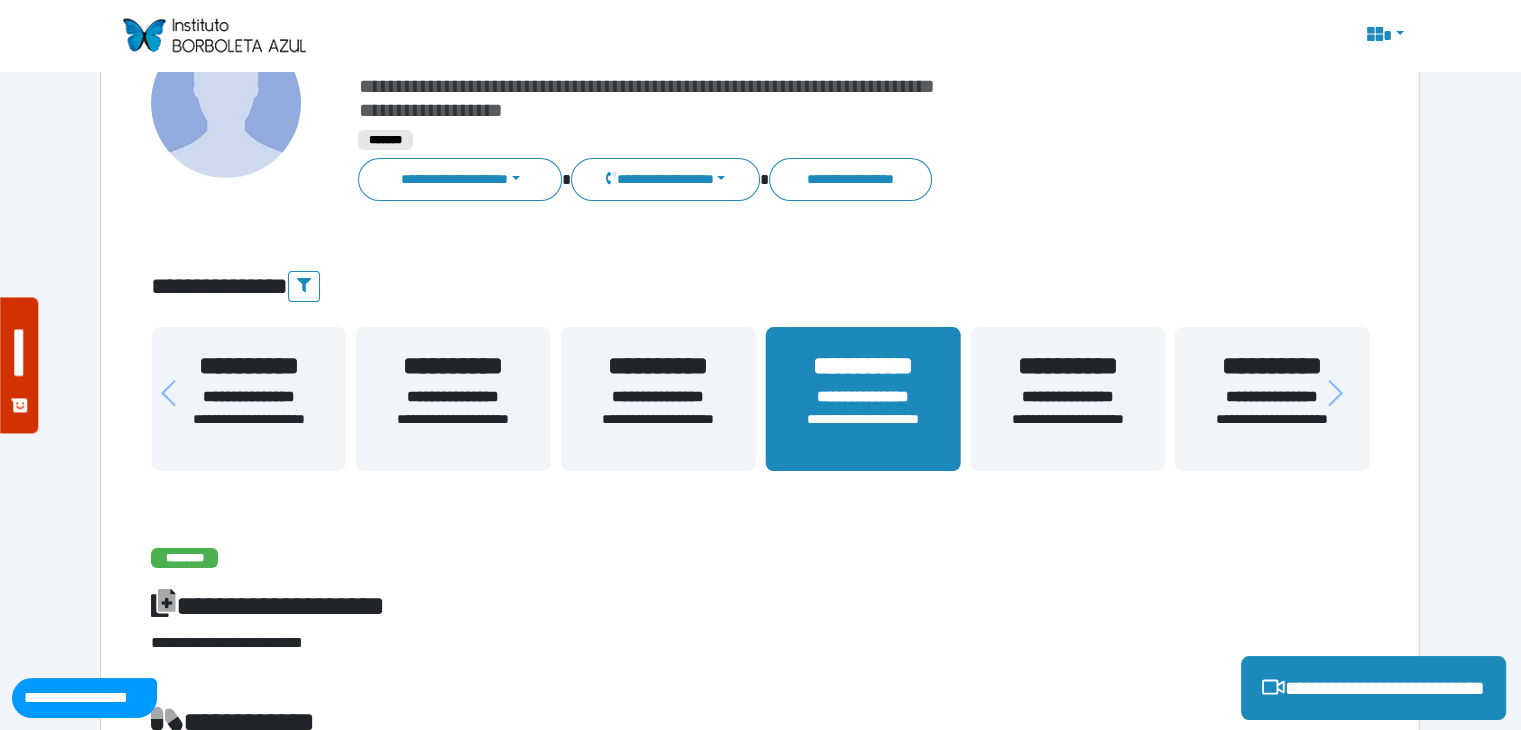 click on "**********" at bounding box center [1067, 430] 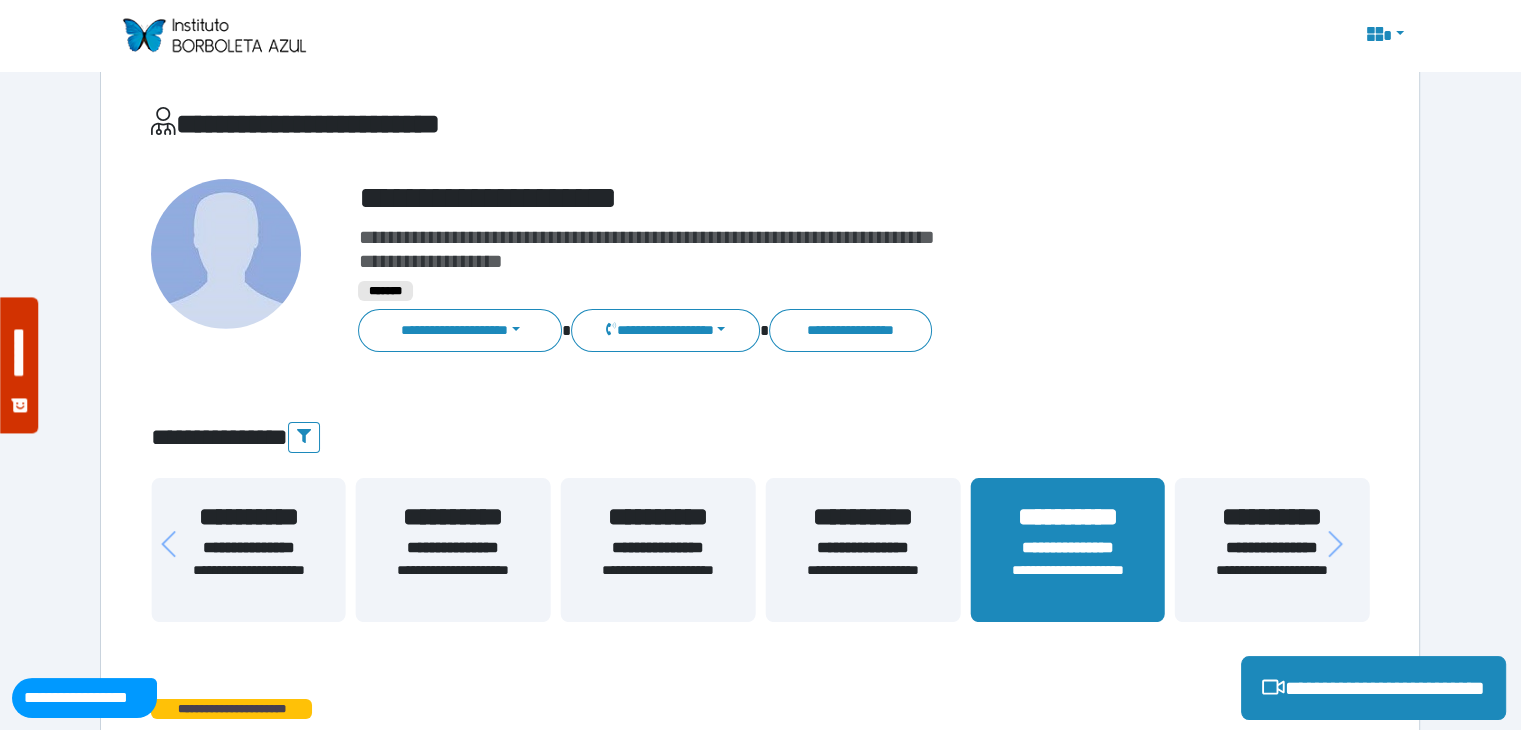 scroll, scrollTop: 0, scrollLeft: 0, axis: both 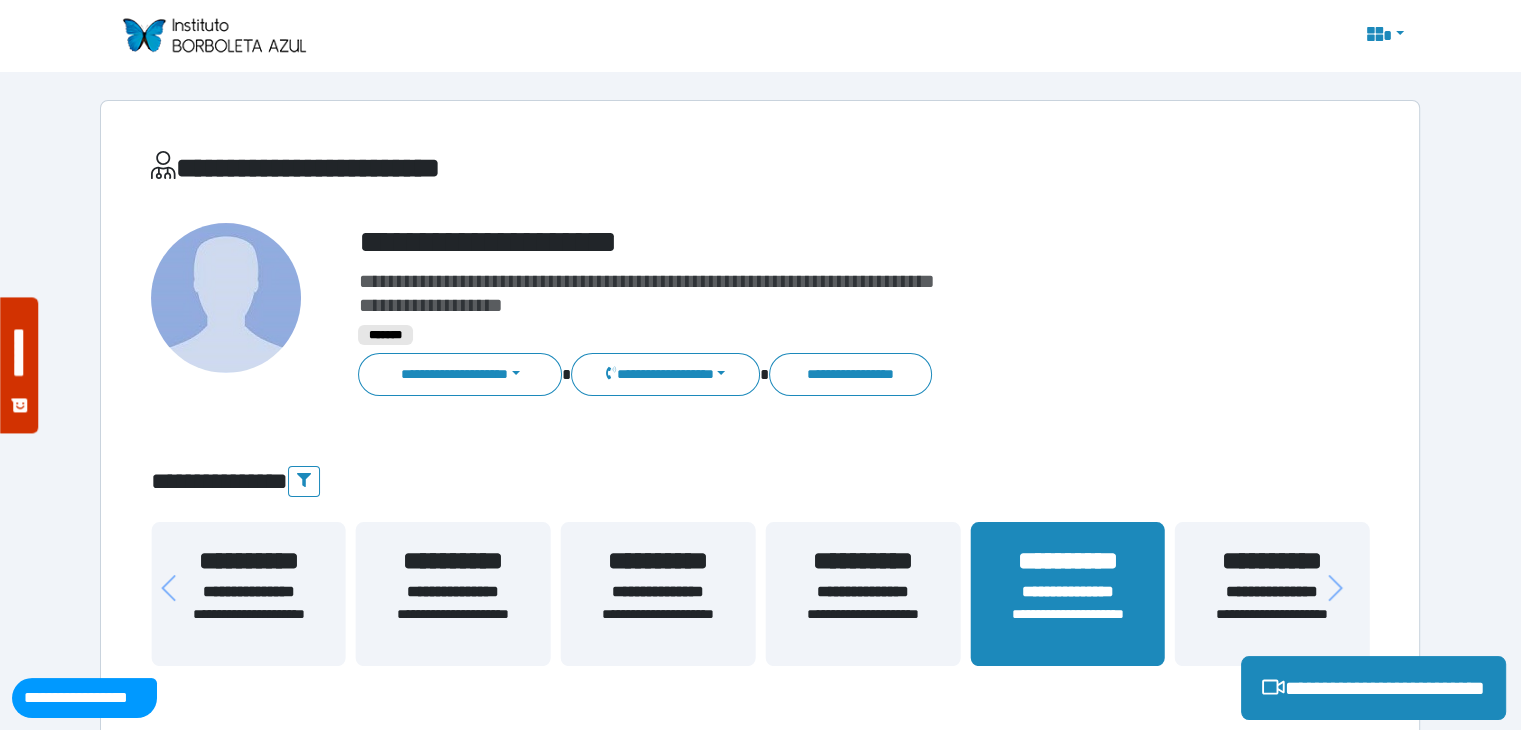 click at bounding box center (213, 35) 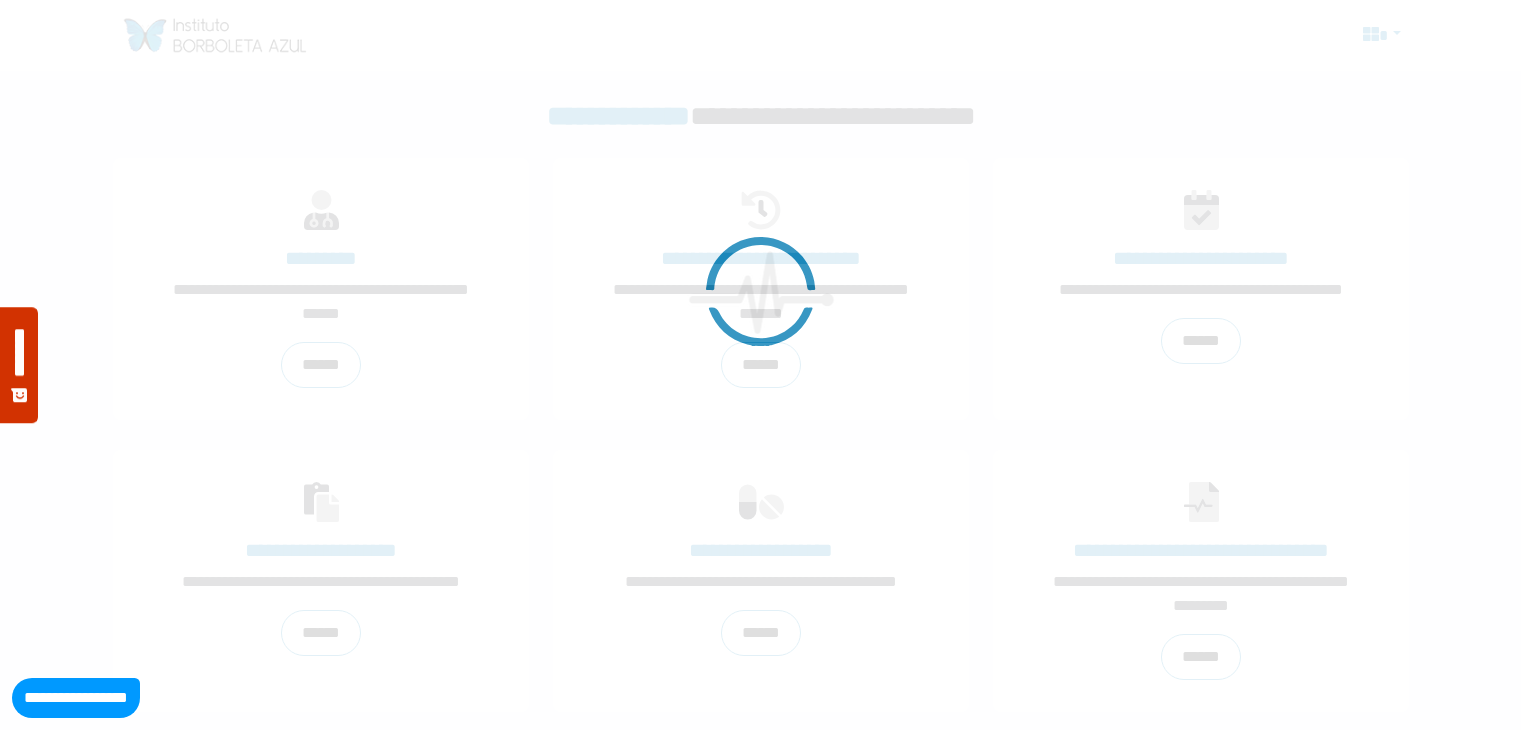 scroll, scrollTop: 0, scrollLeft: 0, axis: both 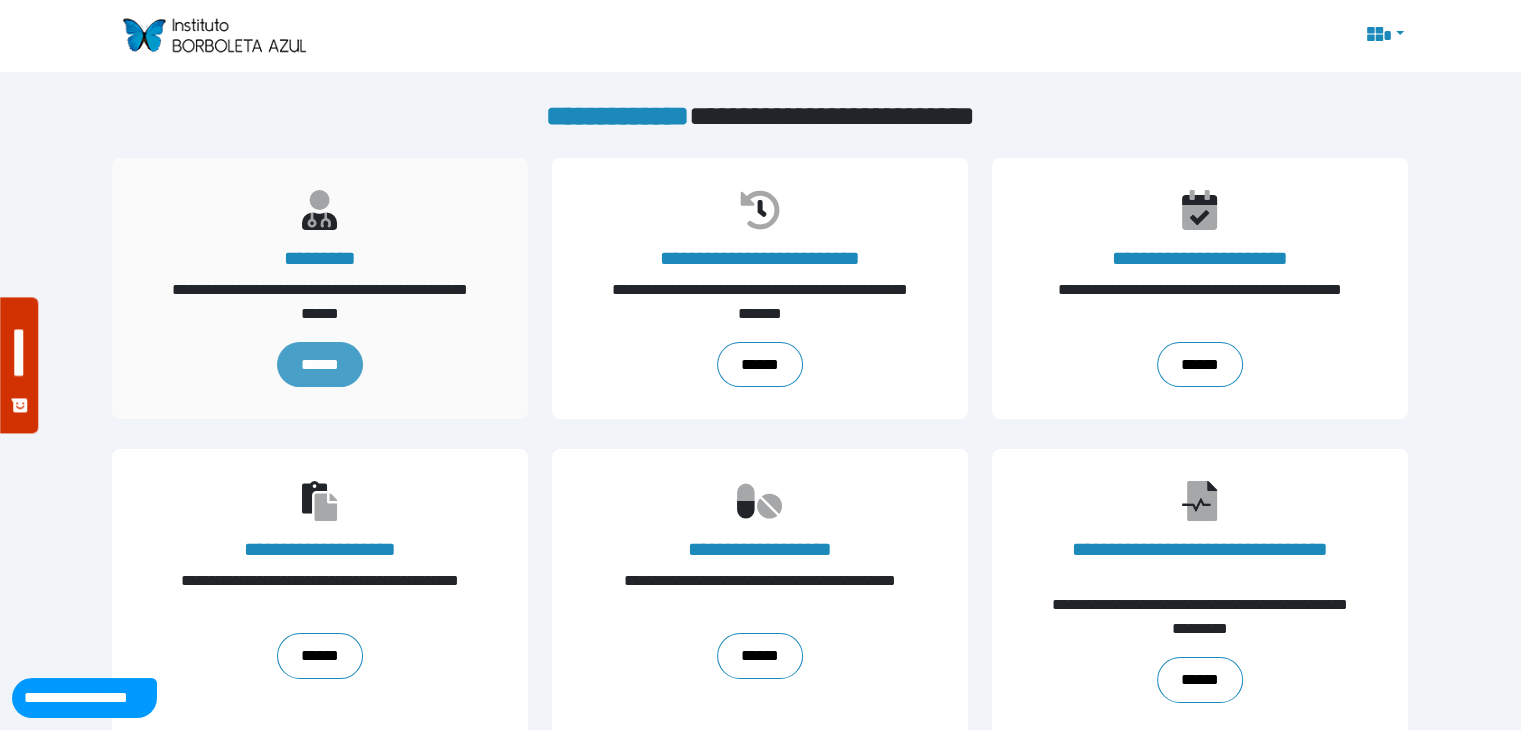 click on "******" at bounding box center (320, 365) 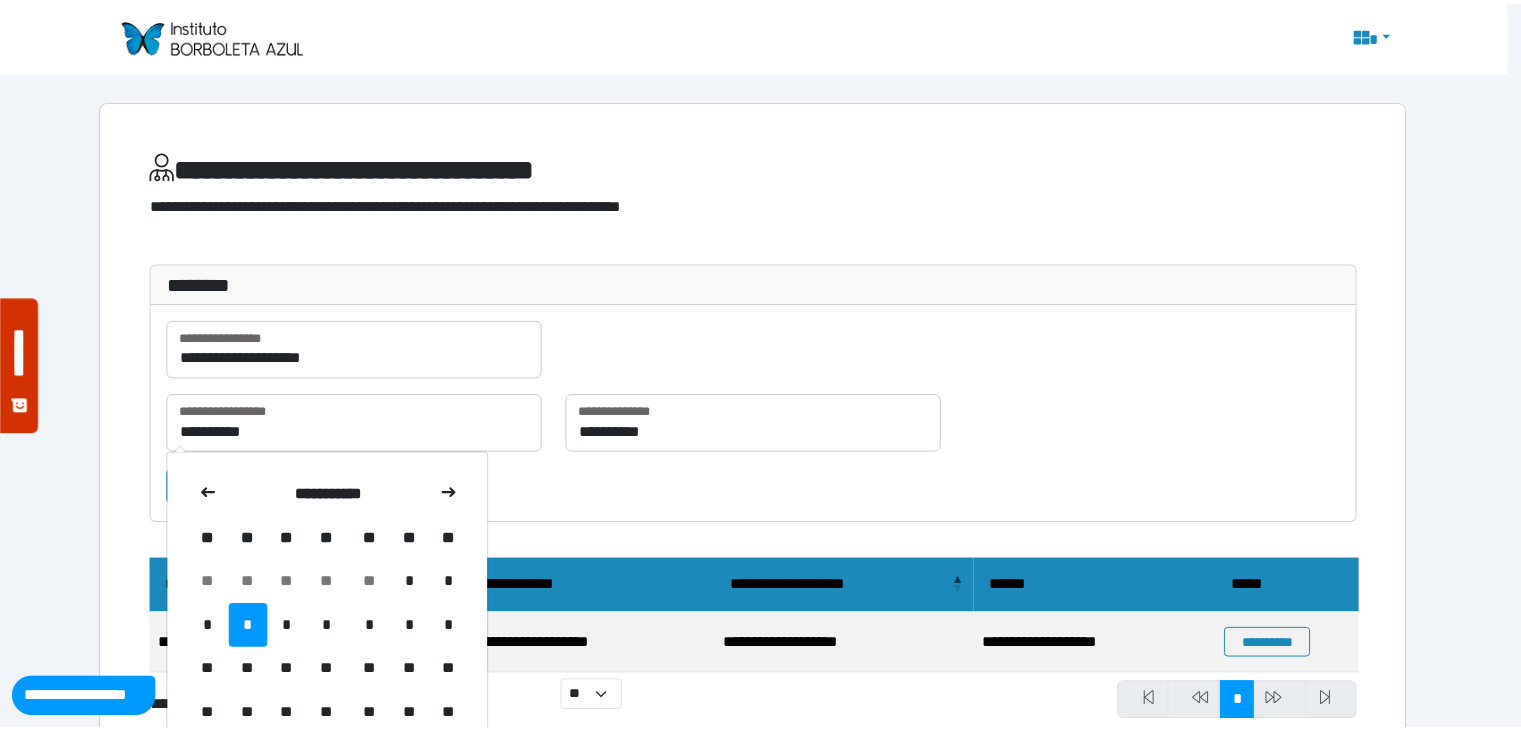 scroll, scrollTop: 0, scrollLeft: 0, axis: both 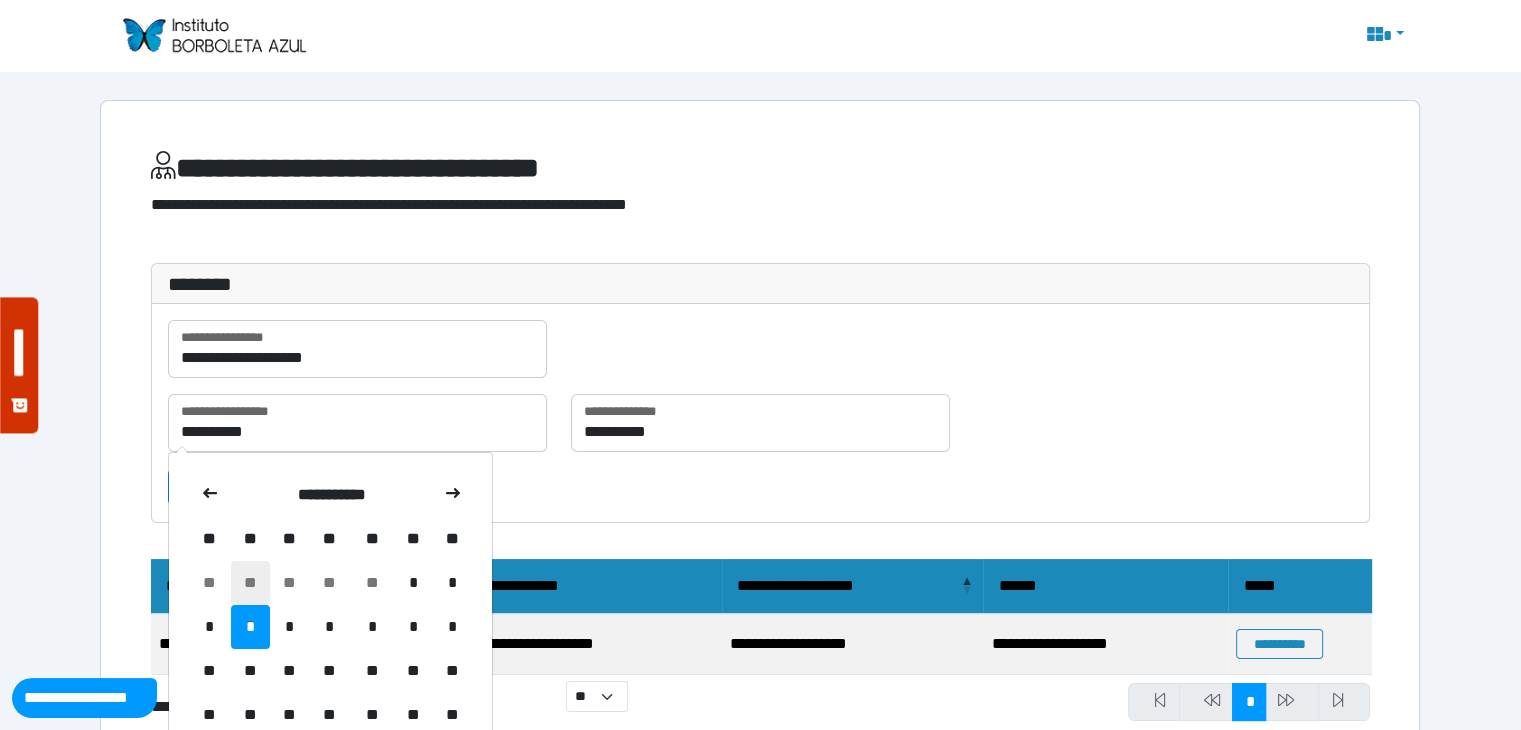 click on "**" at bounding box center [250, 583] 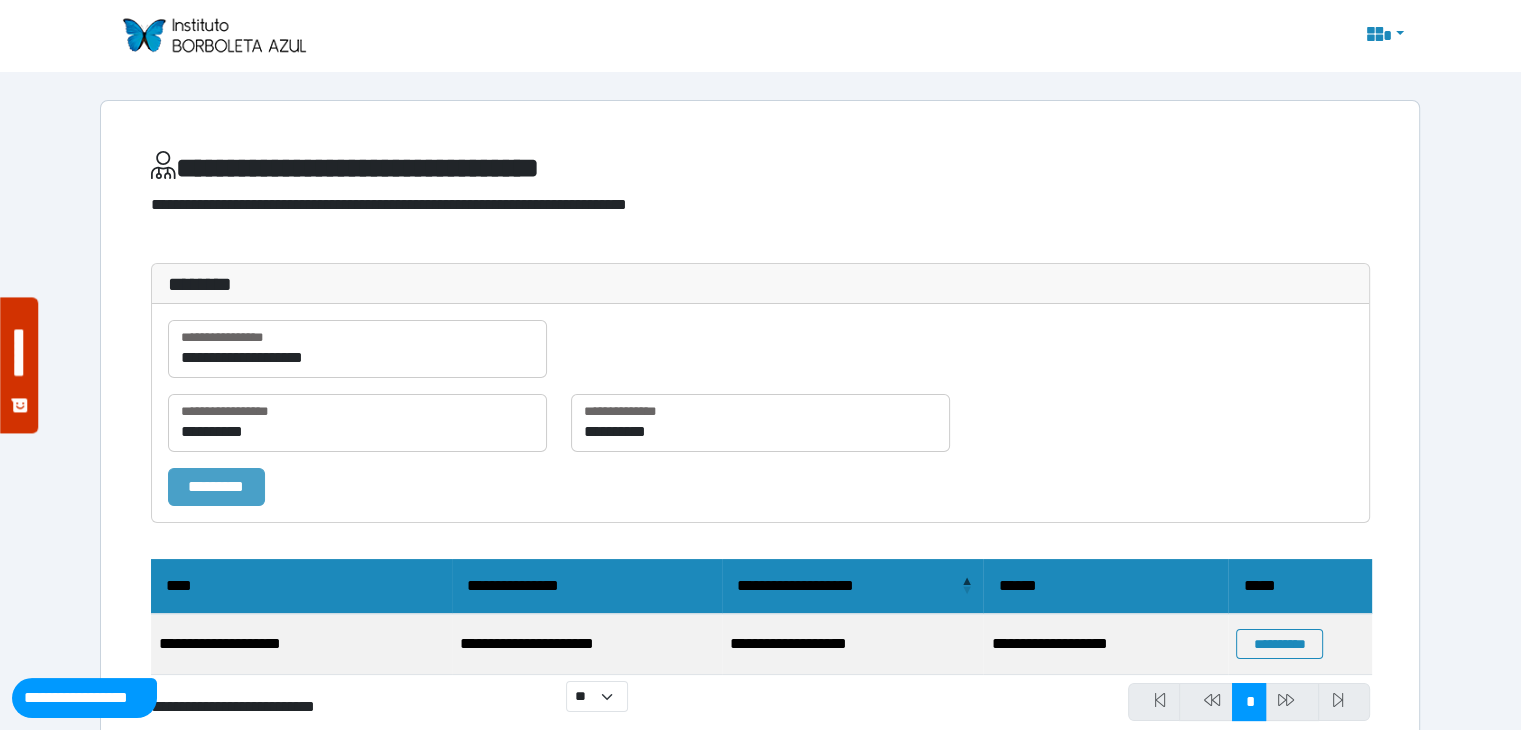 click on "*********" at bounding box center (216, 487) 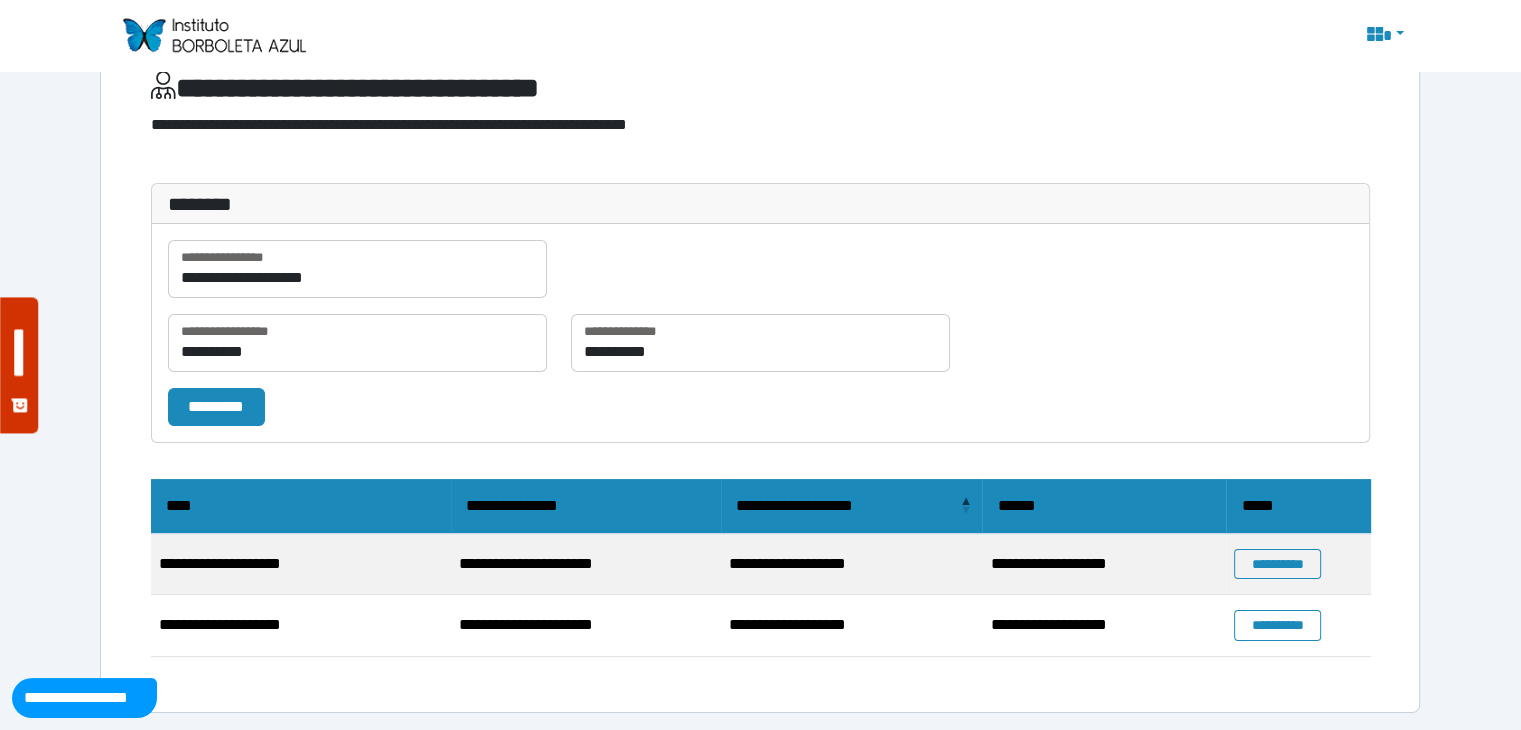 scroll, scrollTop: 83, scrollLeft: 0, axis: vertical 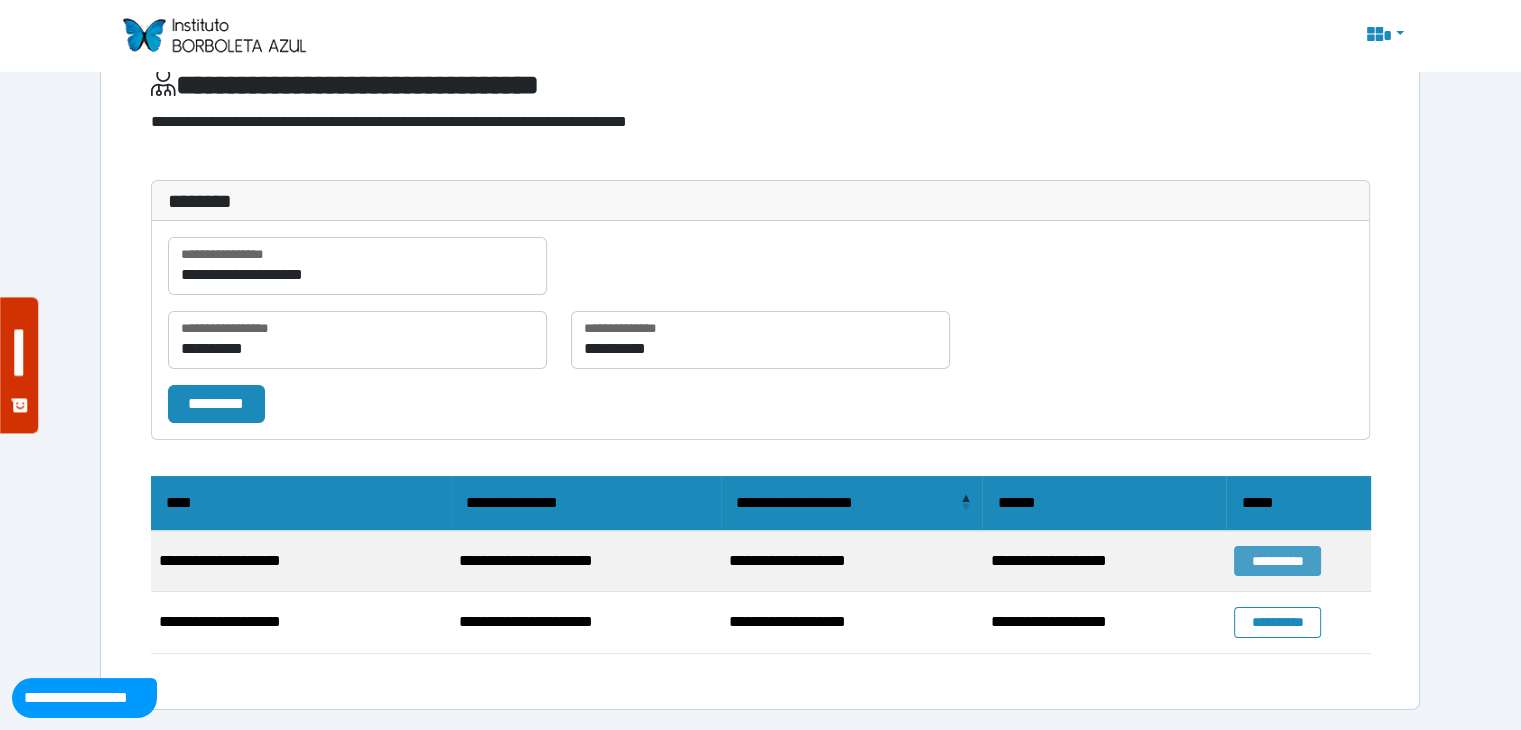 click on "**********" at bounding box center [1277, 561] 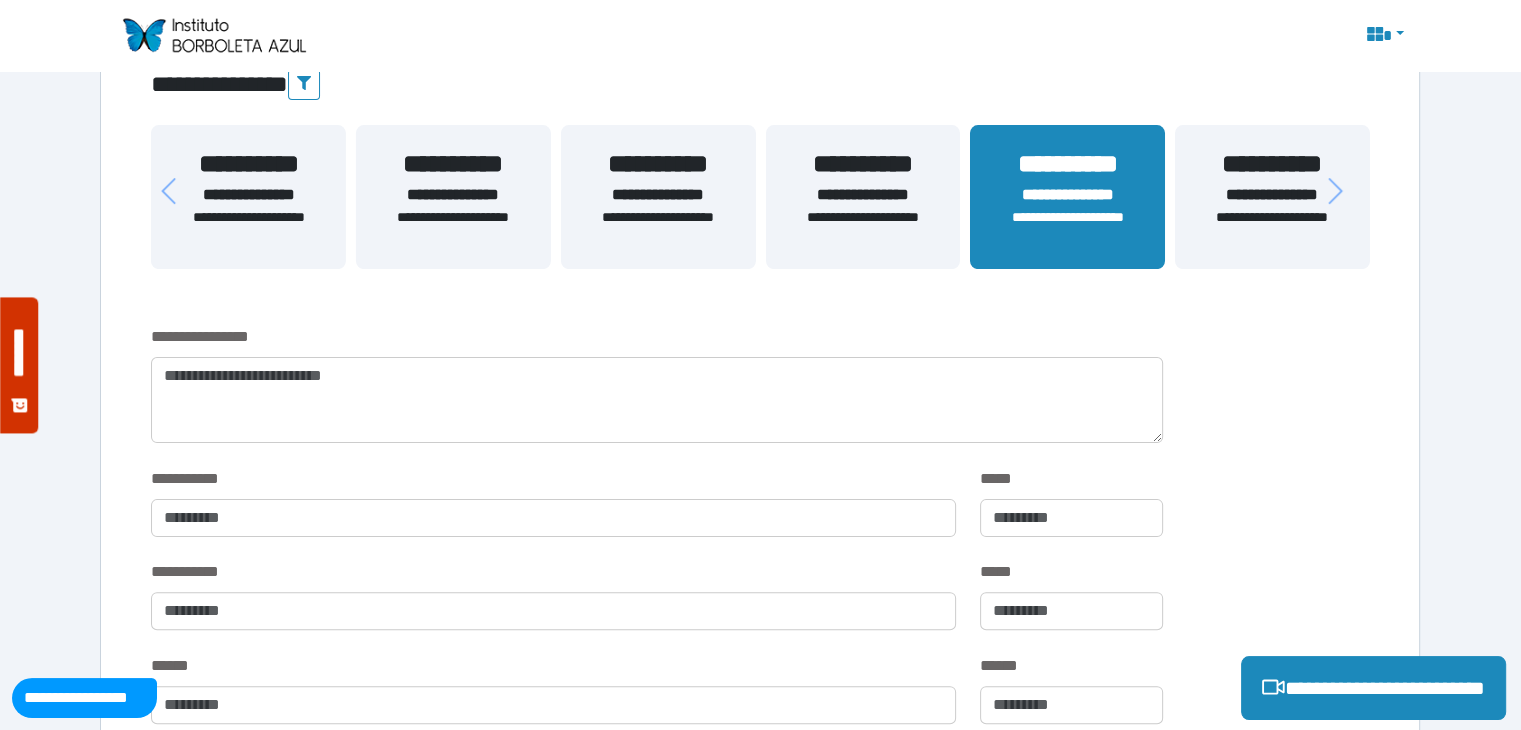 scroll, scrollTop: 400, scrollLeft: 0, axis: vertical 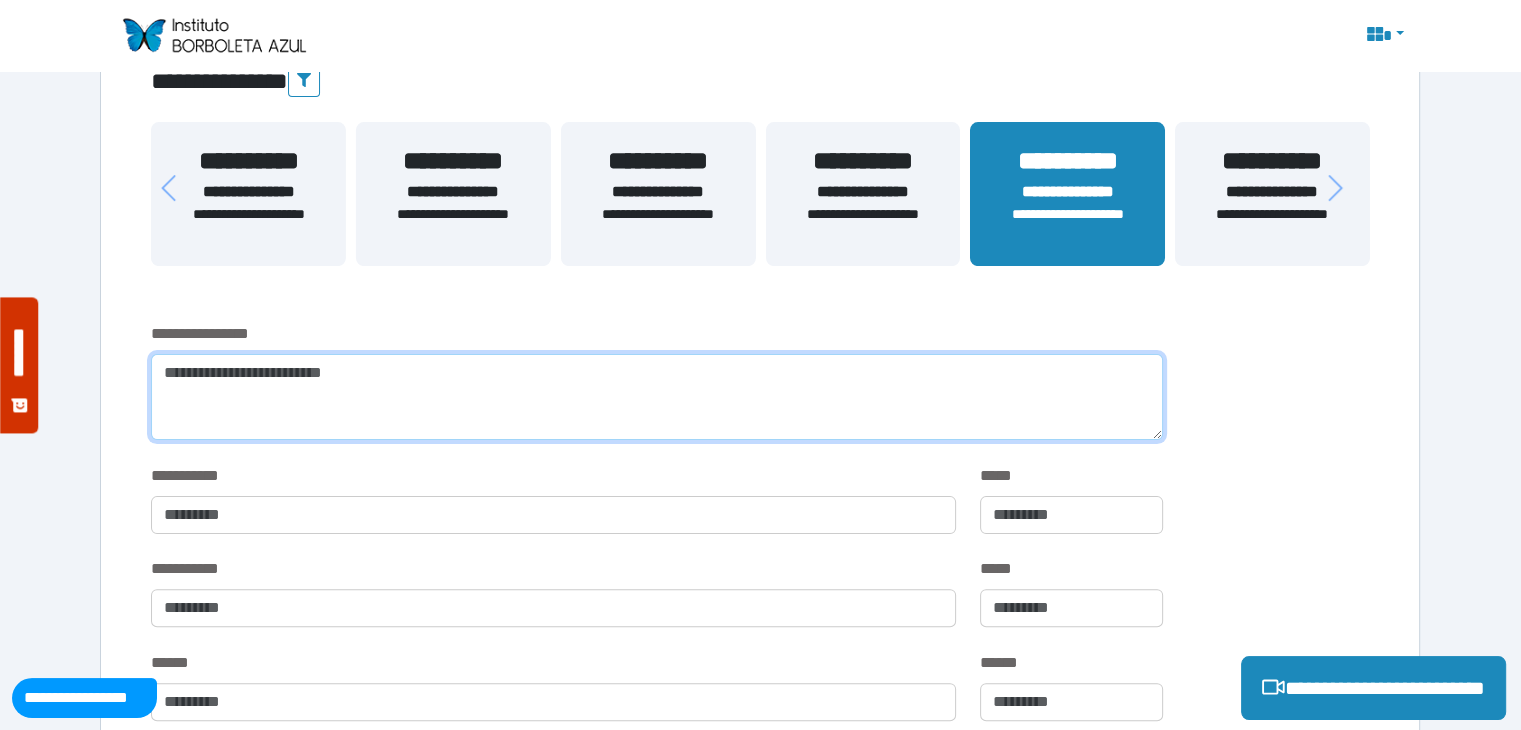 click at bounding box center [656, 397] 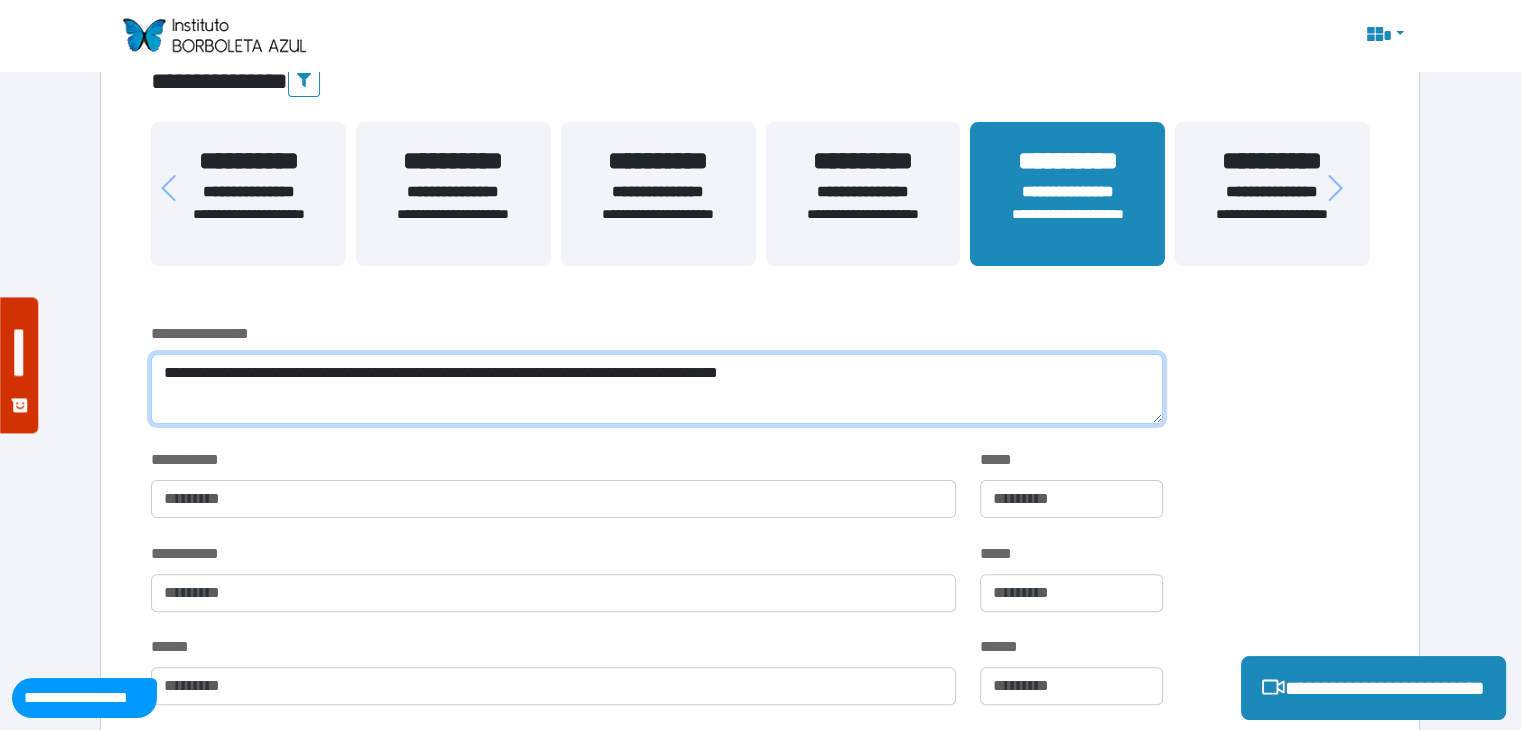 scroll, scrollTop: 0, scrollLeft: 0, axis: both 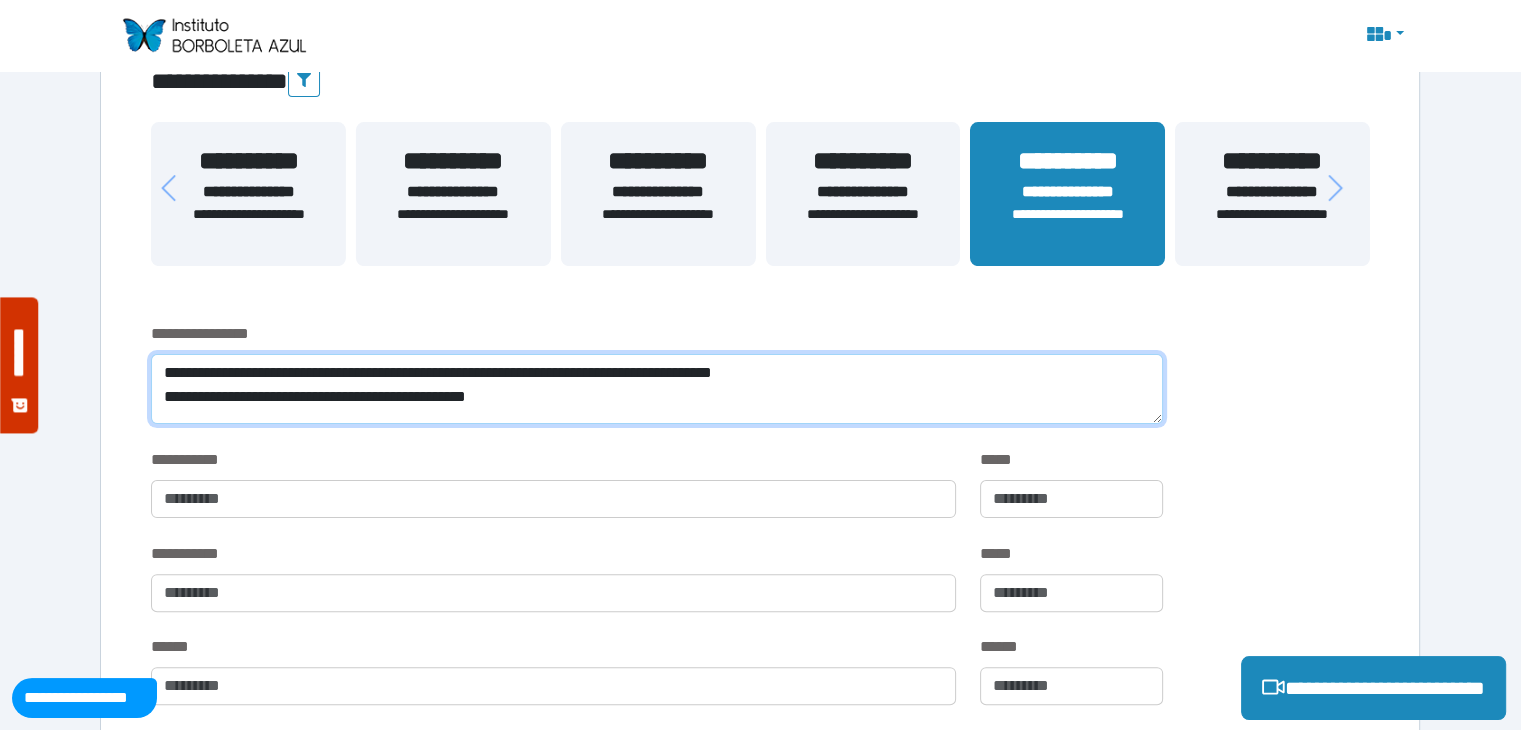 click on "**********" at bounding box center [656, 389] 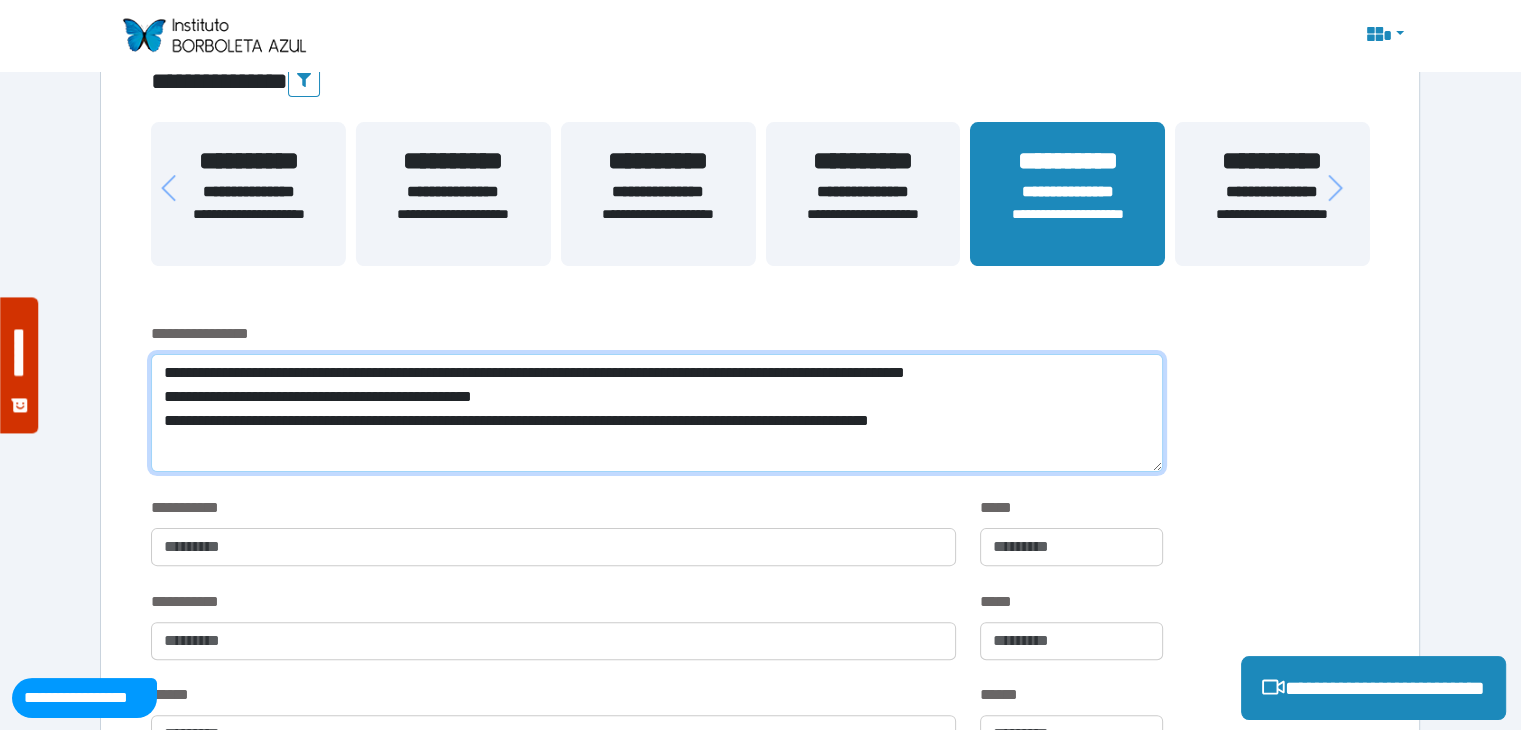scroll, scrollTop: 0, scrollLeft: 0, axis: both 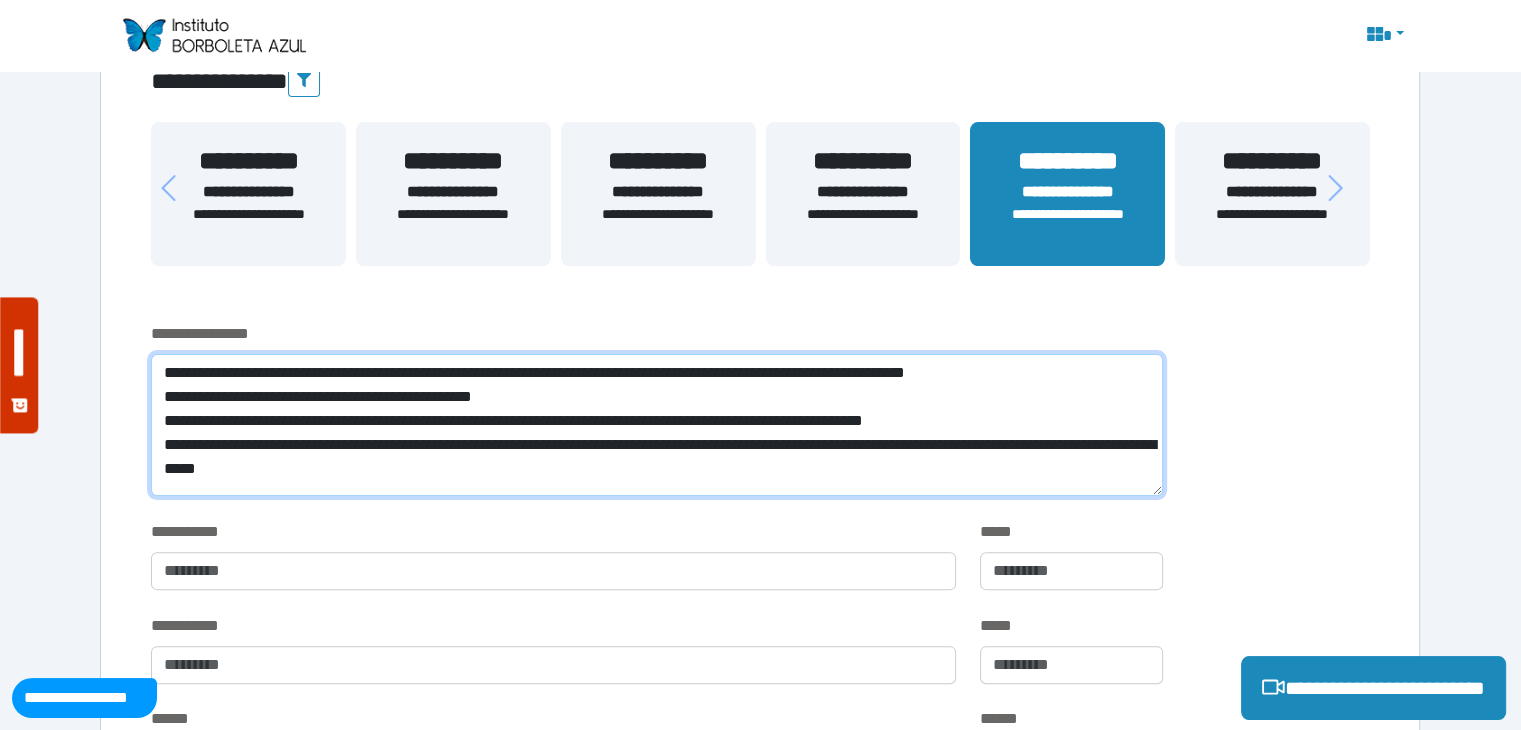 click on "**********" at bounding box center (656, 425) 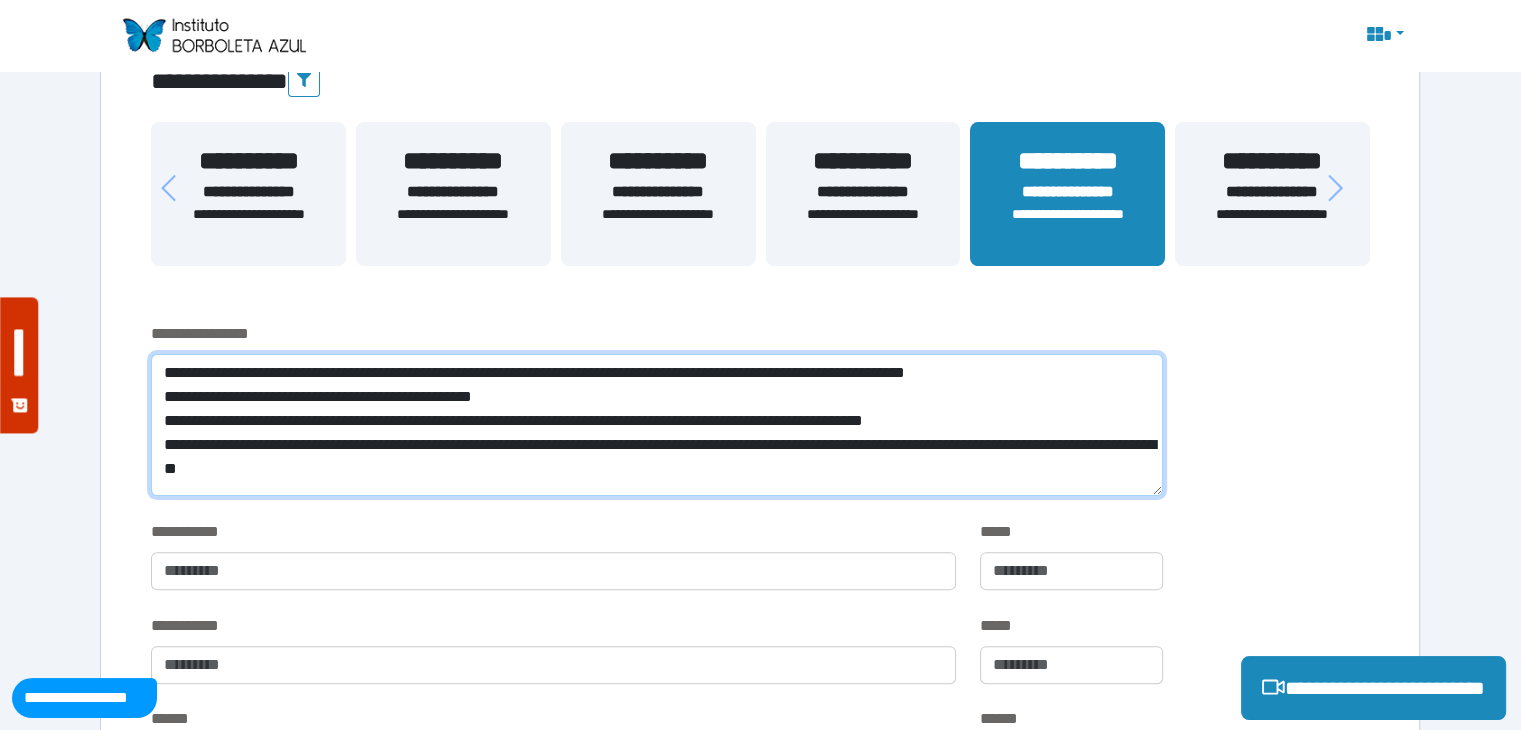 click on "**********" at bounding box center [656, 425] 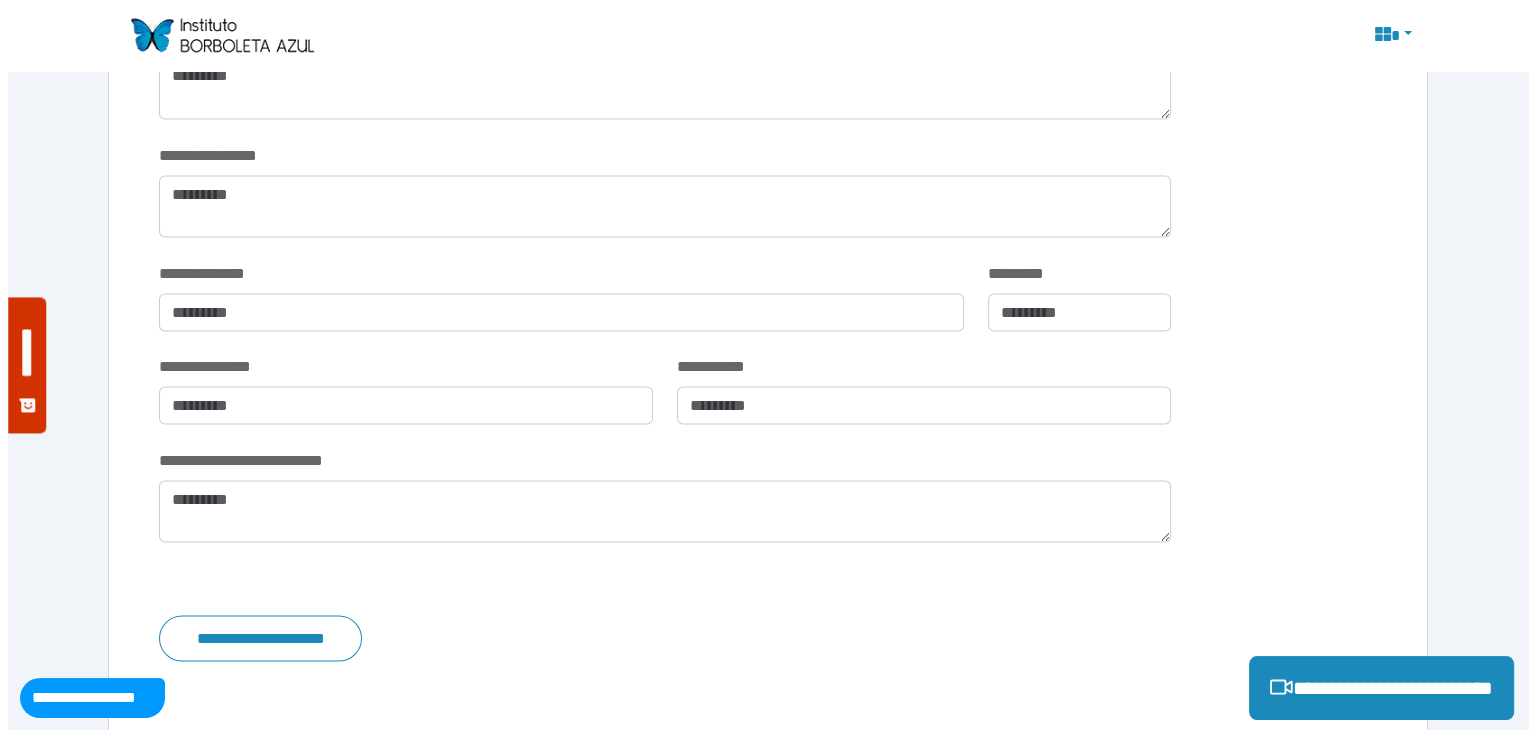 scroll, scrollTop: 3812, scrollLeft: 0, axis: vertical 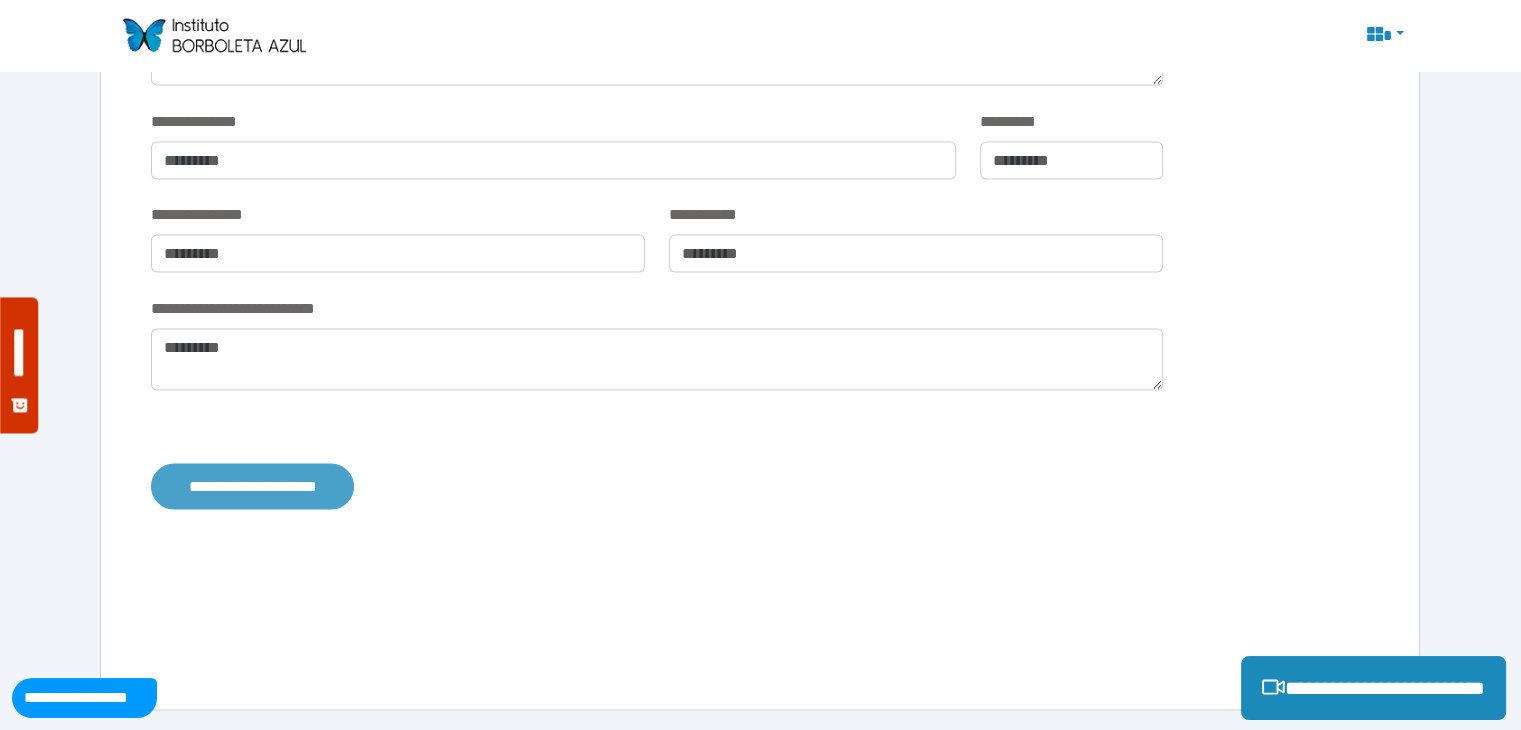 type on "**********" 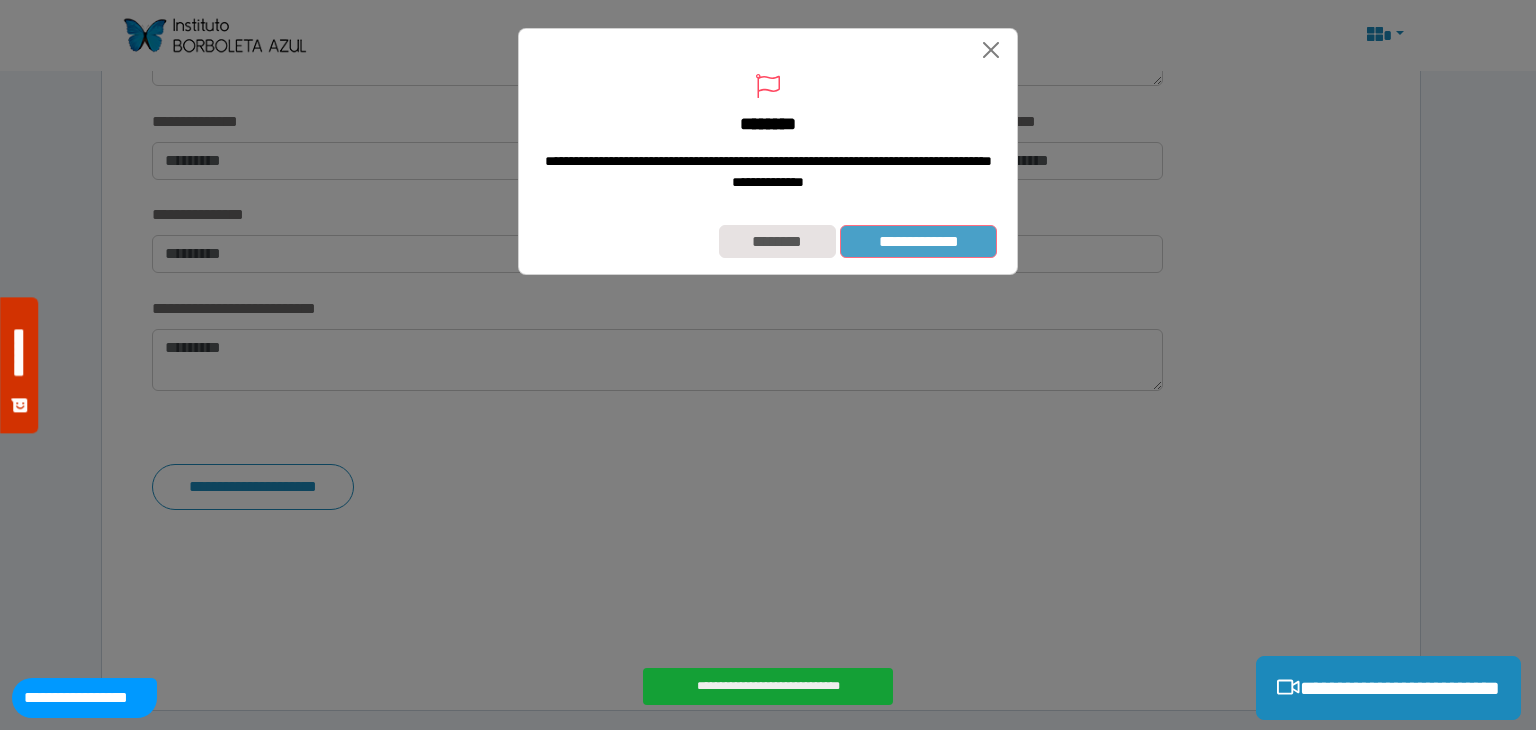 click on "**********" at bounding box center [918, 242] 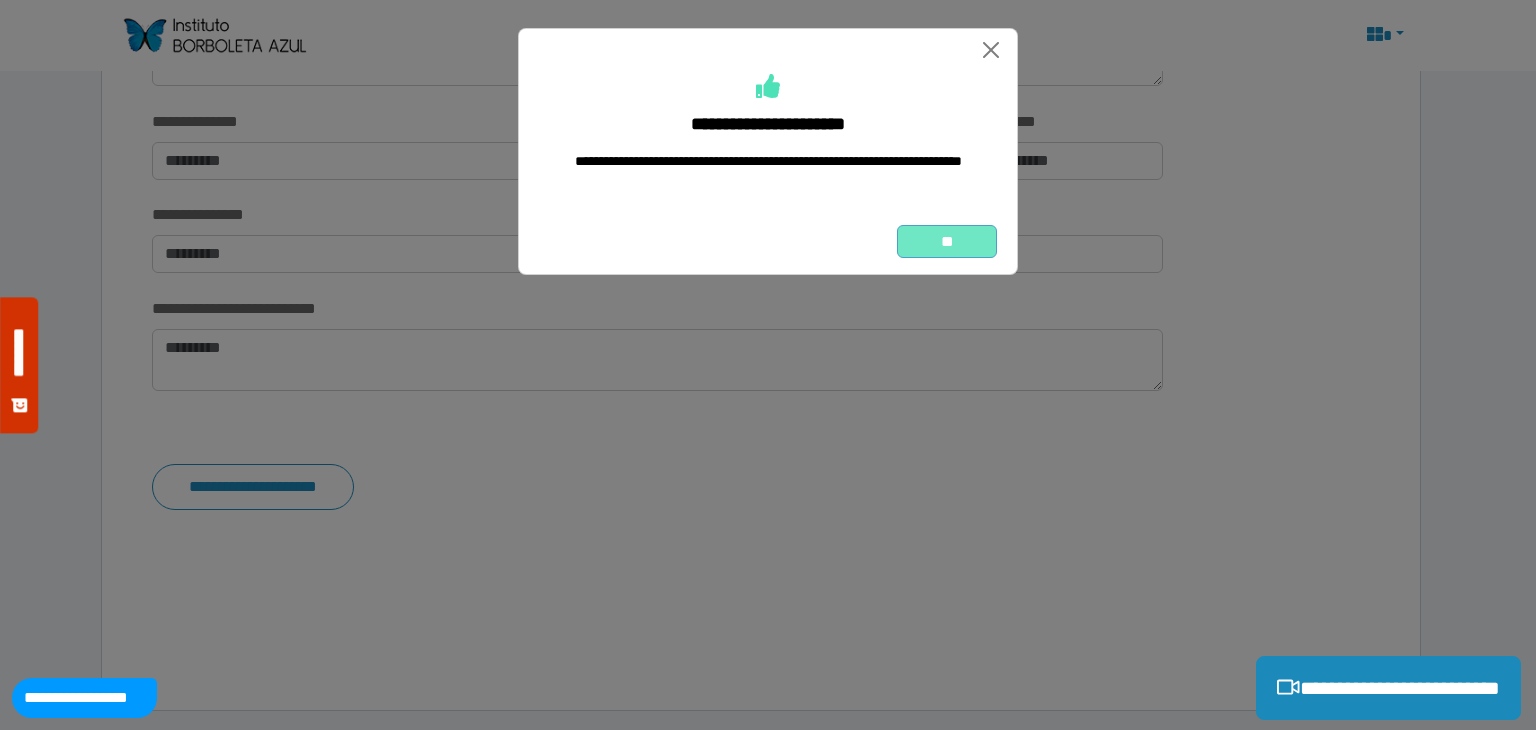 click on "**" at bounding box center [947, 242] 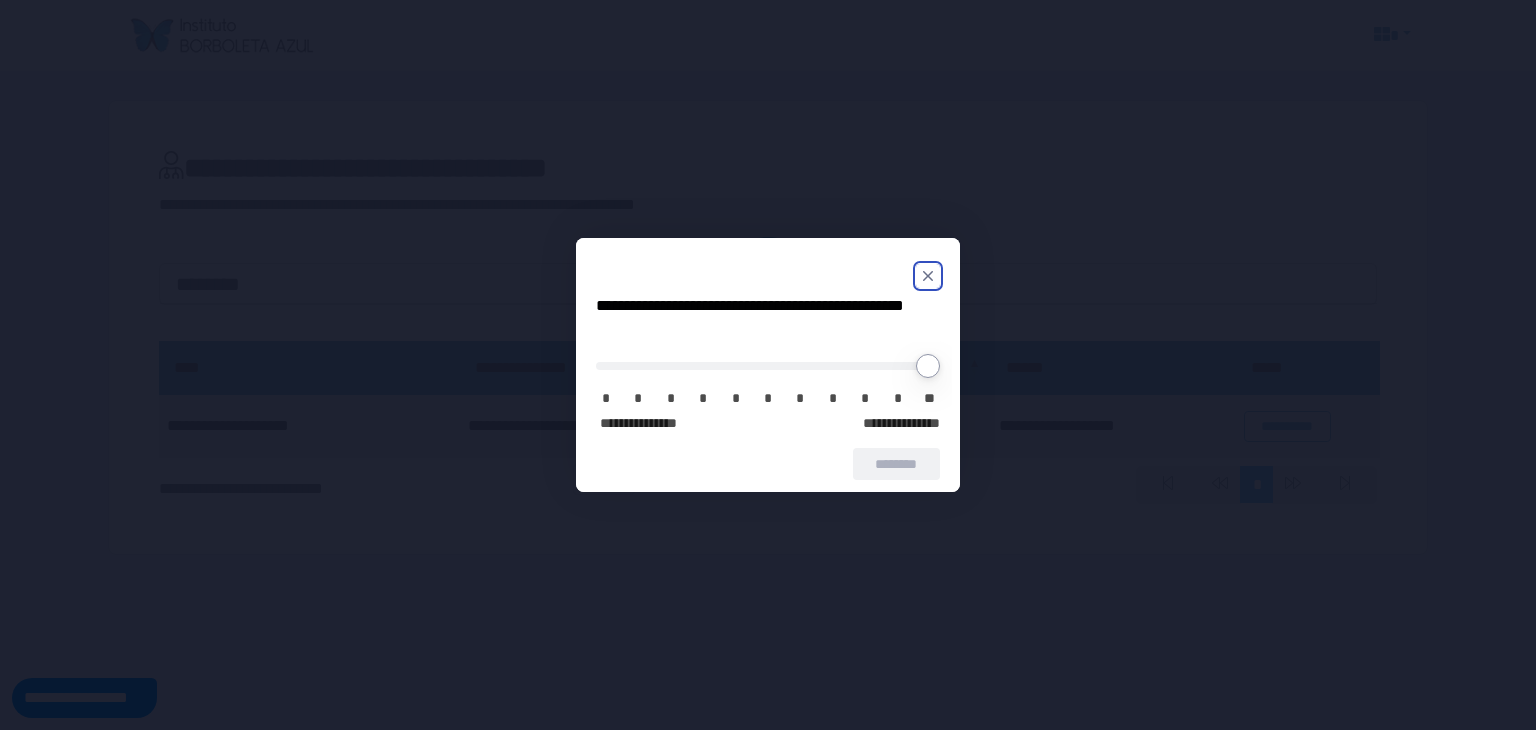 scroll, scrollTop: 0, scrollLeft: 0, axis: both 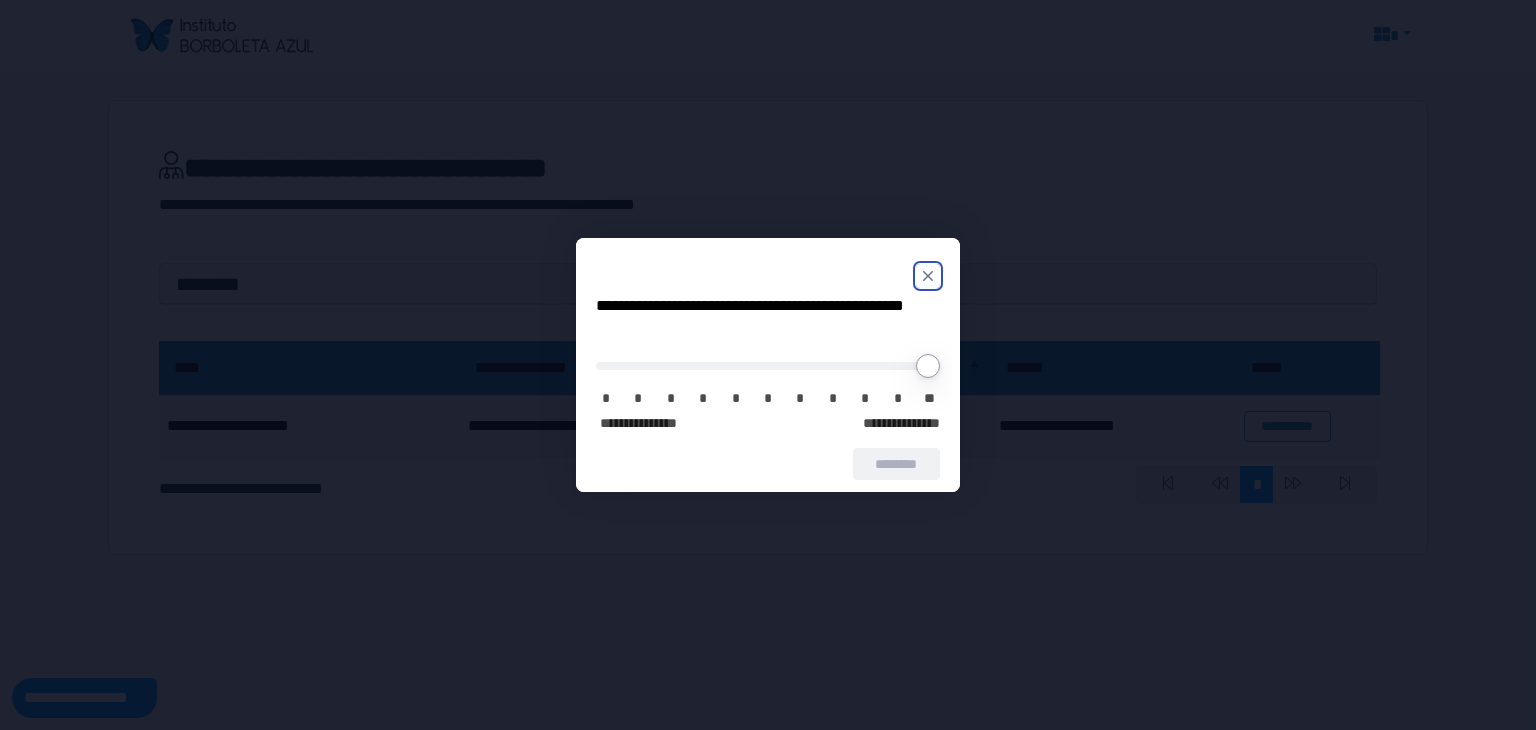 click 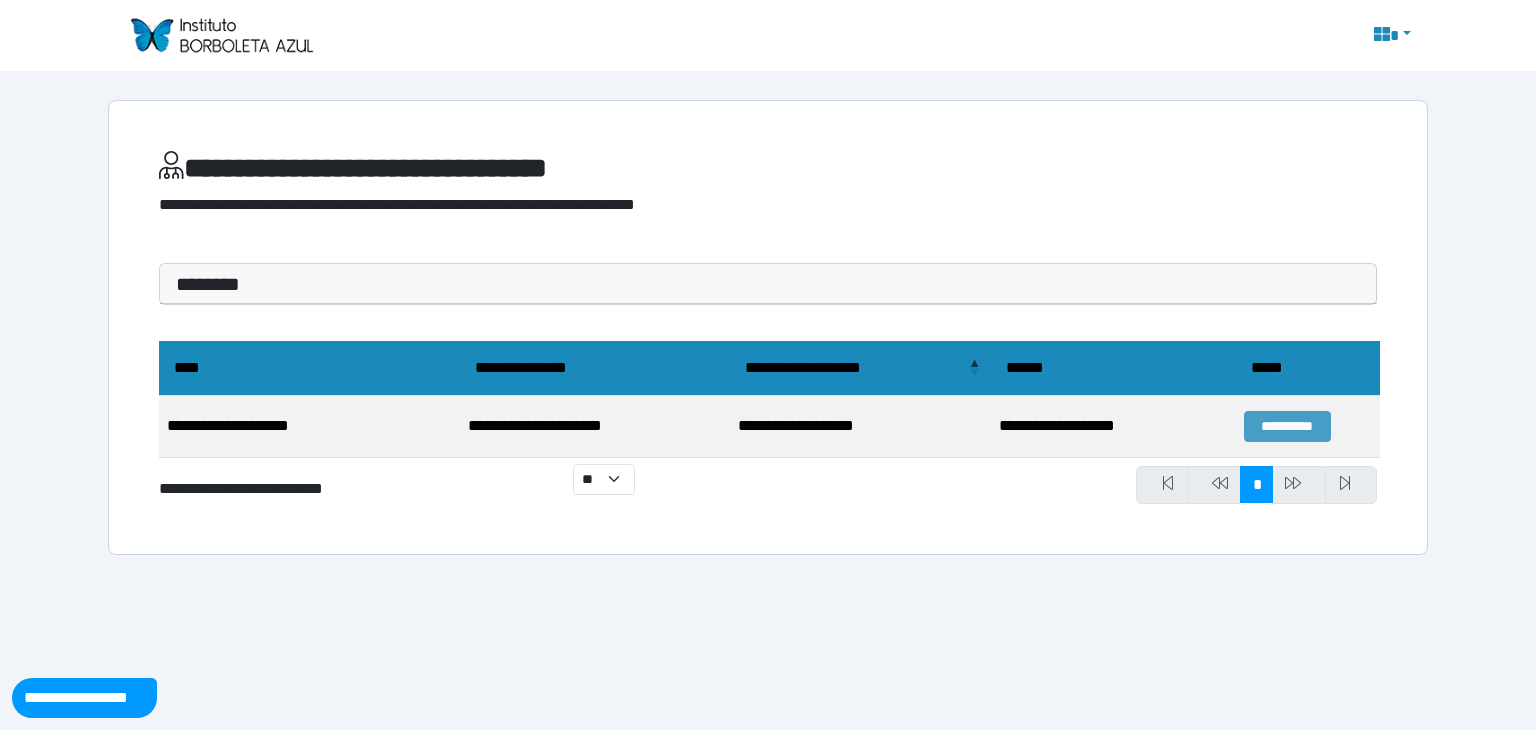 click on "**********" at bounding box center [1287, 426] 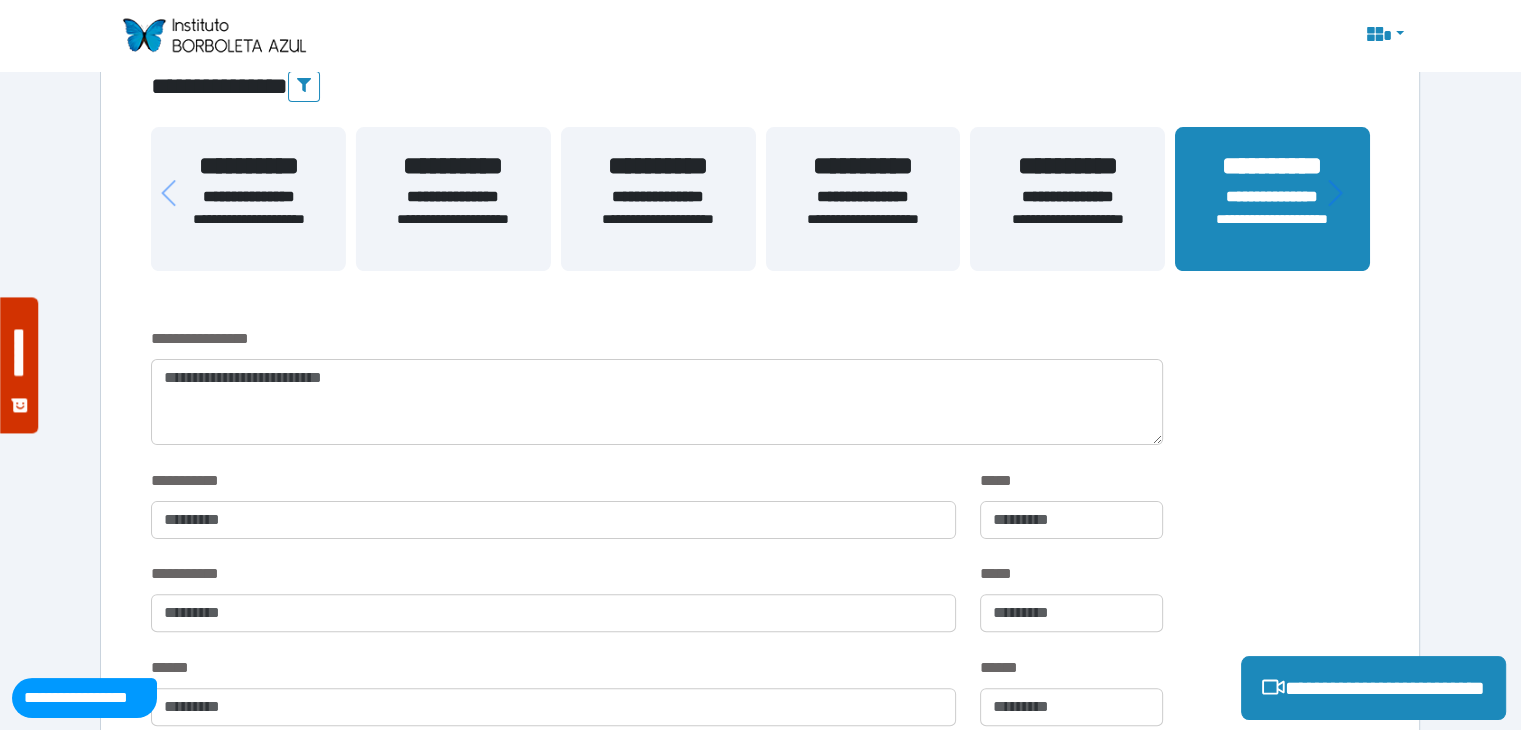 scroll, scrollTop: 400, scrollLeft: 0, axis: vertical 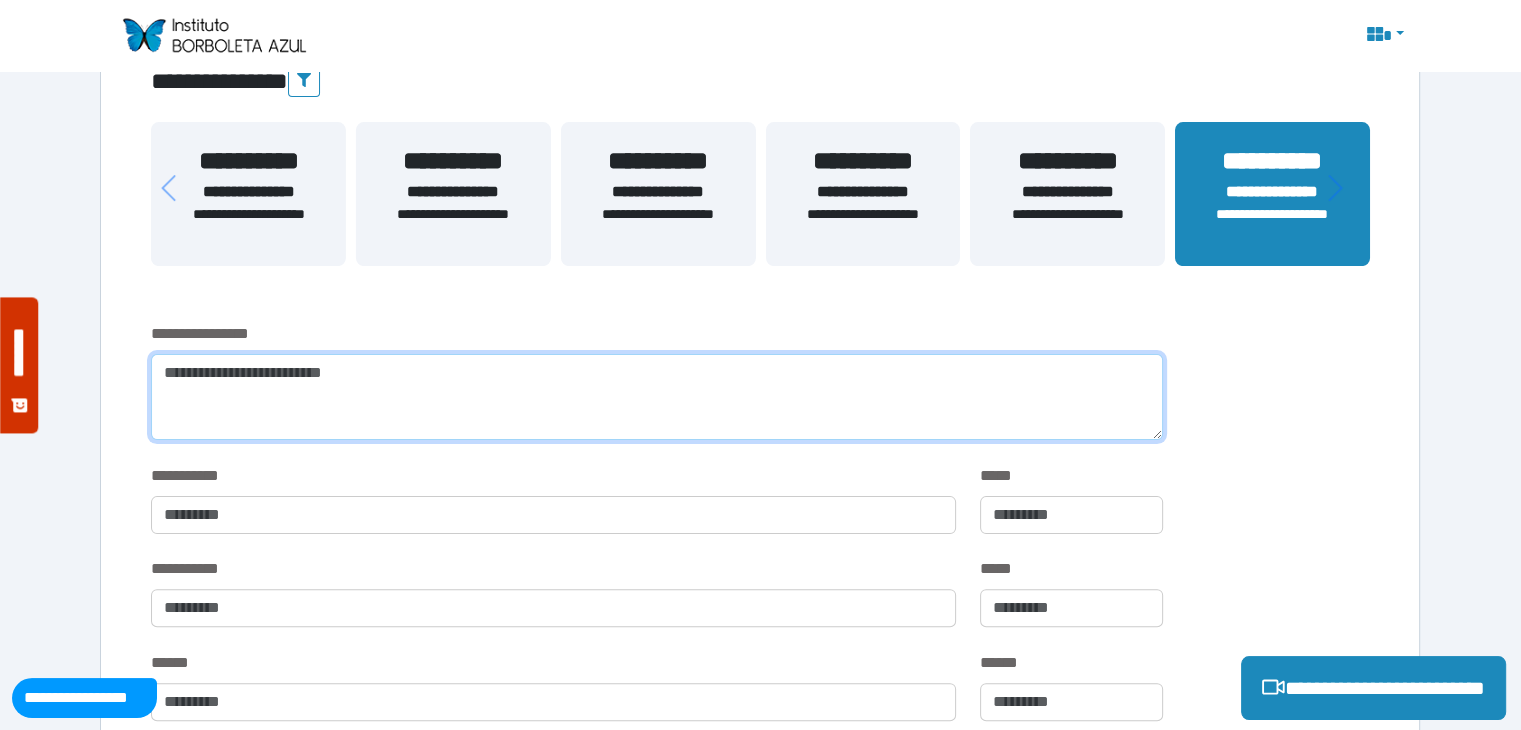 click at bounding box center [656, 397] 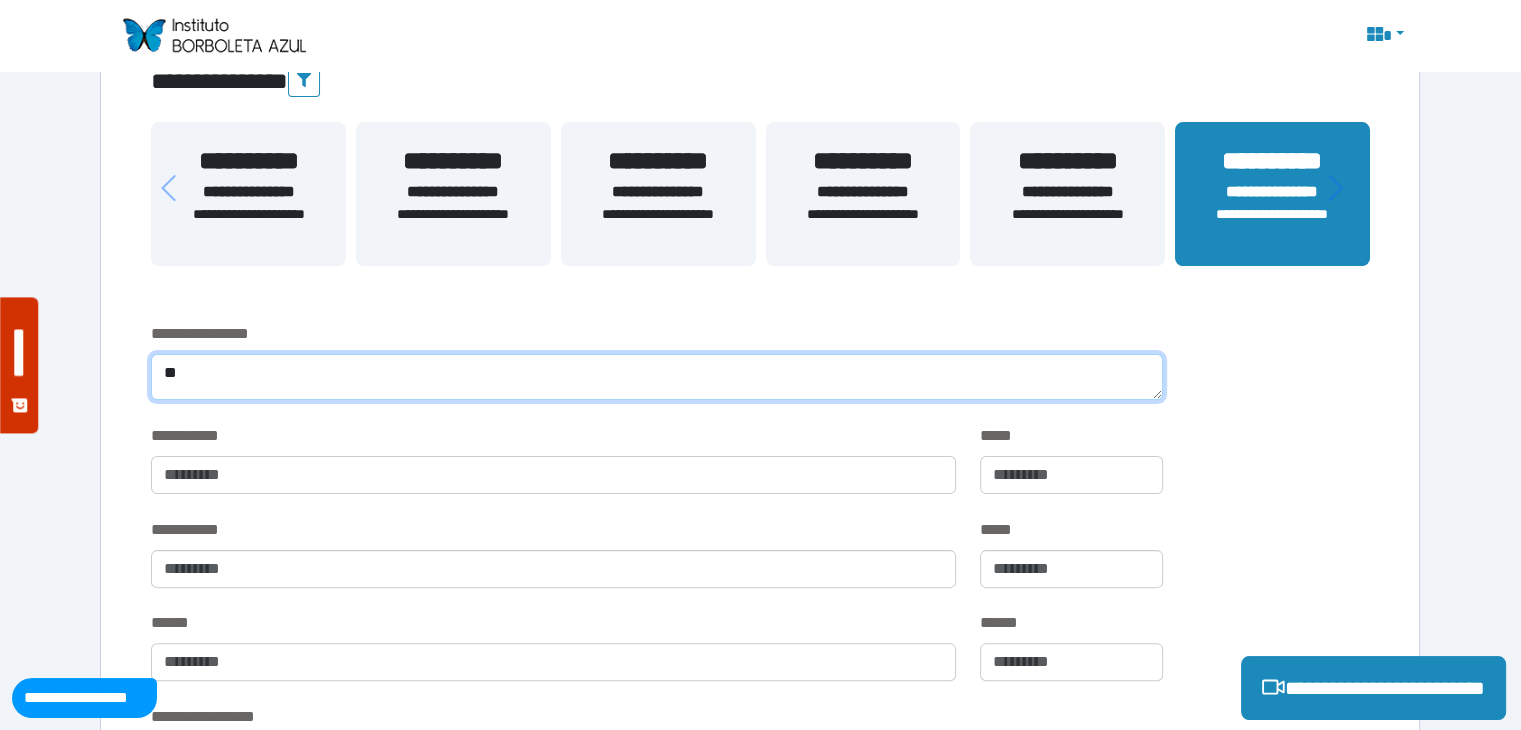 type on "*" 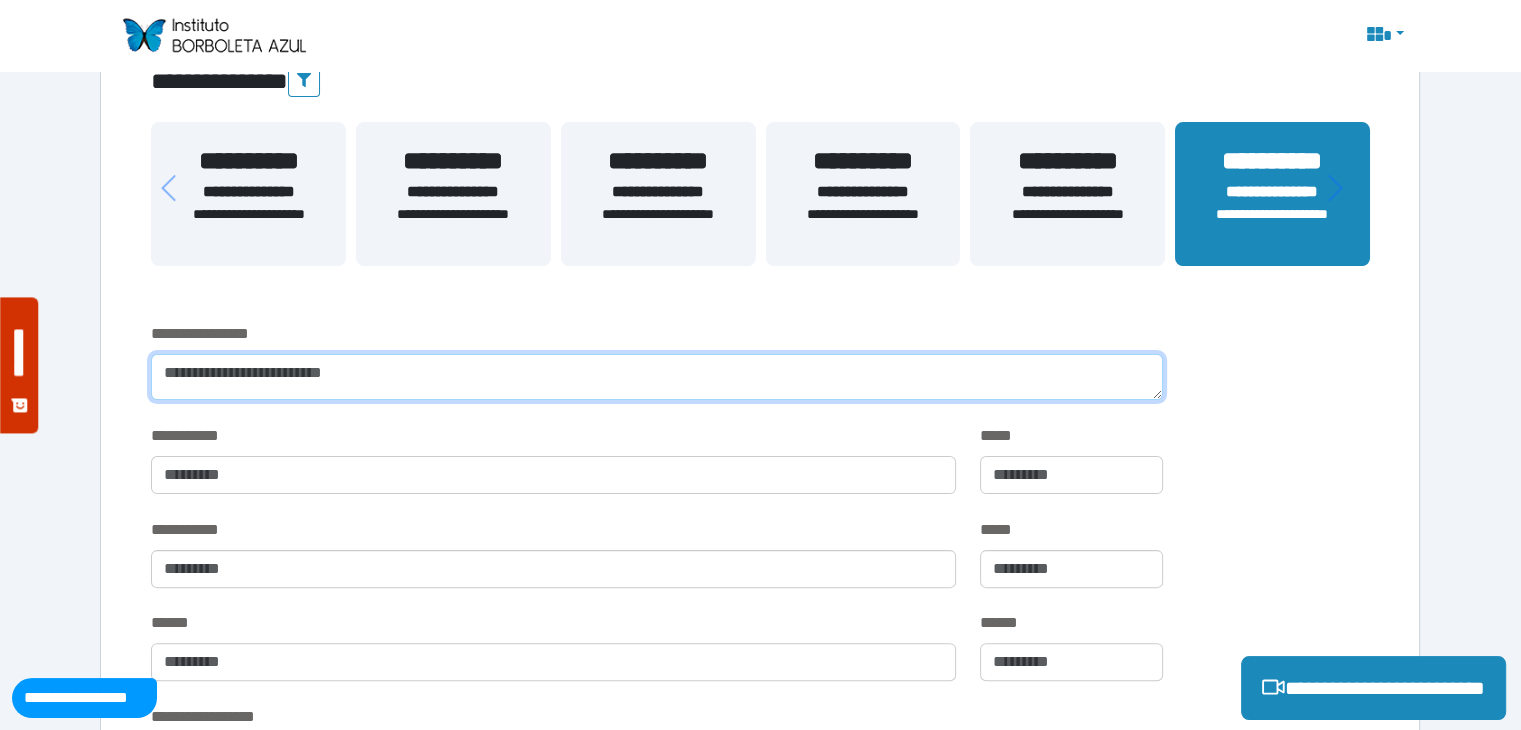 type on "*" 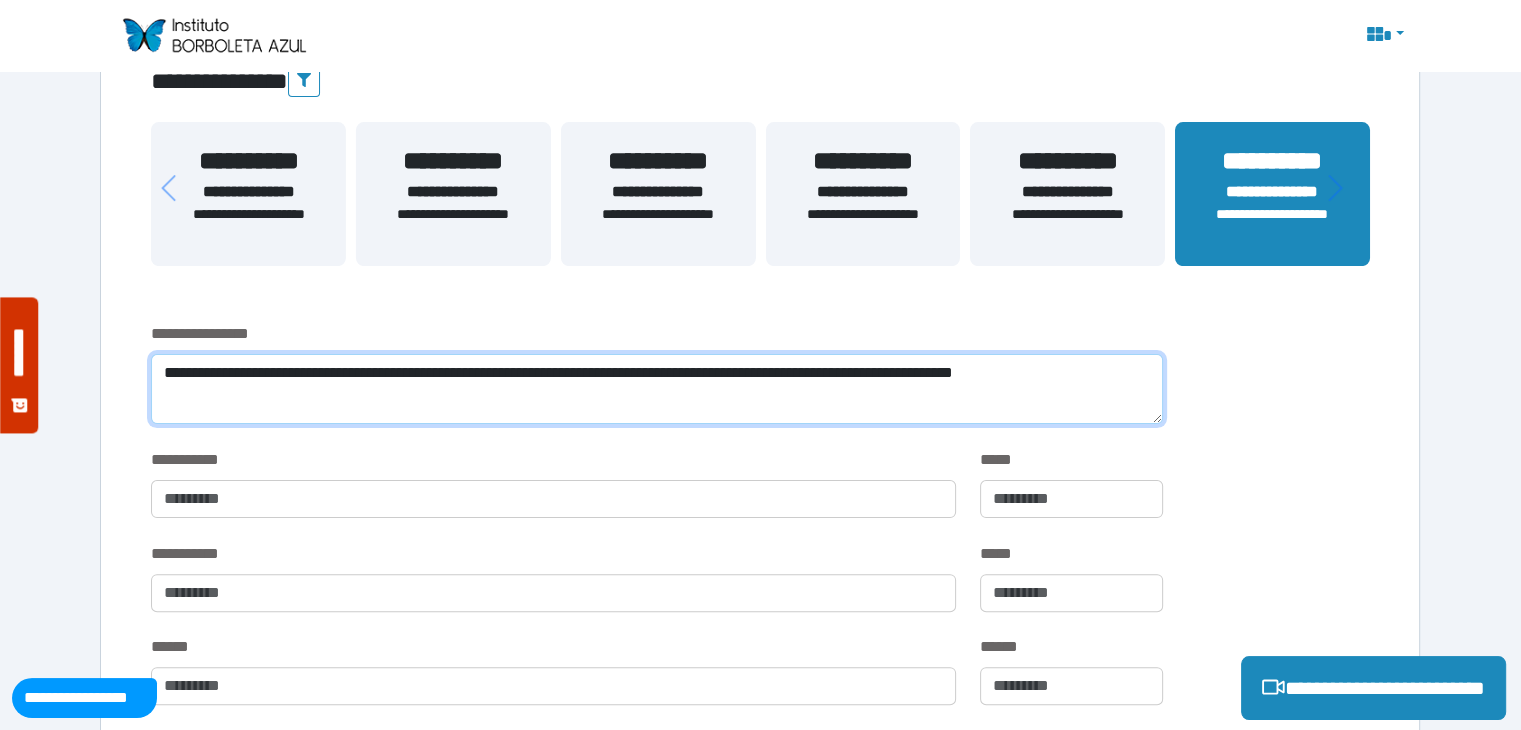 scroll, scrollTop: 0, scrollLeft: 0, axis: both 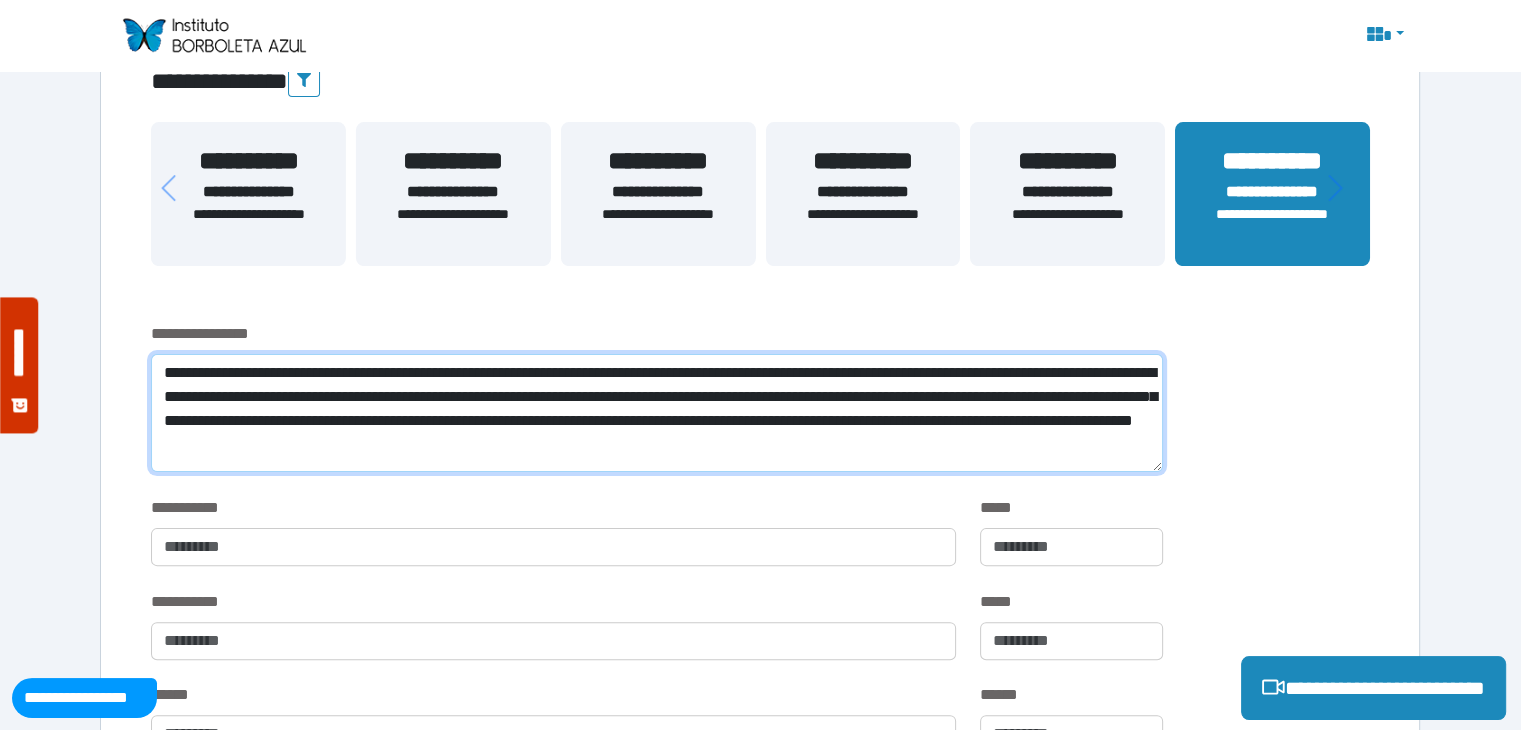 drag, startPoint x: 713, startPoint y: 448, endPoint x: 637, endPoint y: 447, distance: 76.00658 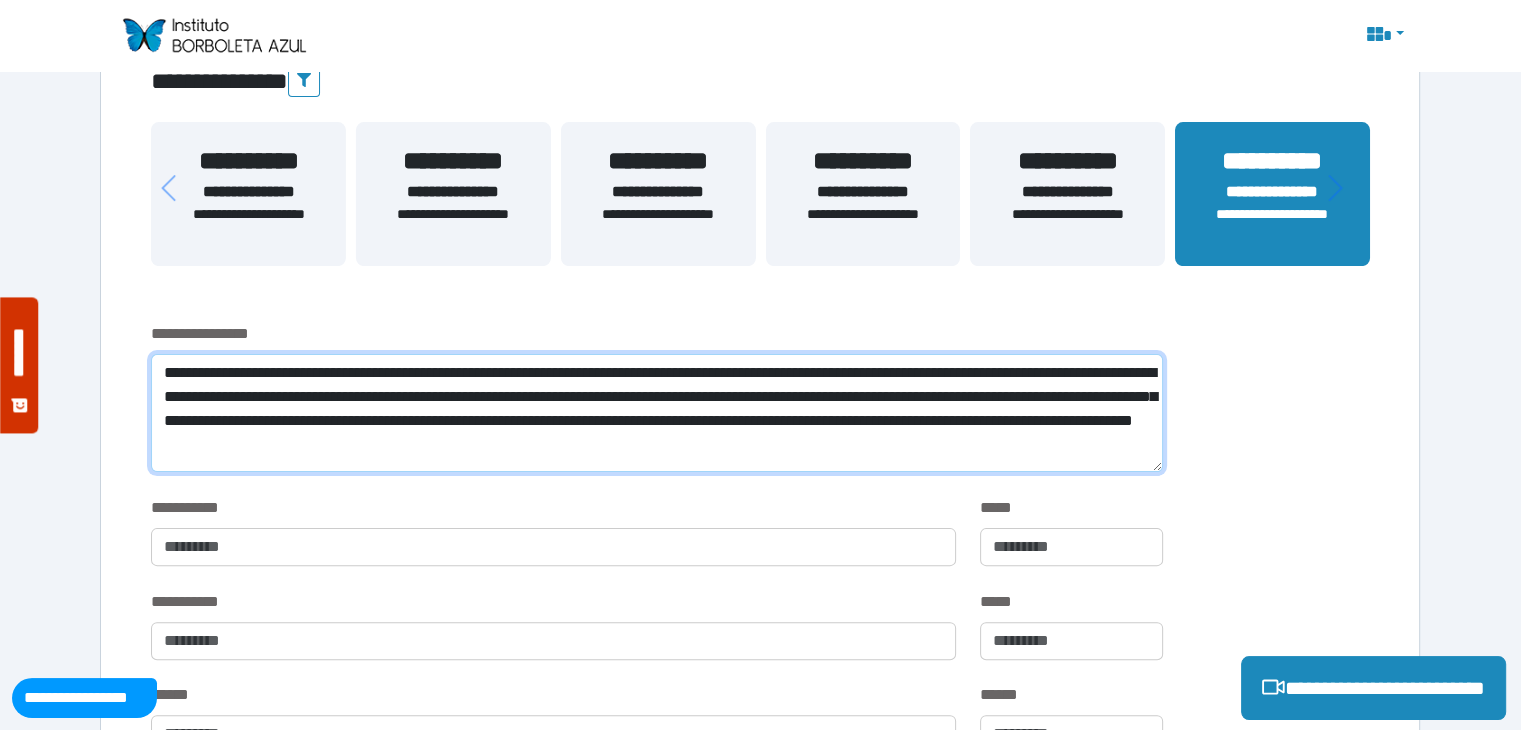 click on "**********" at bounding box center [656, 413] 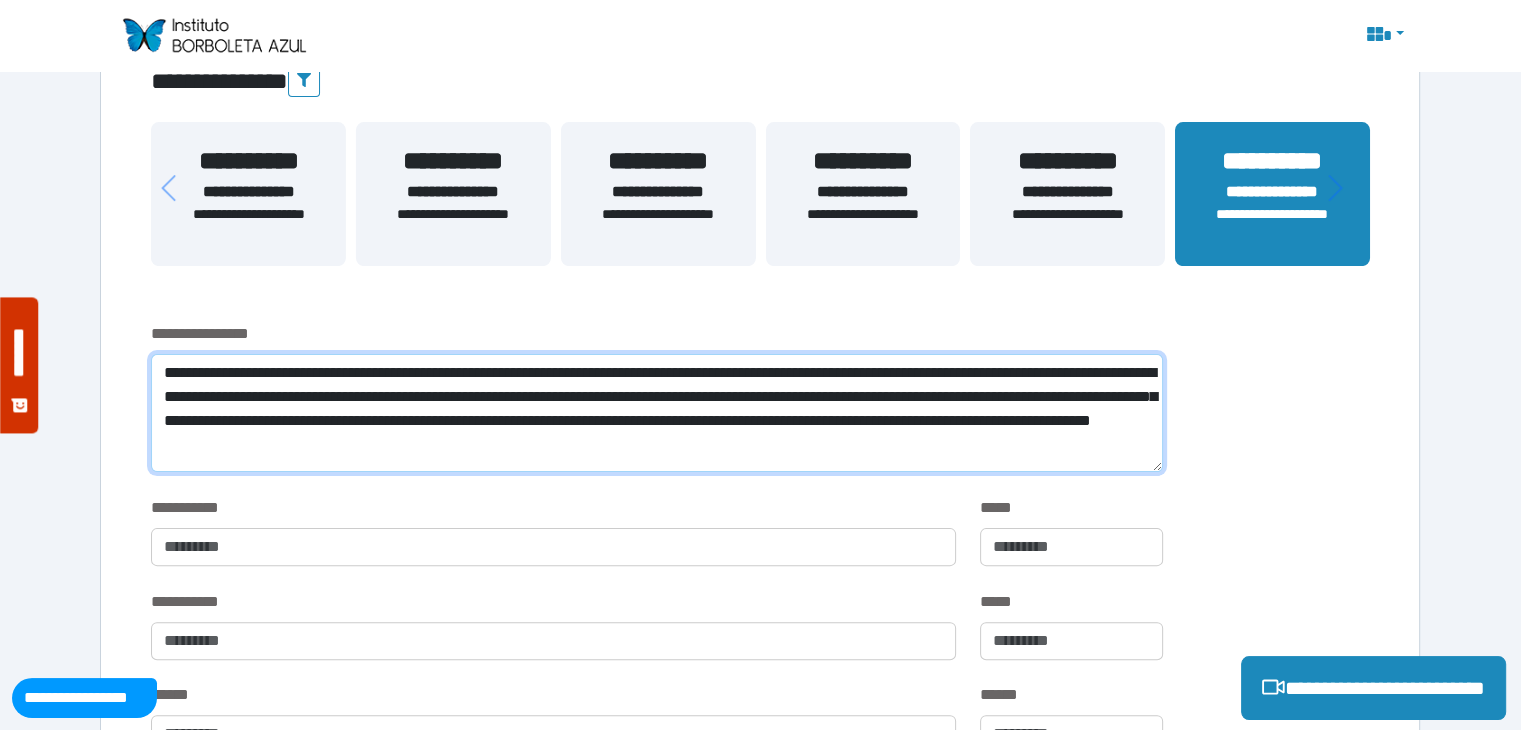 click on "**********" at bounding box center [656, 413] 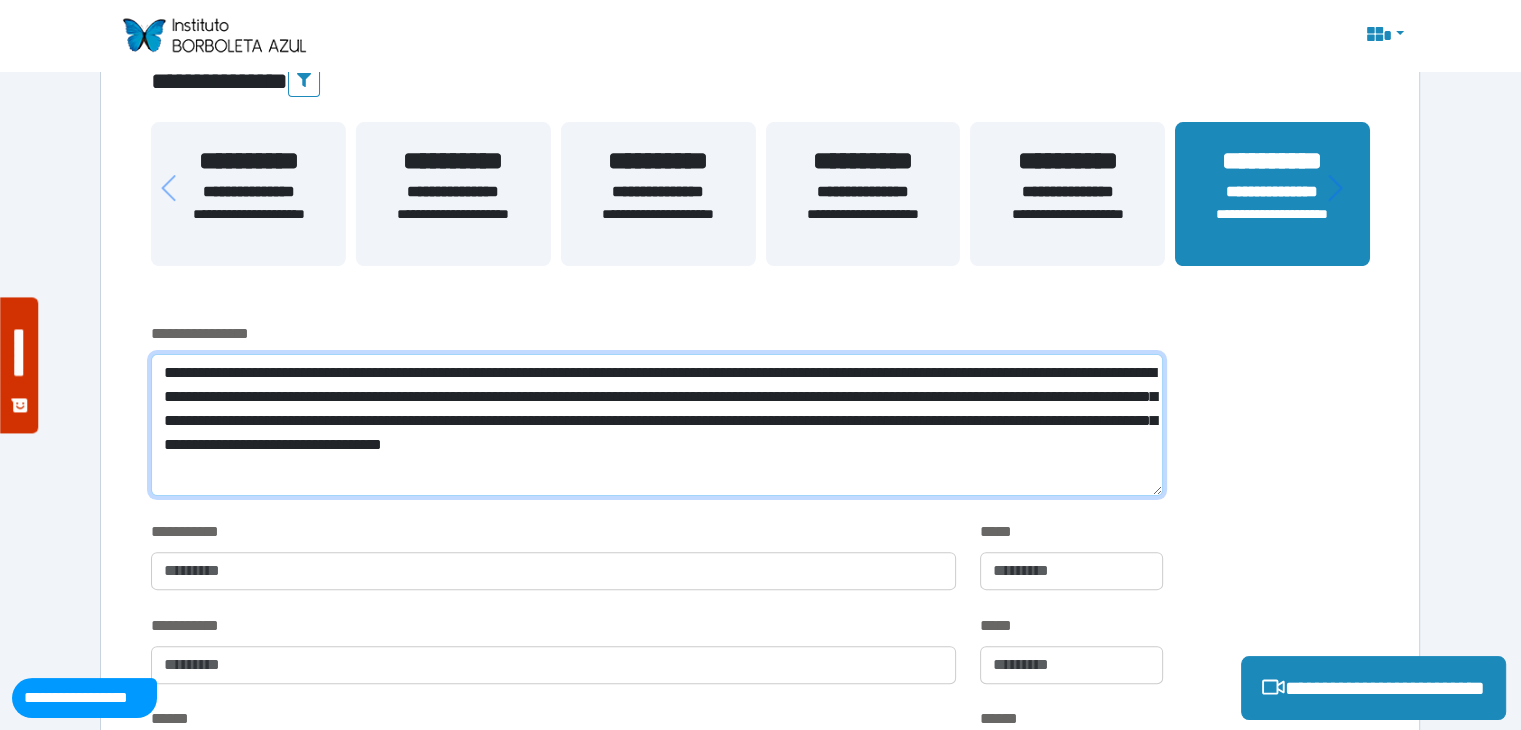 drag, startPoint x: 564, startPoint y: 443, endPoint x: 487, endPoint y: 449, distance: 77.23341 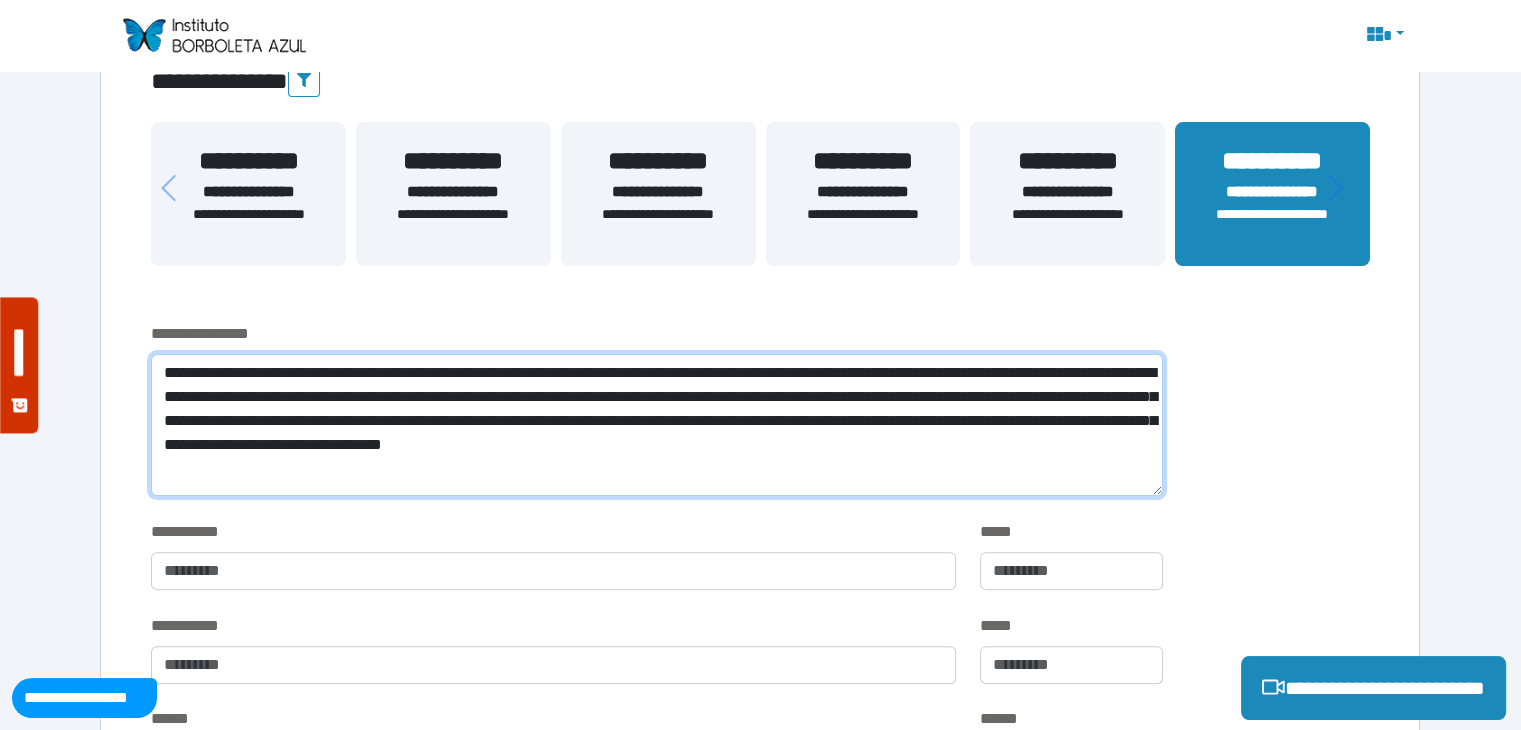 click on "**********" at bounding box center (656, 425) 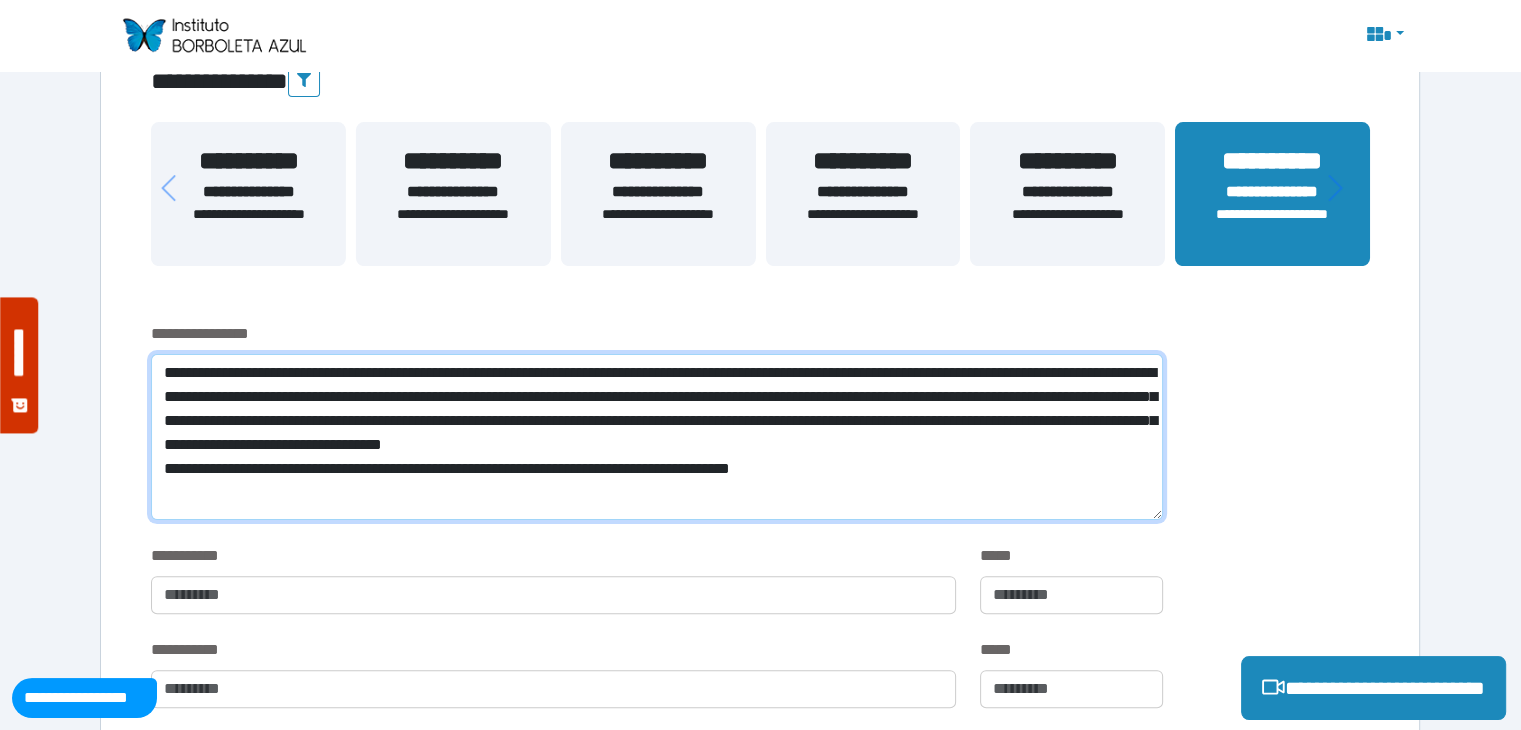 scroll, scrollTop: 0, scrollLeft: 0, axis: both 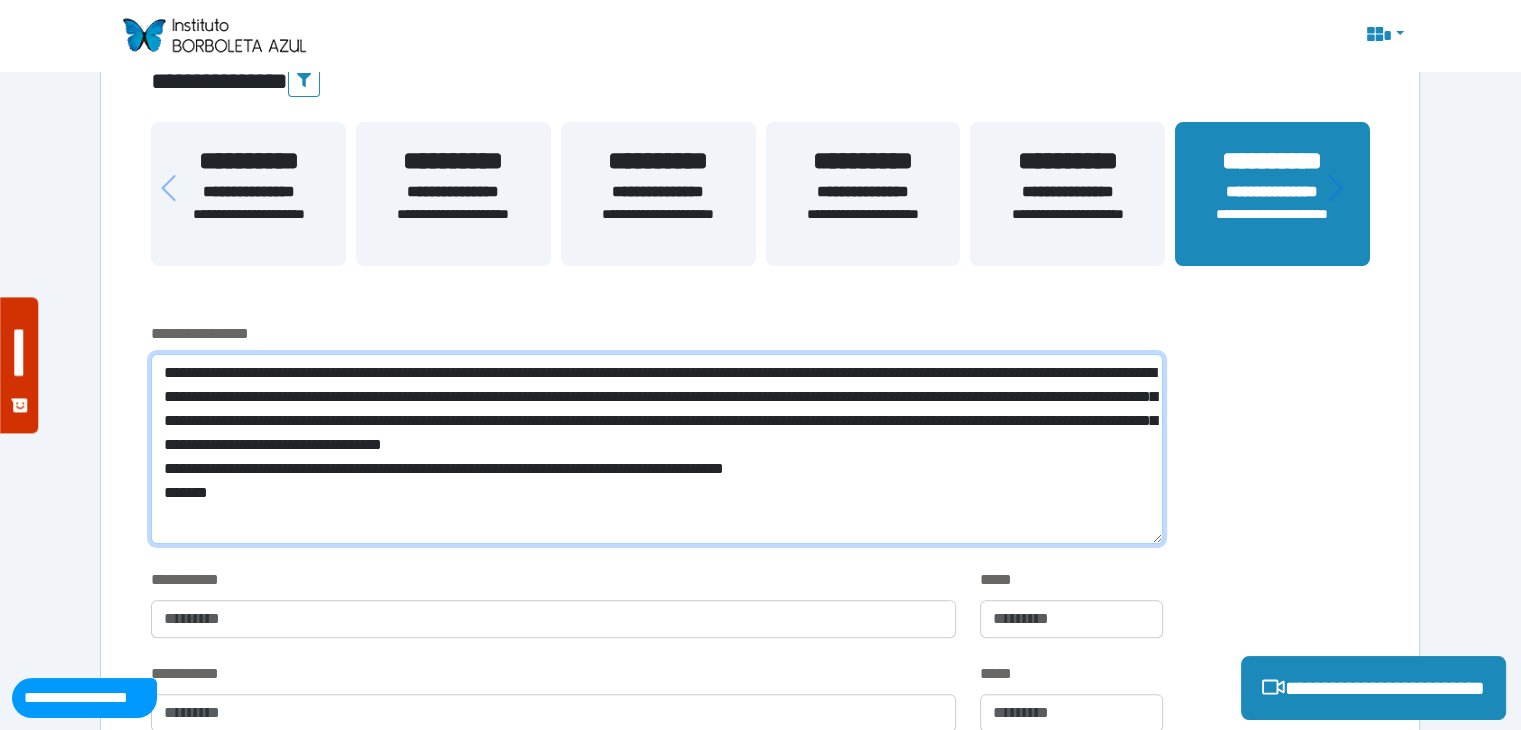 click on "**********" at bounding box center [656, 449] 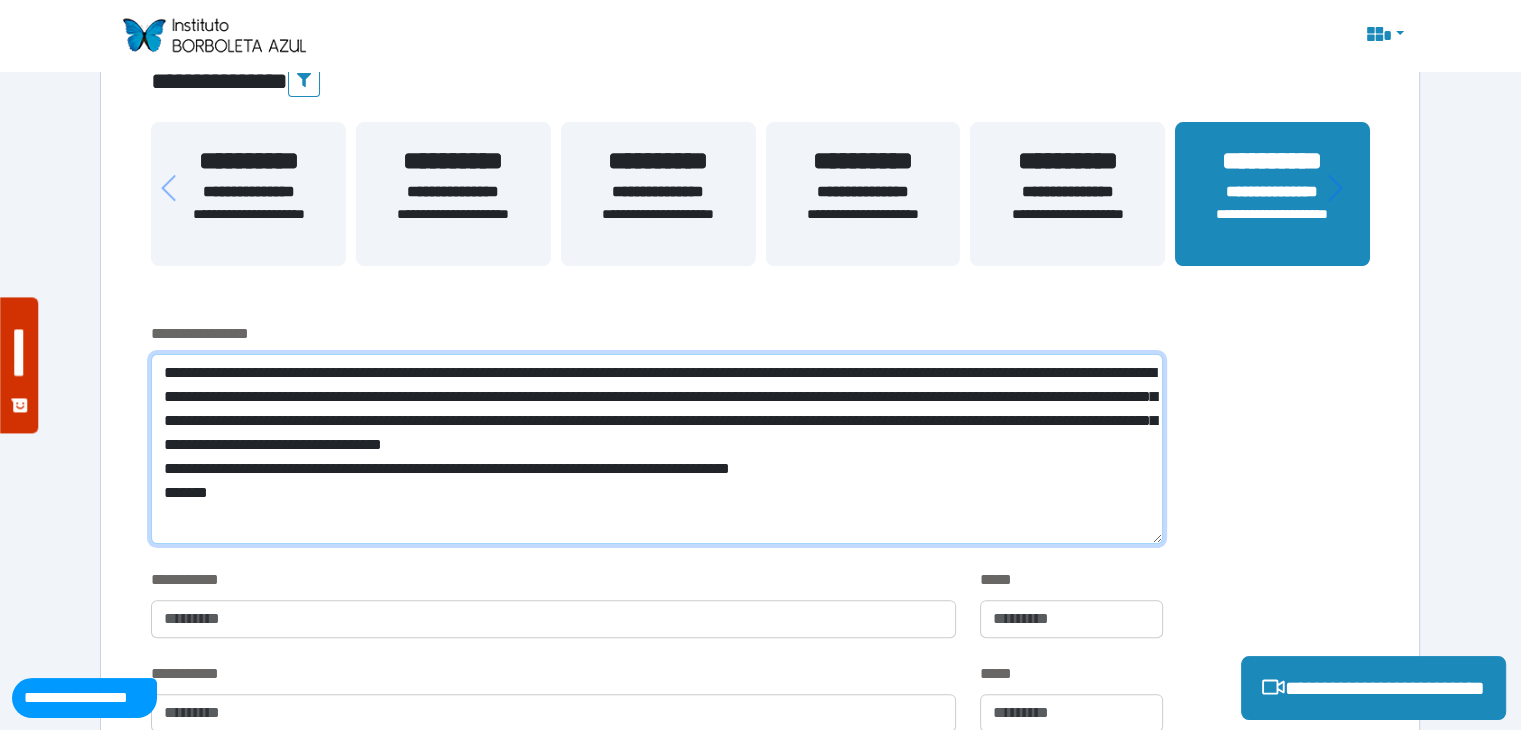 click on "**********" at bounding box center [656, 449] 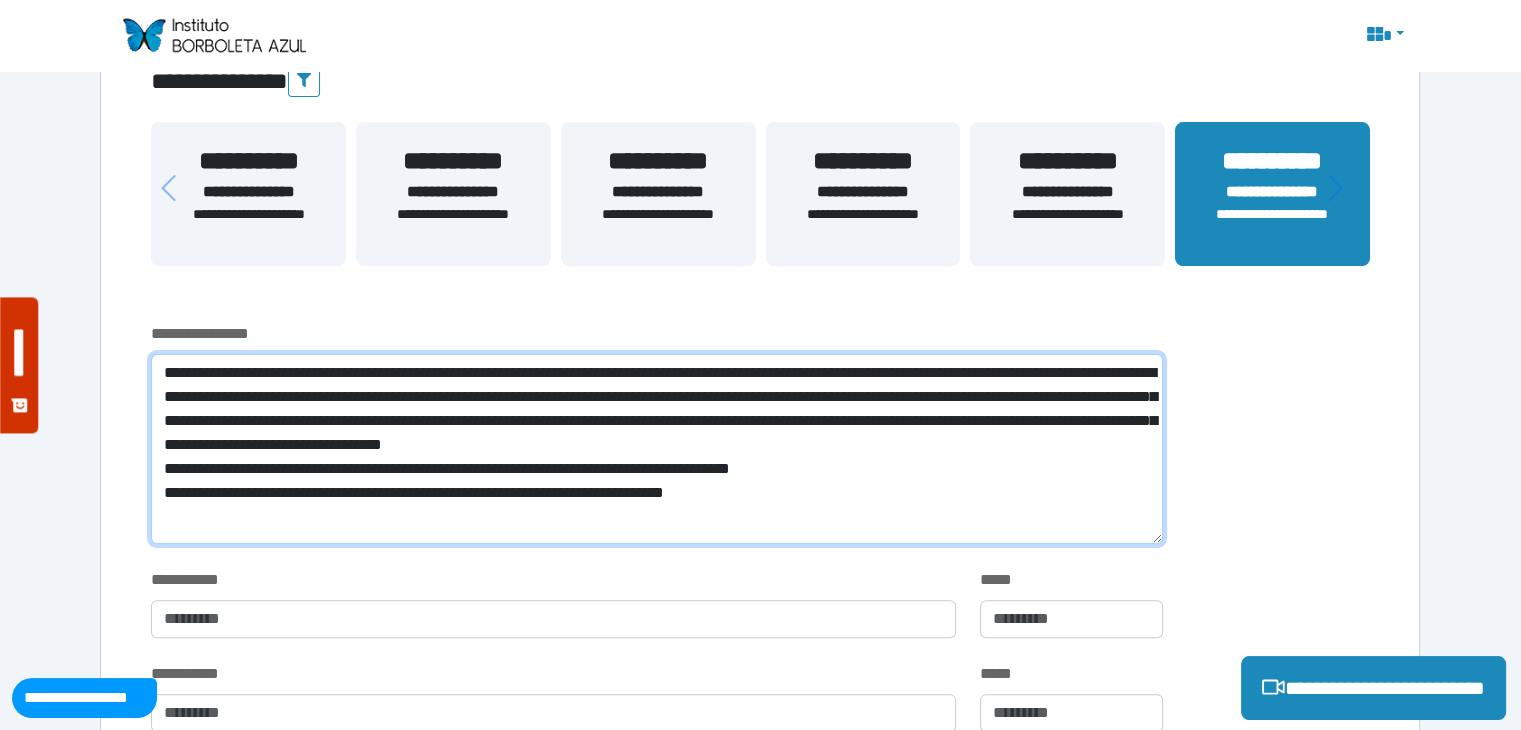 click on "**********" at bounding box center (656, 449) 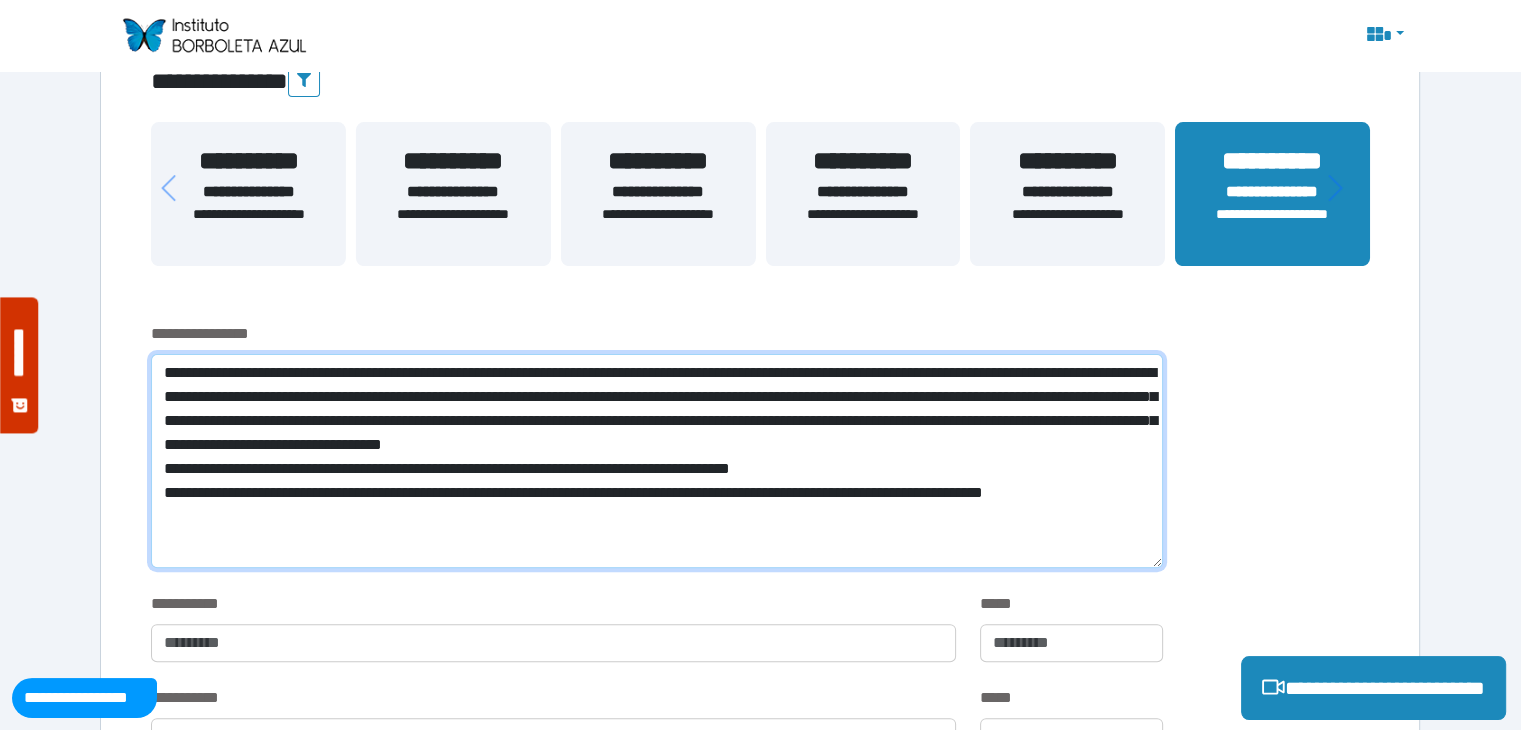 drag, startPoint x: 751, startPoint y: 515, endPoint x: 662, endPoint y: 522, distance: 89.27486 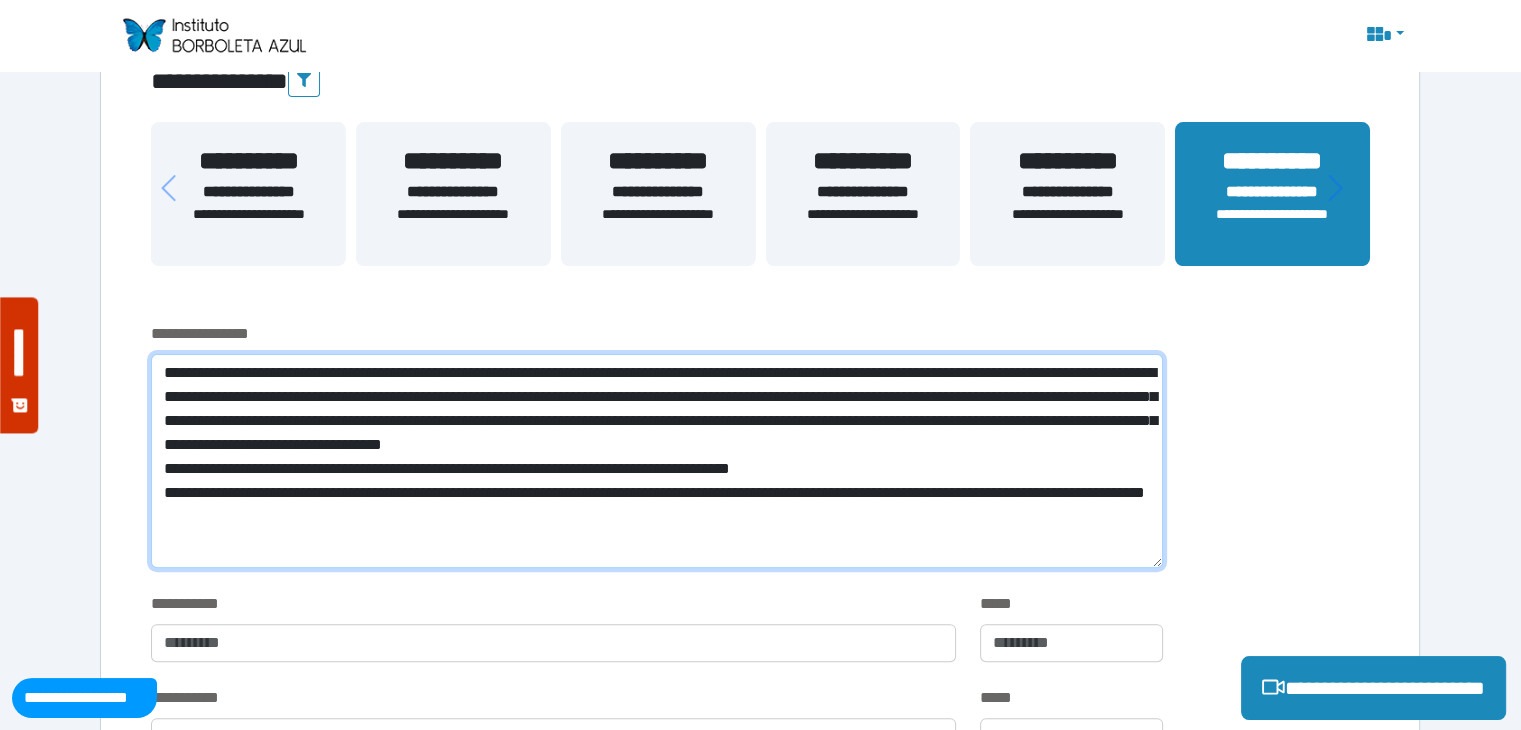 click on "**********" at bounding box center (656, 461) 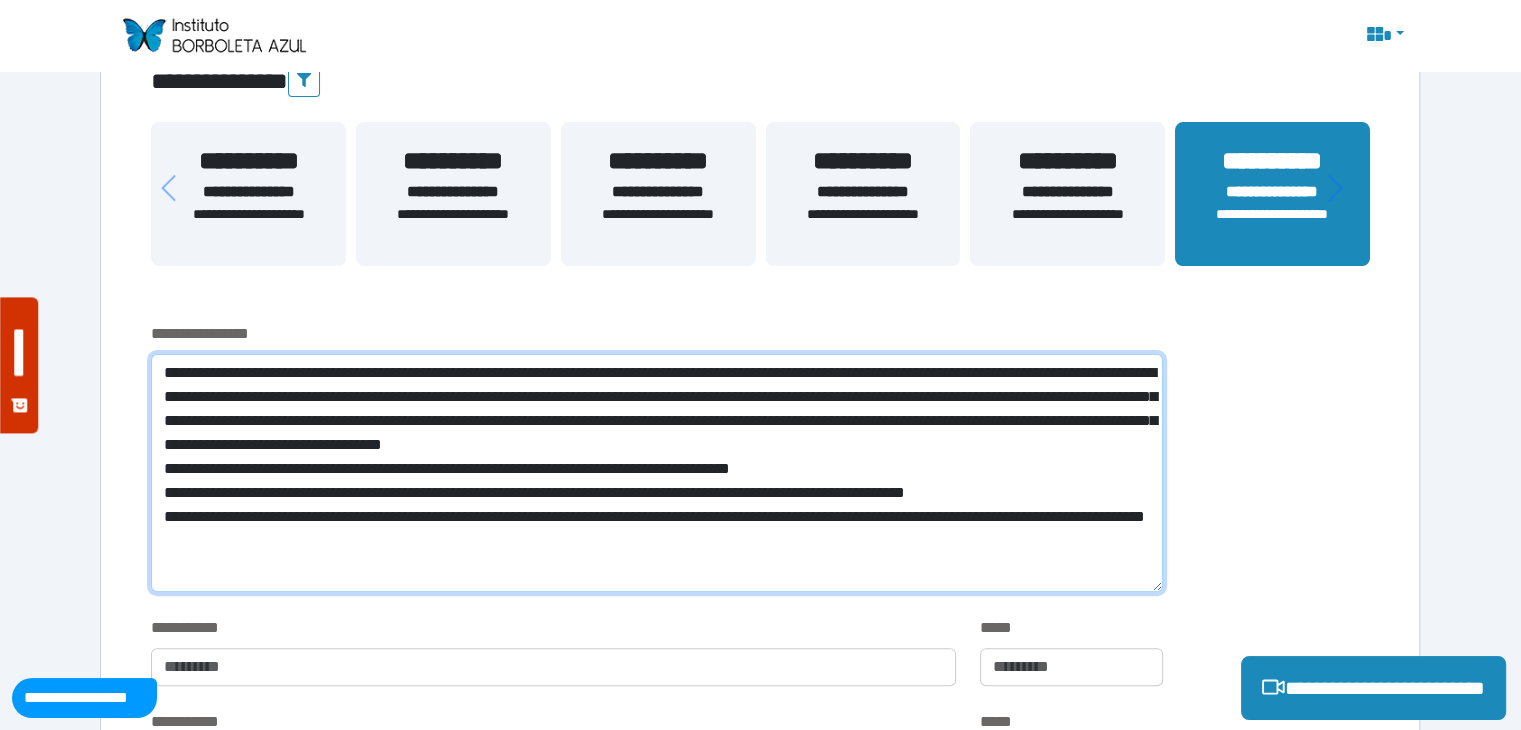 click on "**********" at bounding box center [656, 473] 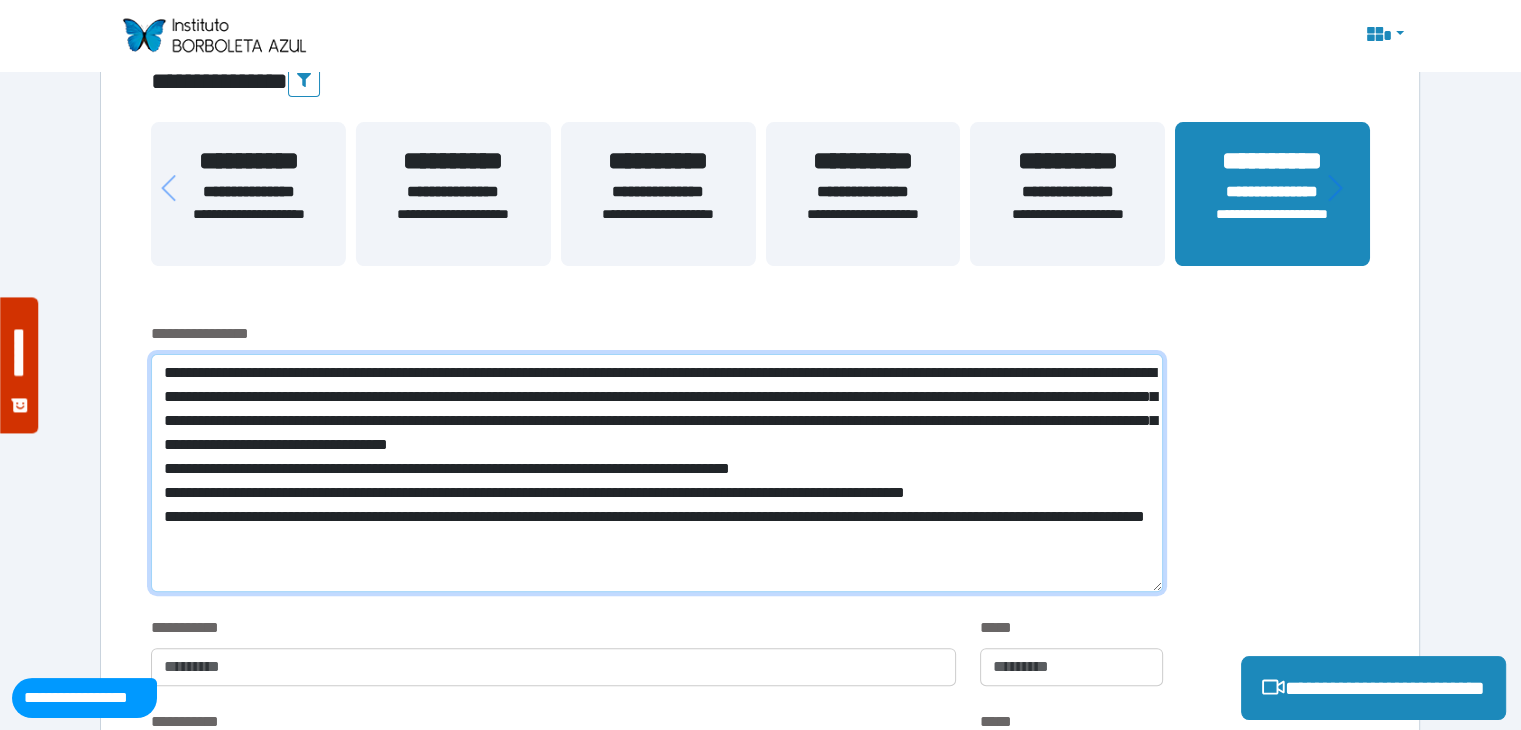 click on "**********" at bounding box center [656, 473] 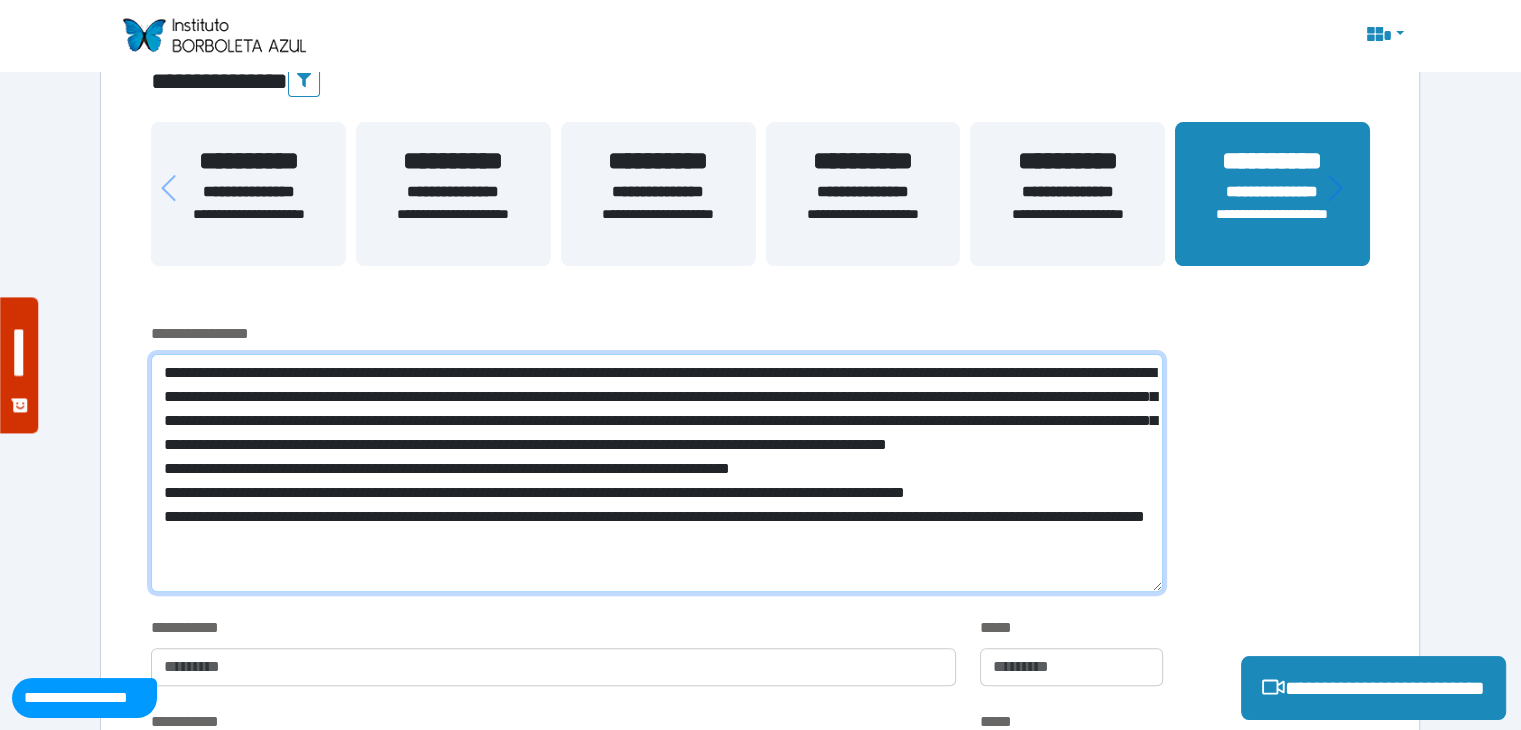 click on "**********" at bounding box center (656, 473) 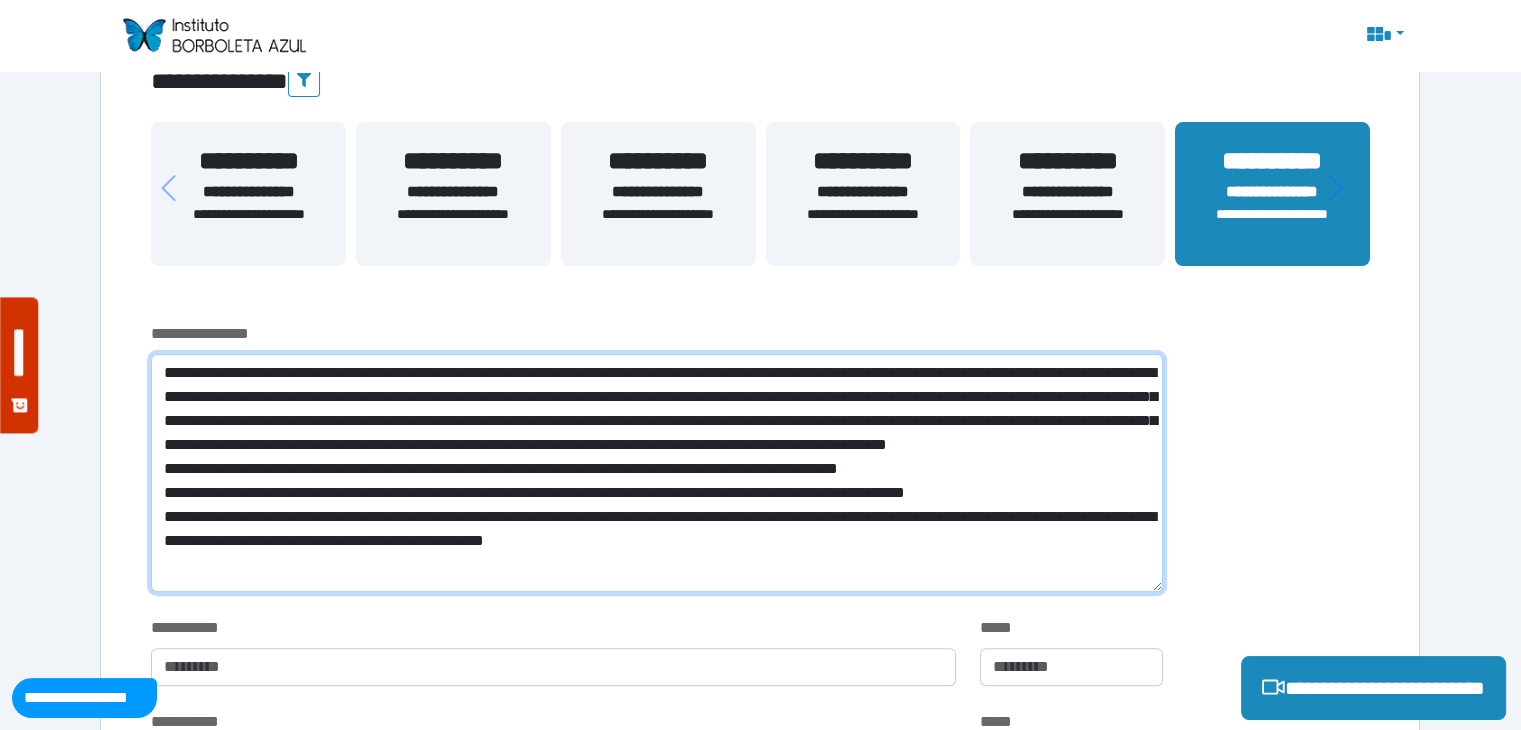 click at bounding box center [656, 473] 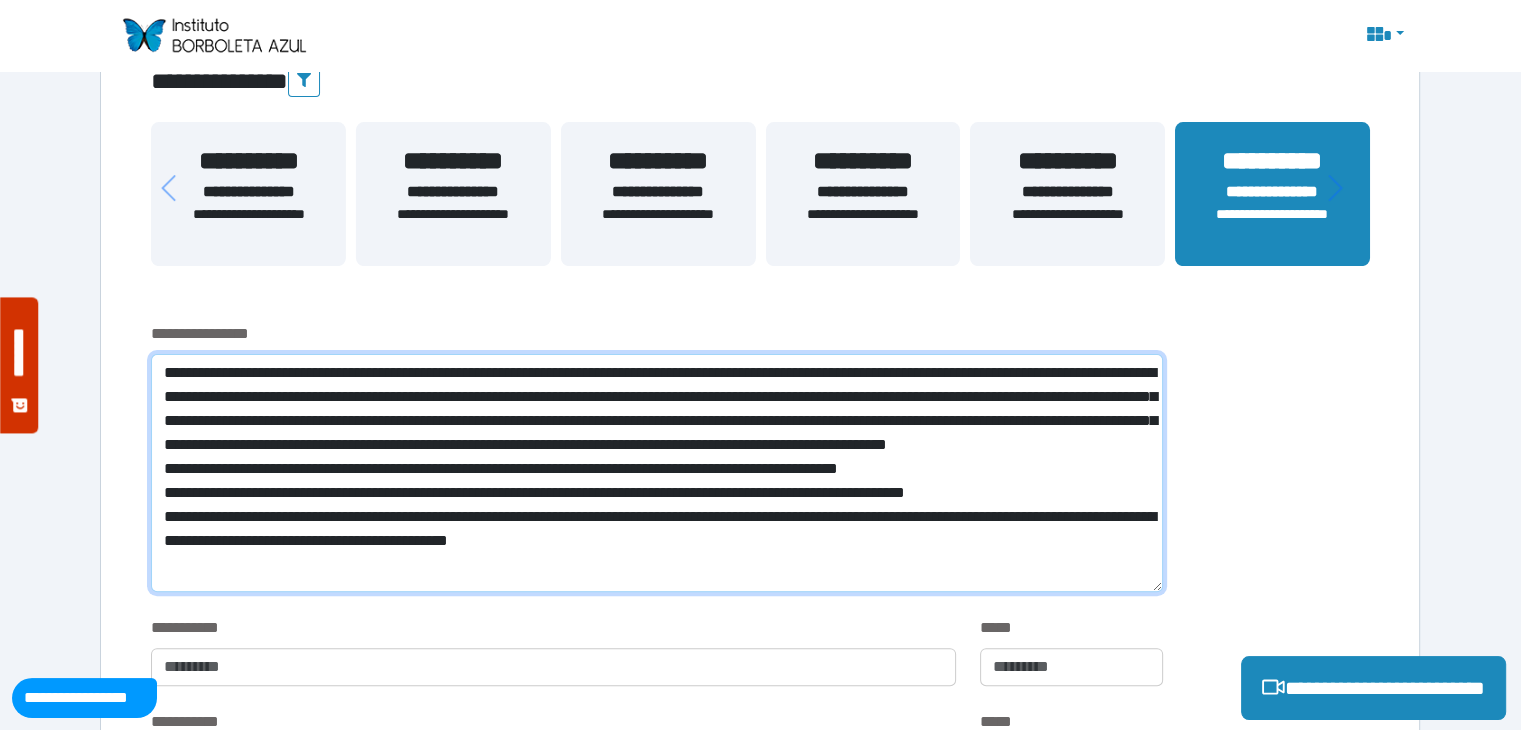 click at bounding box center [656, 473] 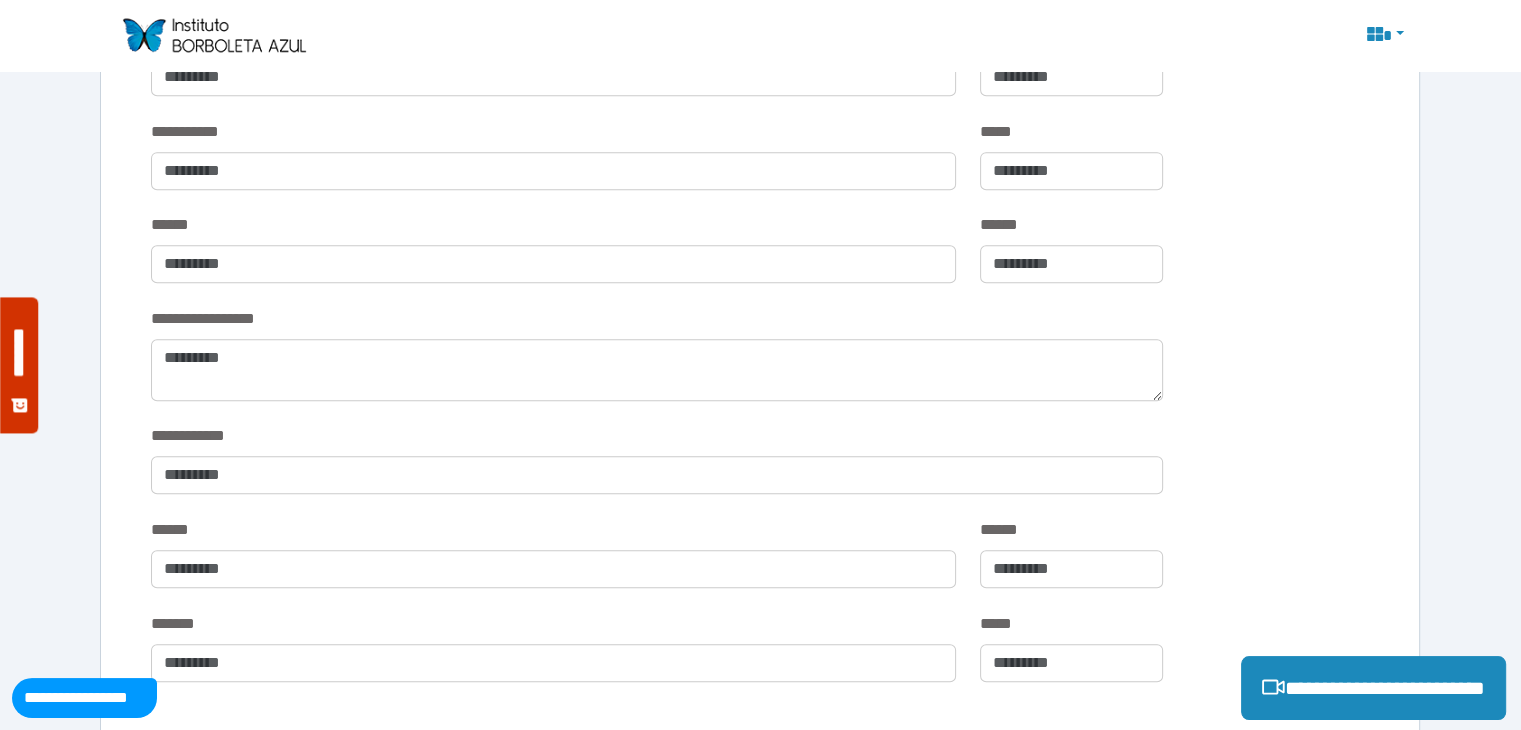 scroll, scrollTop: 400, scrollLeft: 0, axis: vertical 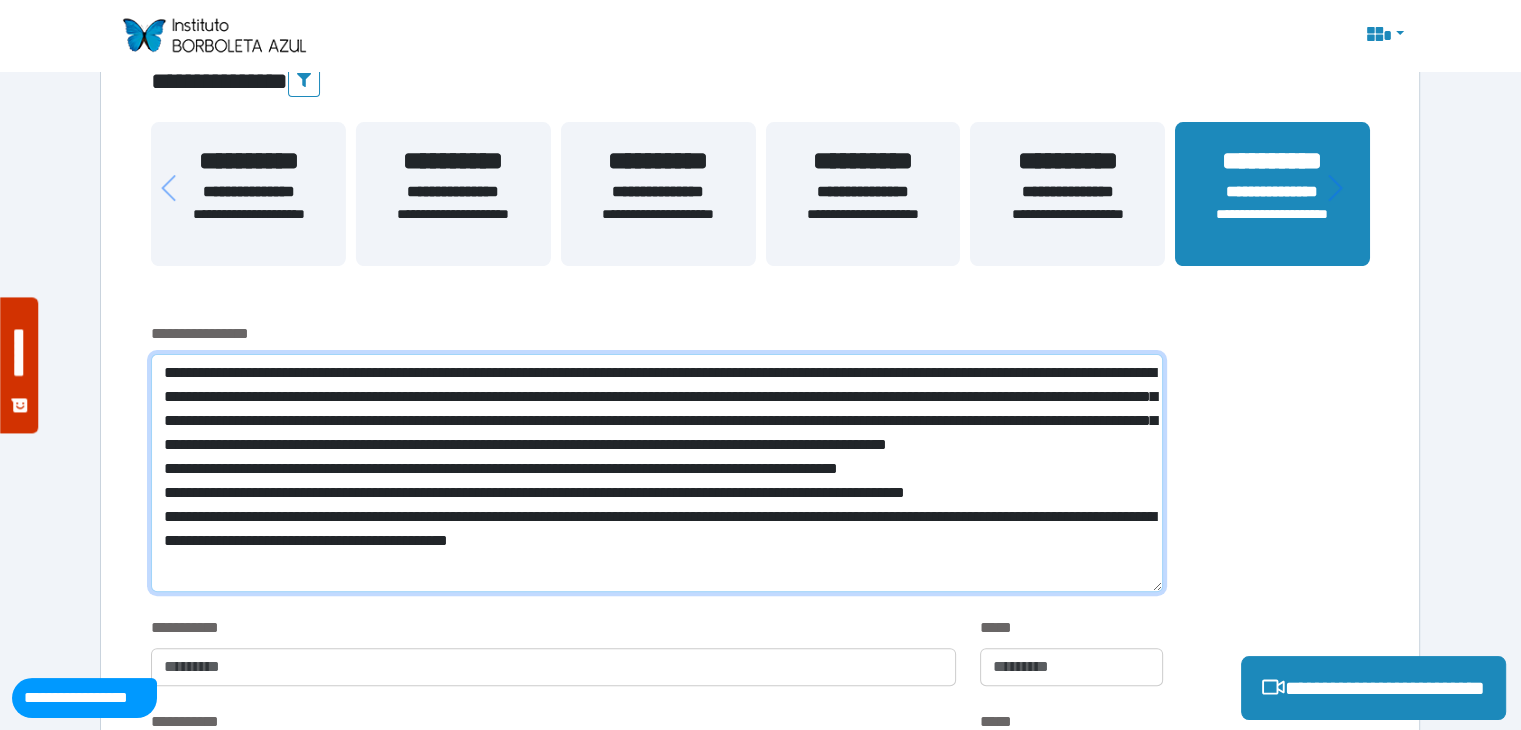 click at bounding box center [656, 473] 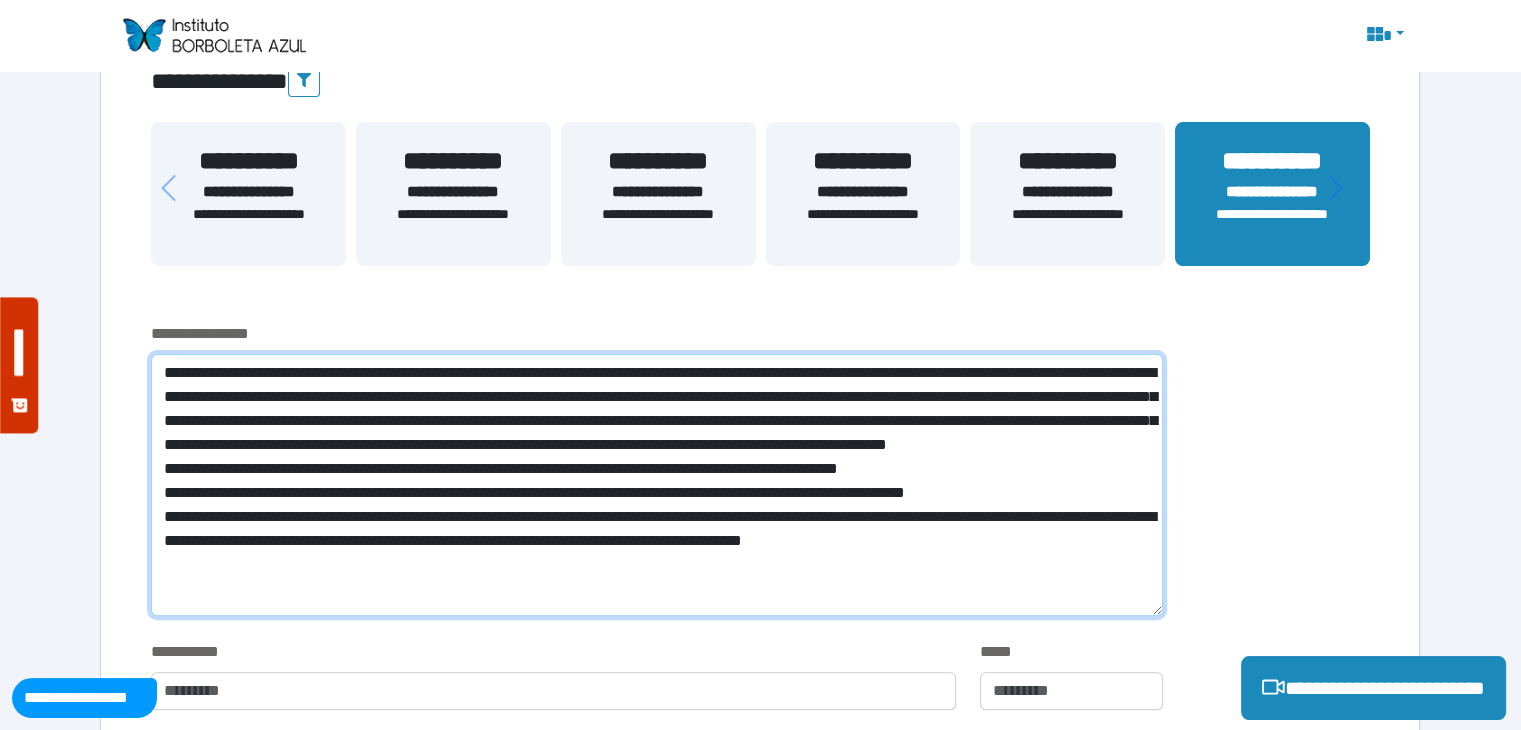 click at bounding box center [656, 485] 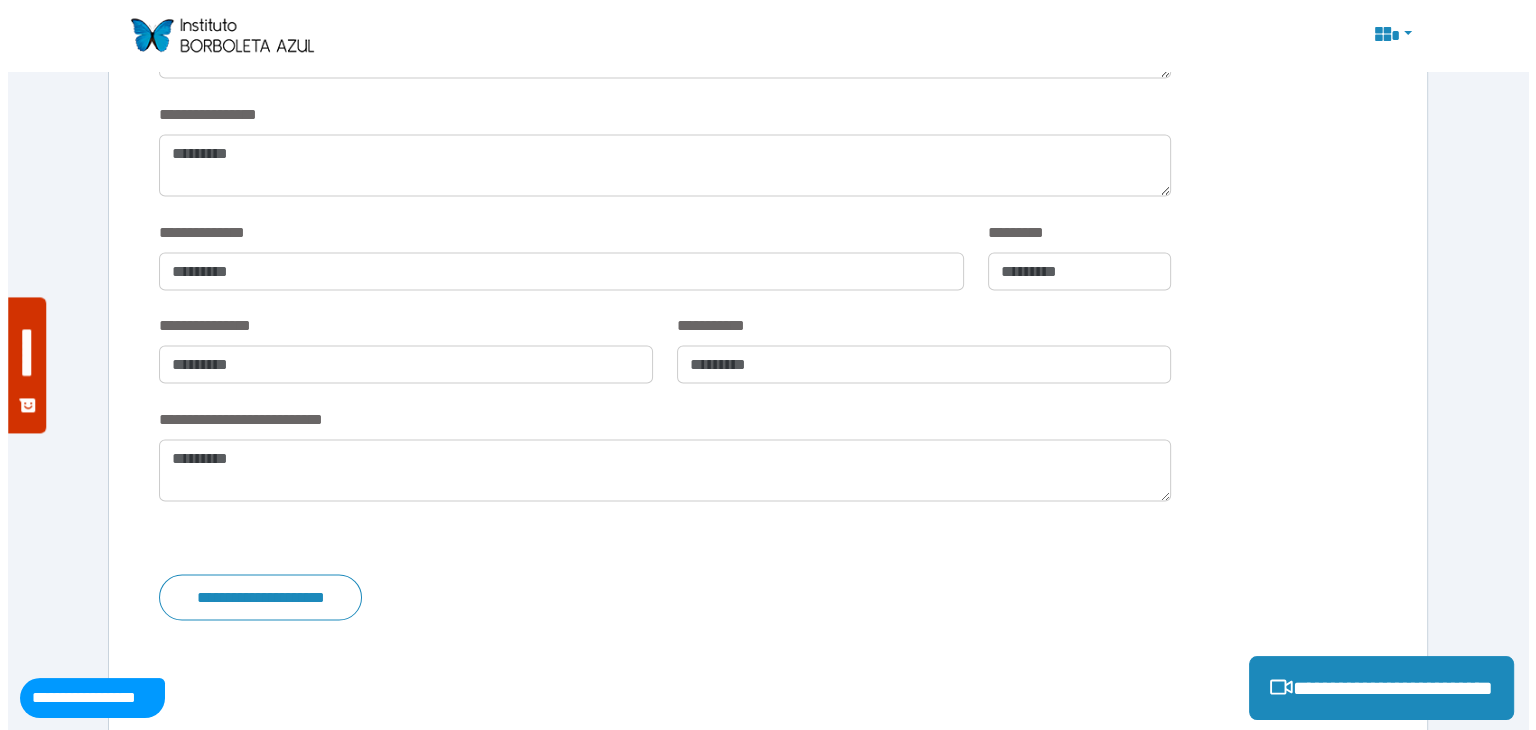 scroll, scrollTop: 3908, scrollLeft: 0, axis: vertical 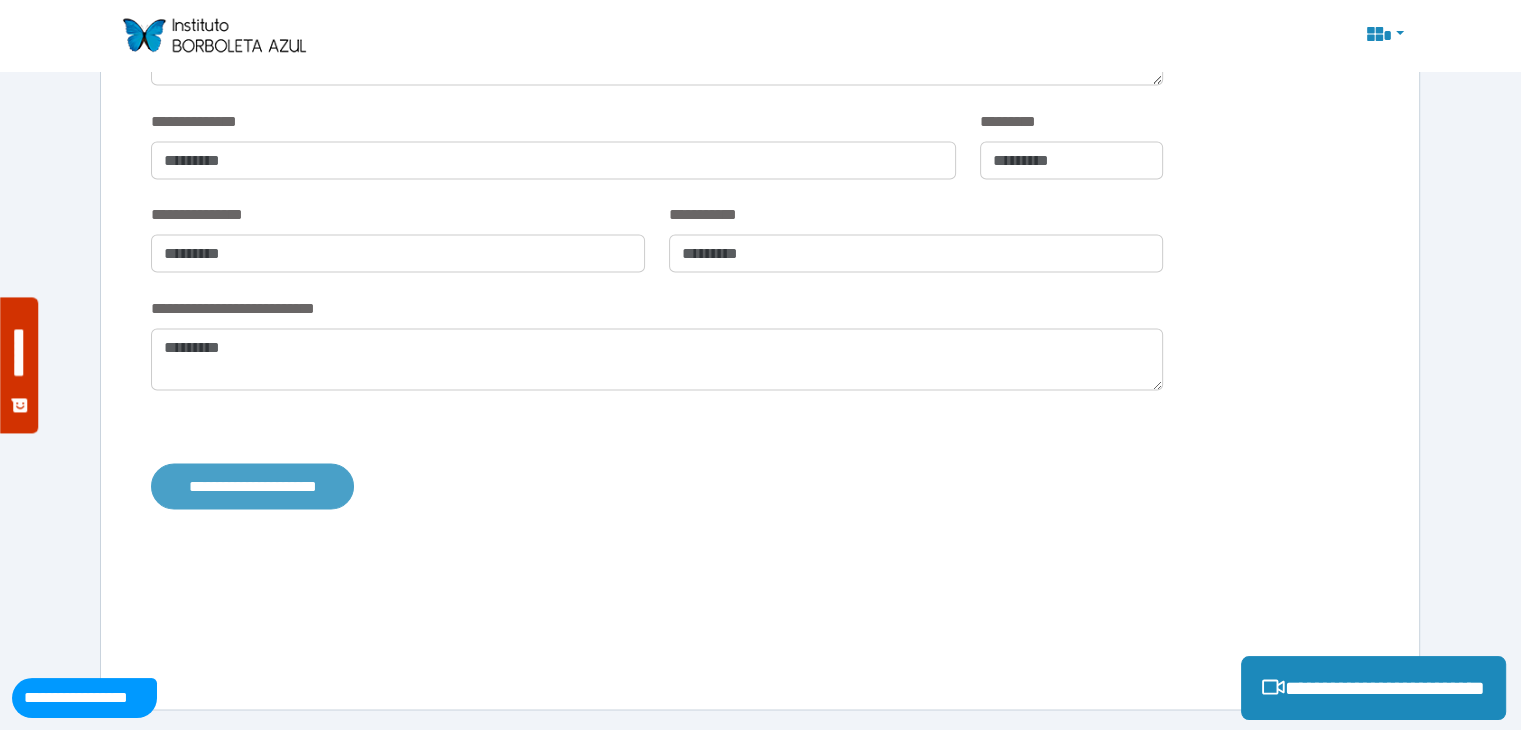 type on "**********" 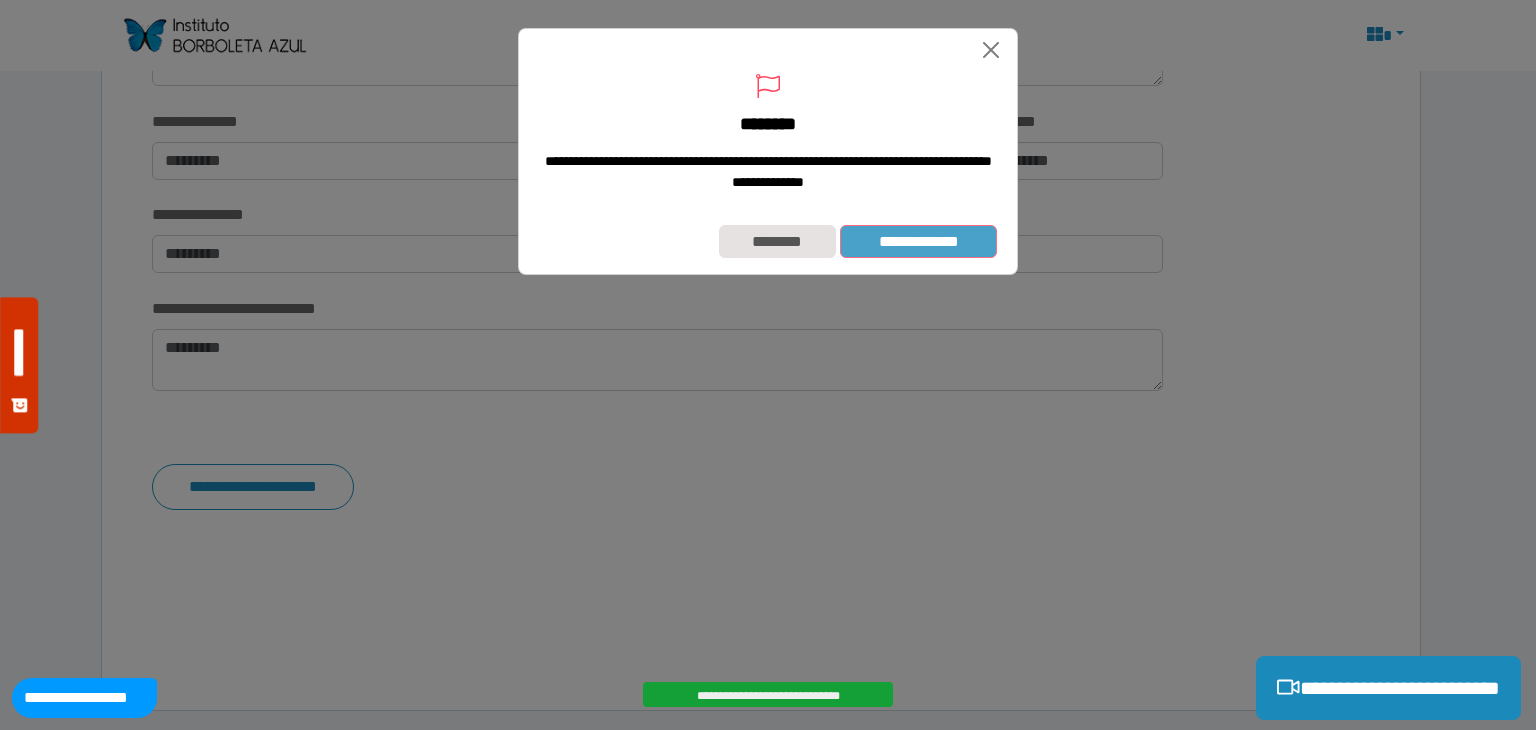 click on "**********" at bounding box center (918, 242) 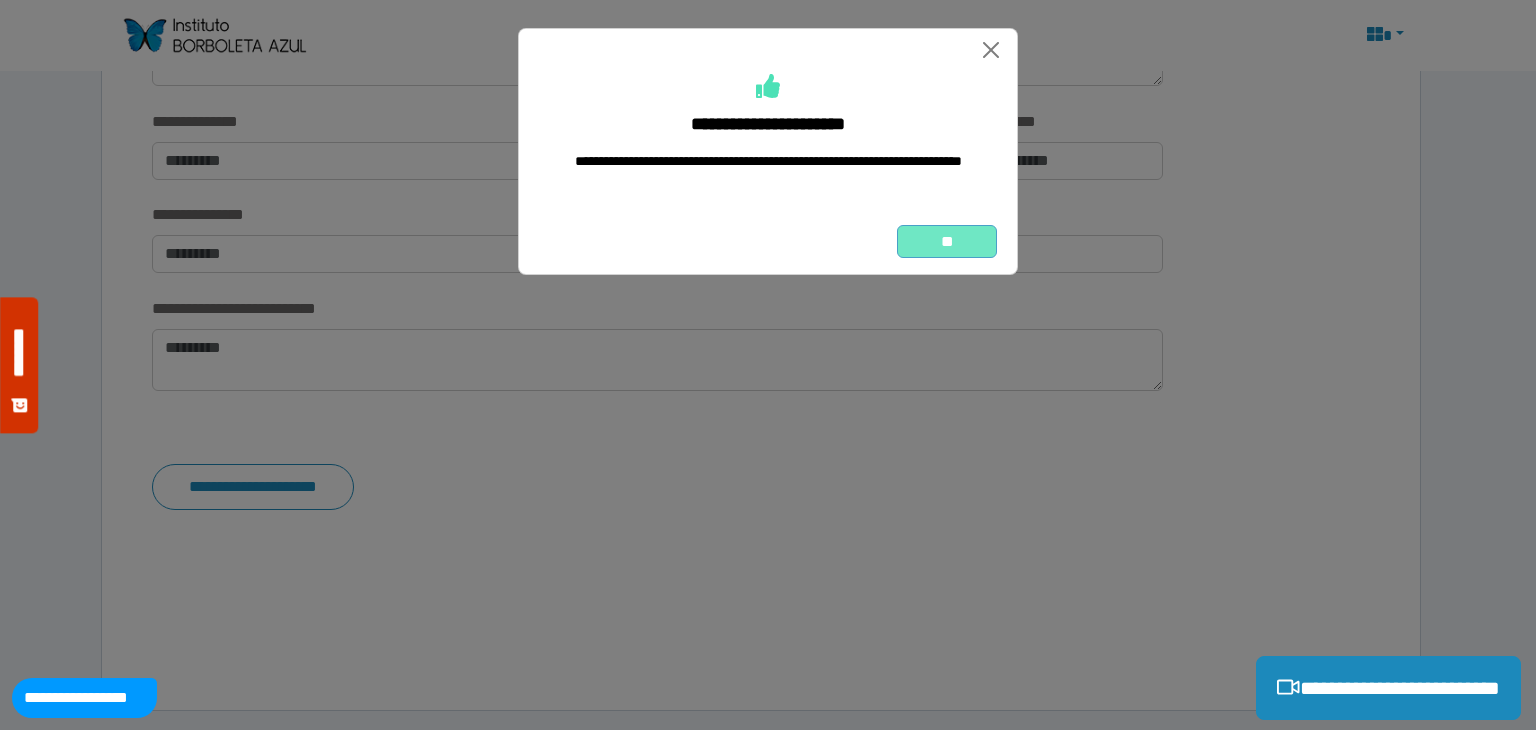 click on "**" at bounding box center (947, 242) 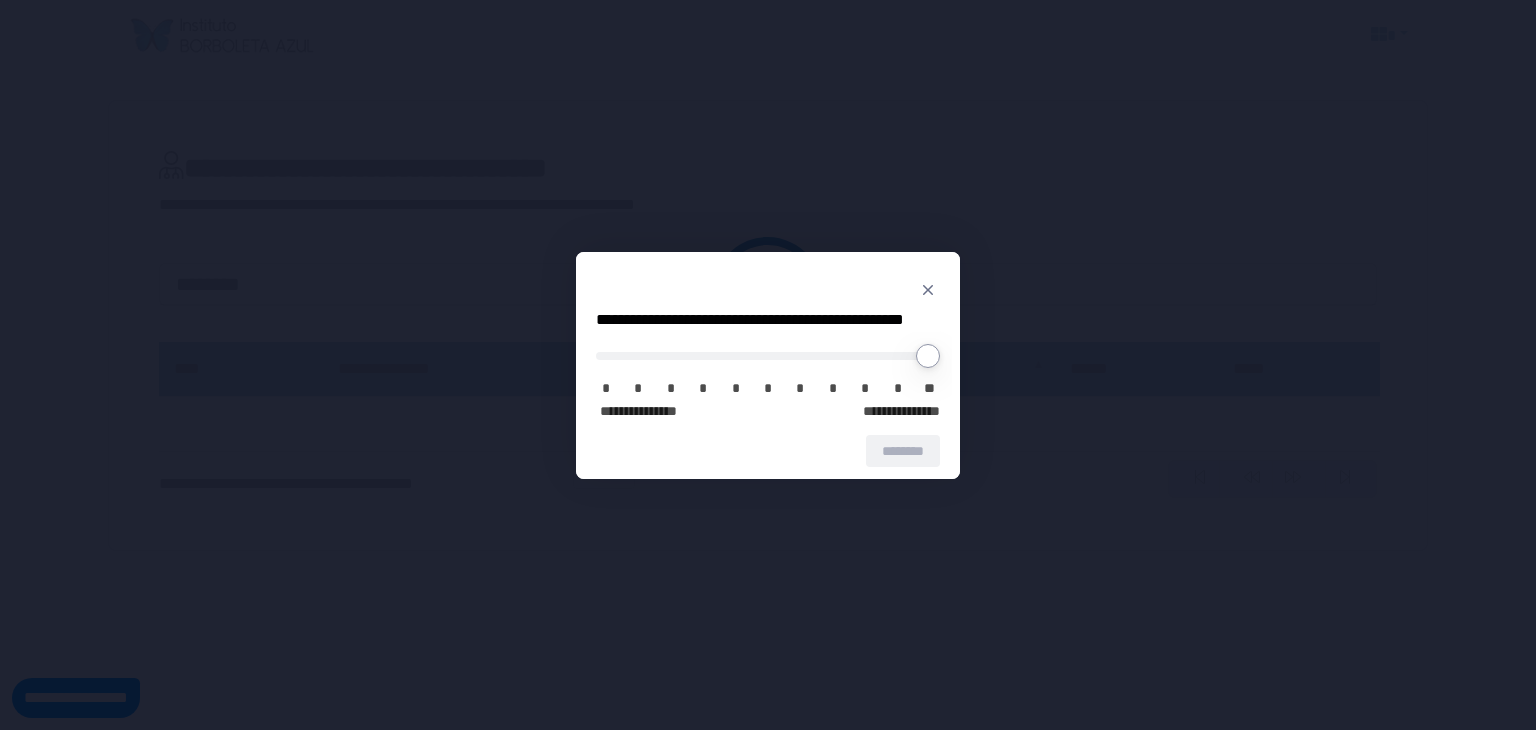 scroll, scrollTop: 0, scrollLeft: 0, axis: both 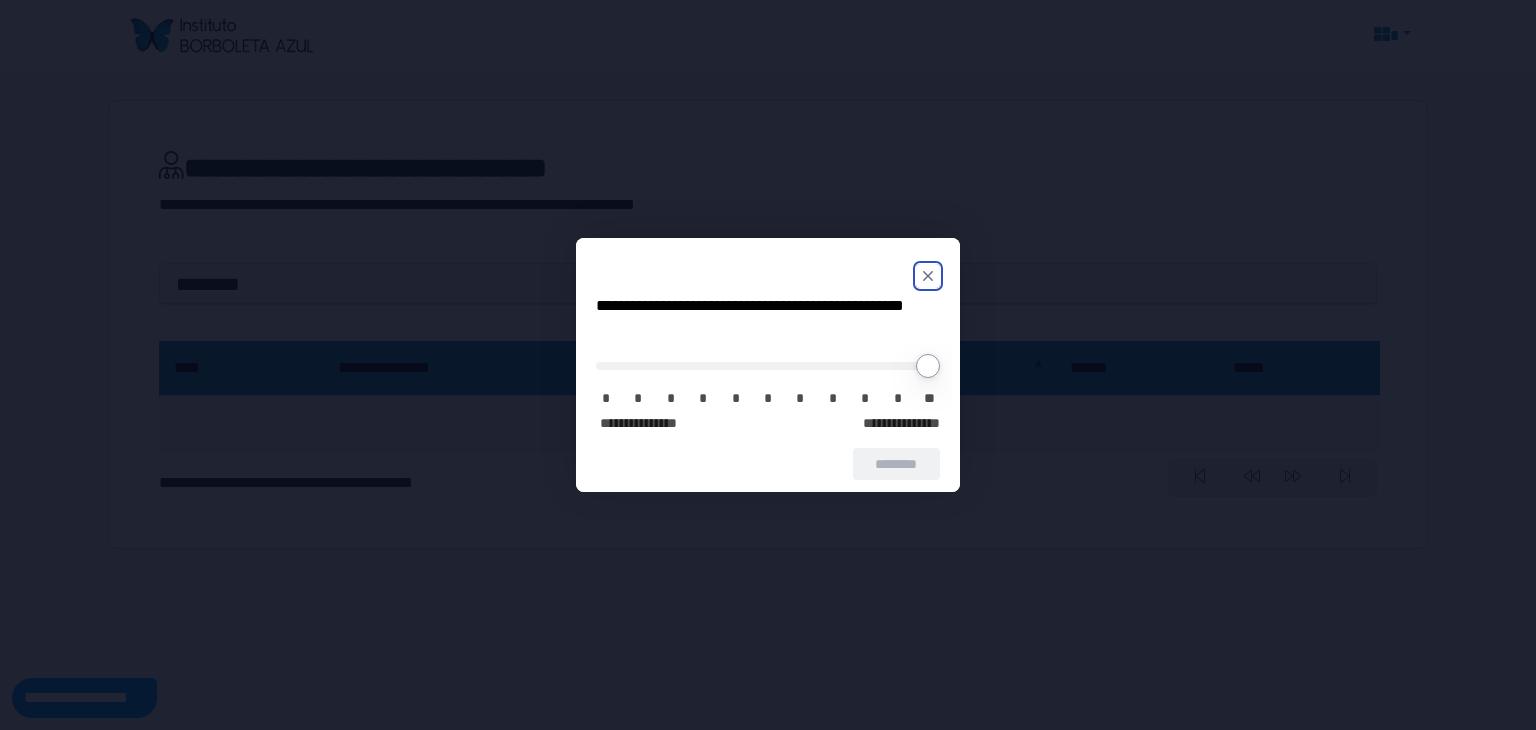 click 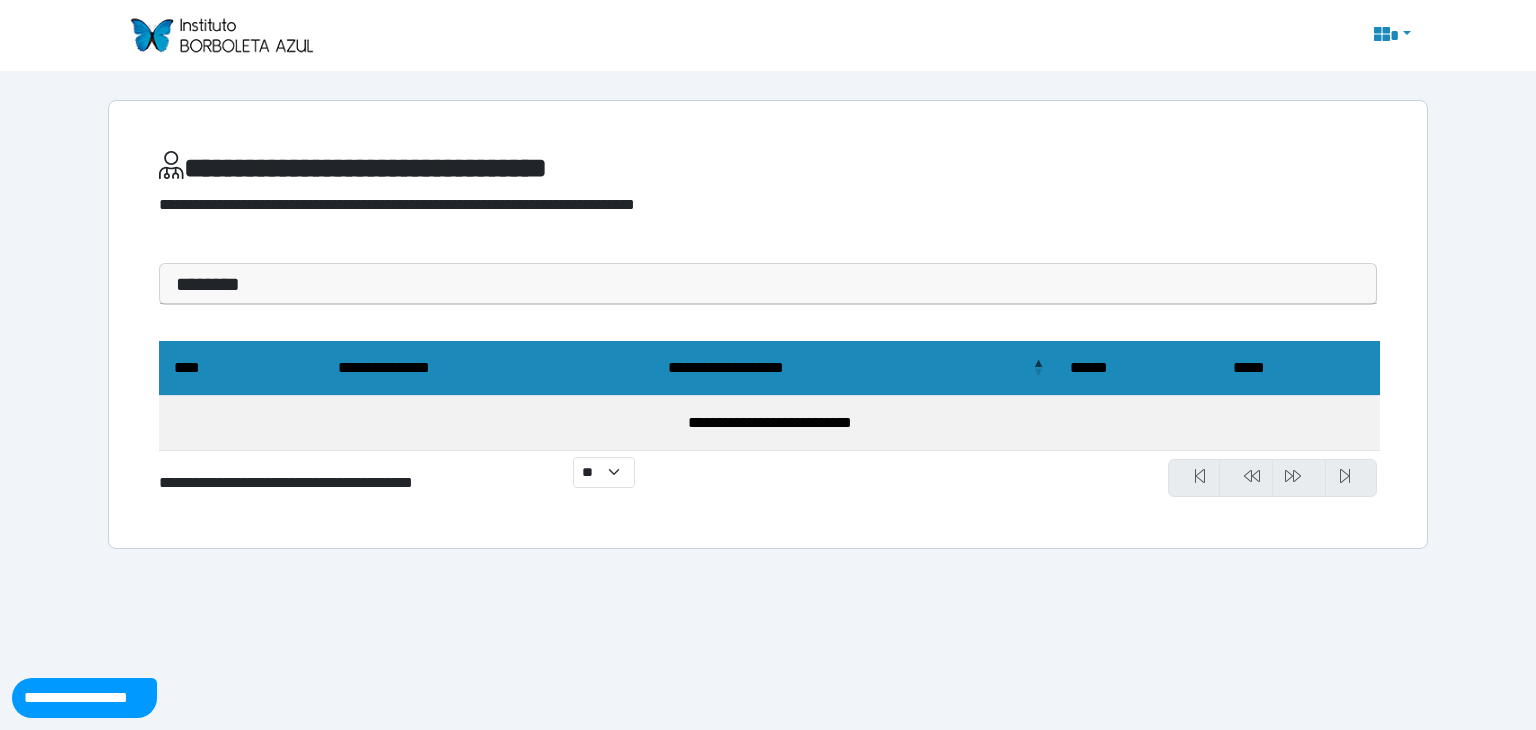 click at bounding box center [1391, 36] 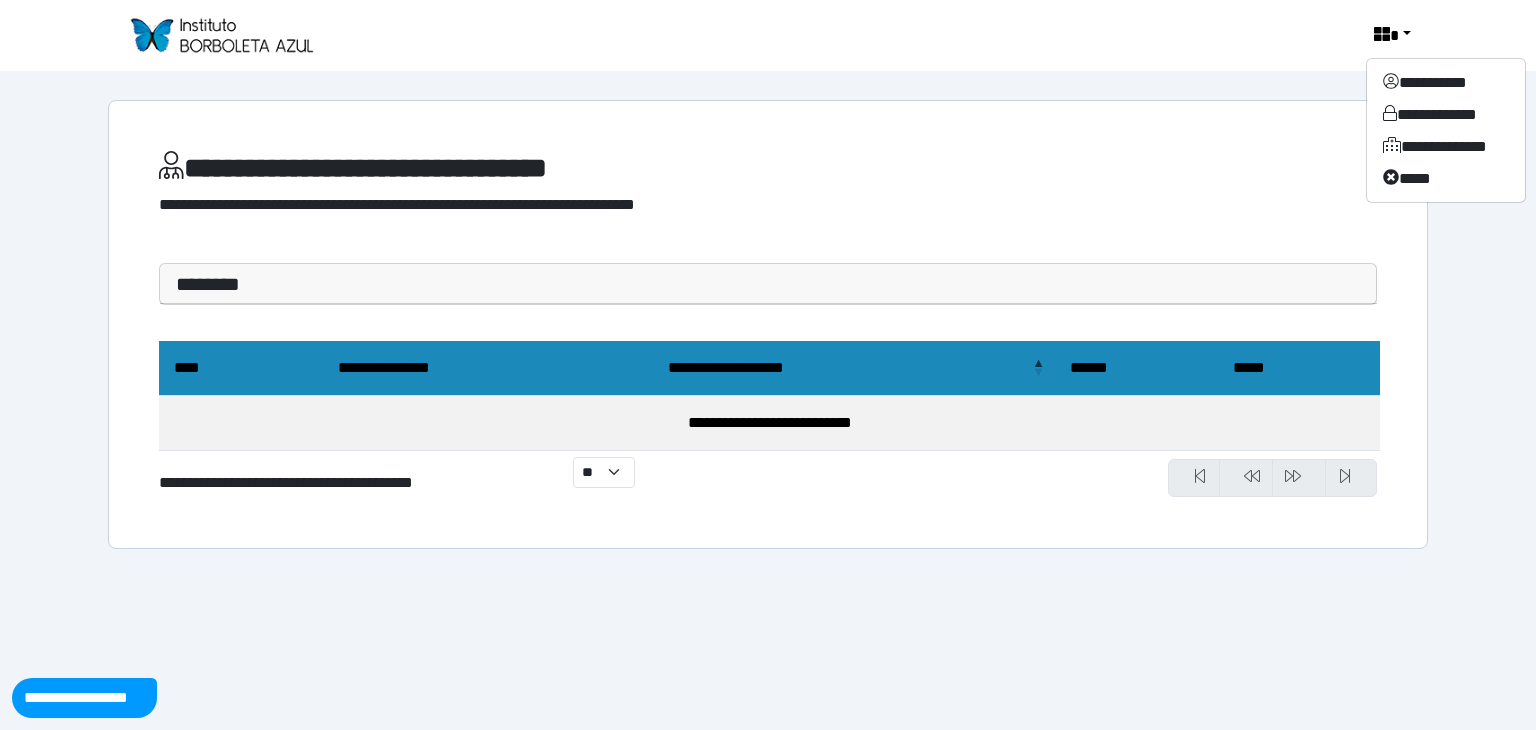 click on "**********" at bounding box center [768, 324] 